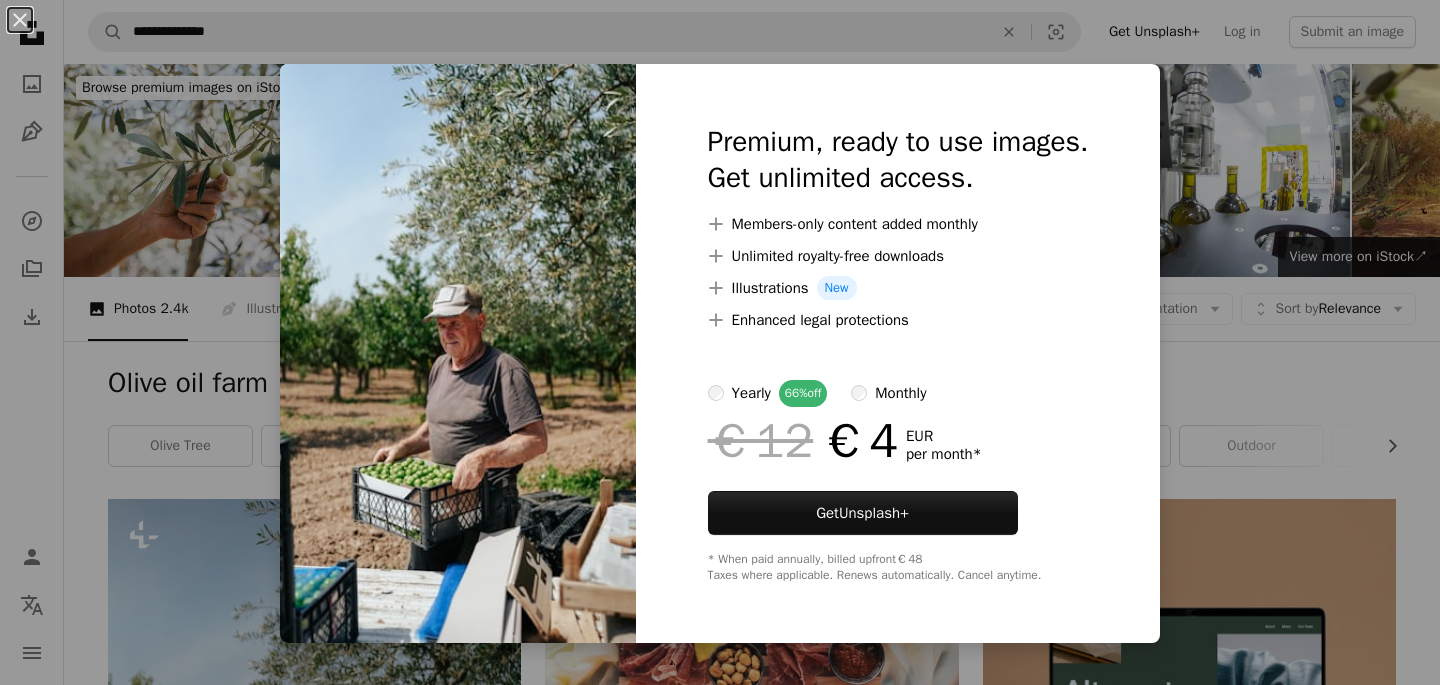 scroll, scrollTop: 446, scrollLeft: 0, axis: vertical 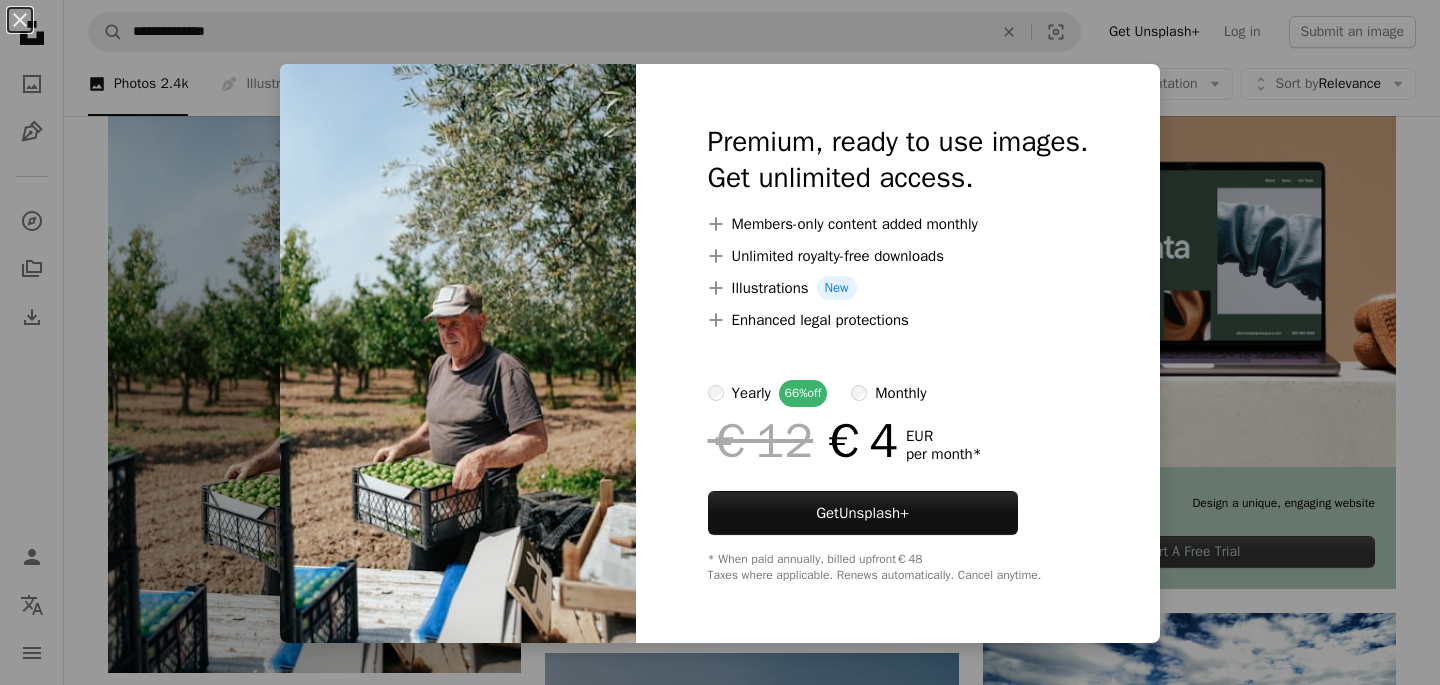 click on "An X shape Premium, ready to use images. Get unlimited access. A plus sign Members-only content added monthly A plus sign Unlimited royalty-free downloads A plus sign Illustrations  New A plus sign Enhanced legal protections yearly 66%  off monthly €12   €4 EUR per month * Get  Unsplash+ * When paid annually, billed upfront  €48 Taxes where applicable. Renews automatically. Cancel anytime." at bounding box center [720, 342] 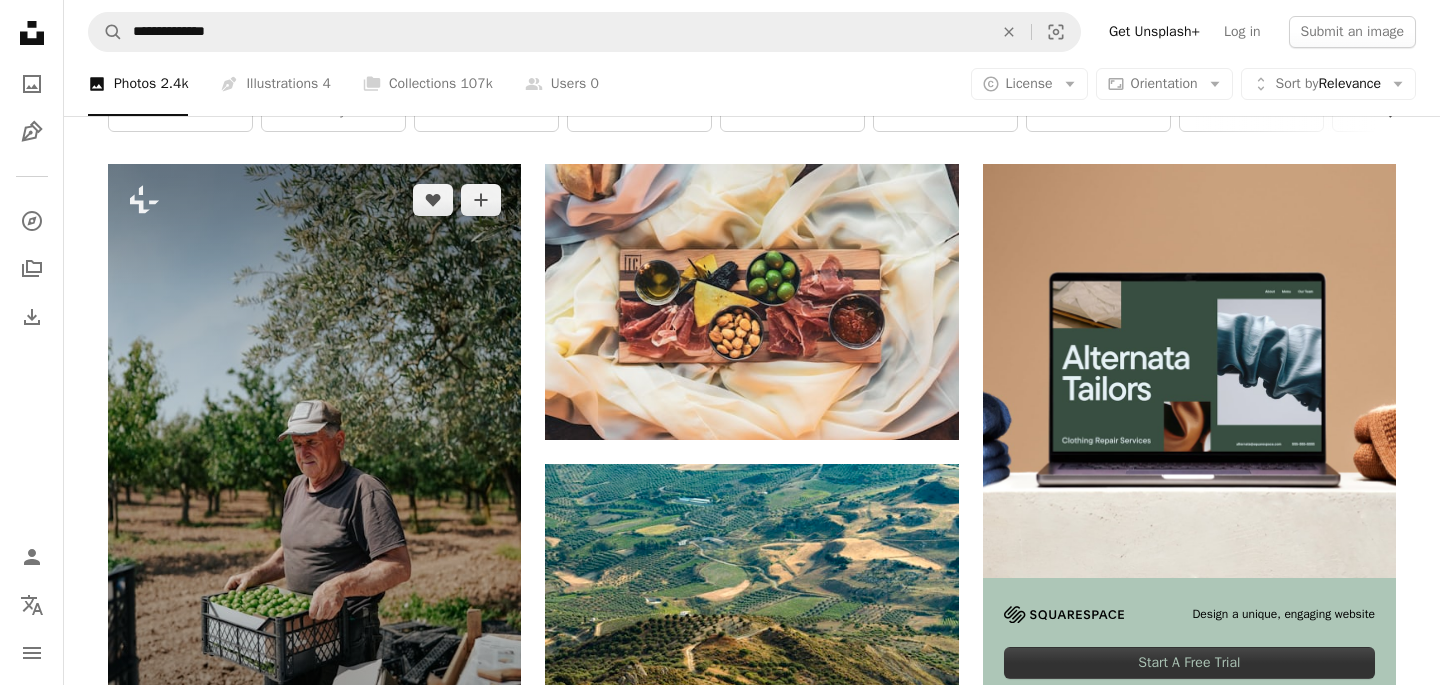 scroll, scrollTop: 294, scrollLeft: 0, axis: vertical 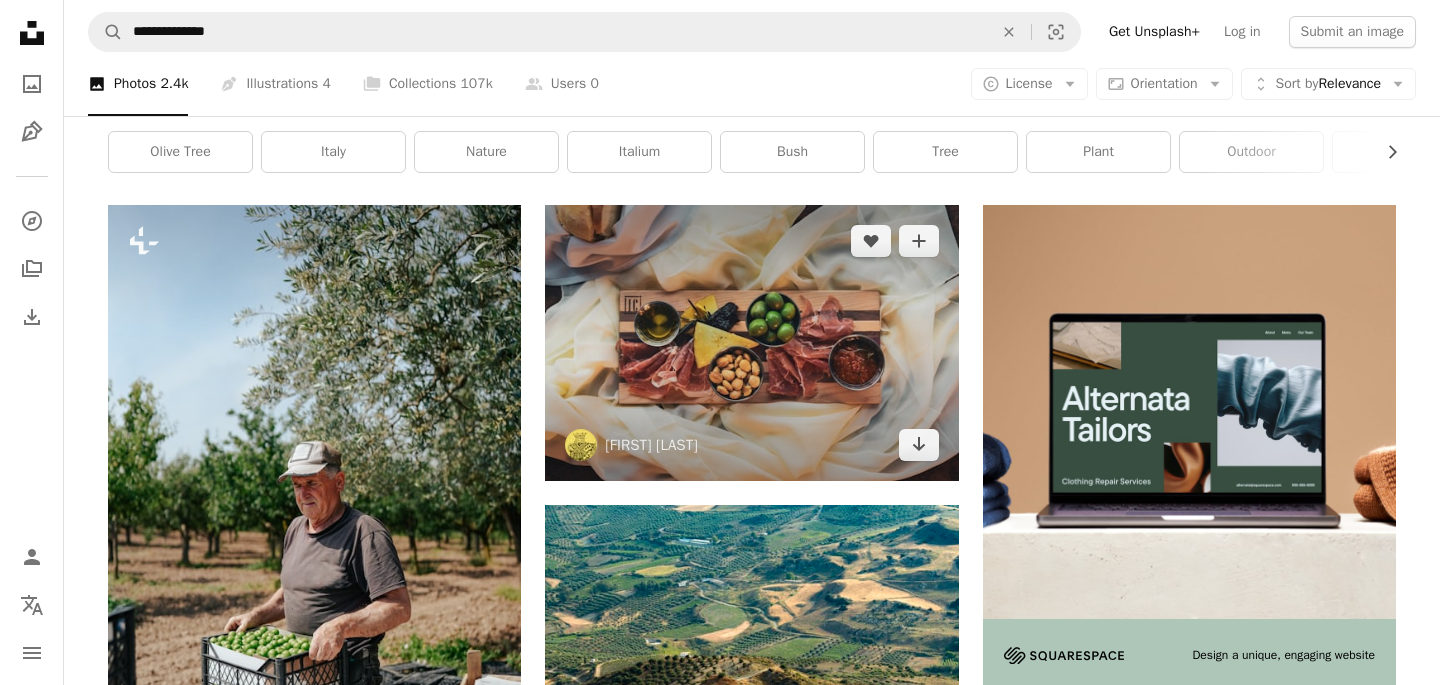 click at bounding box center [751, 342] 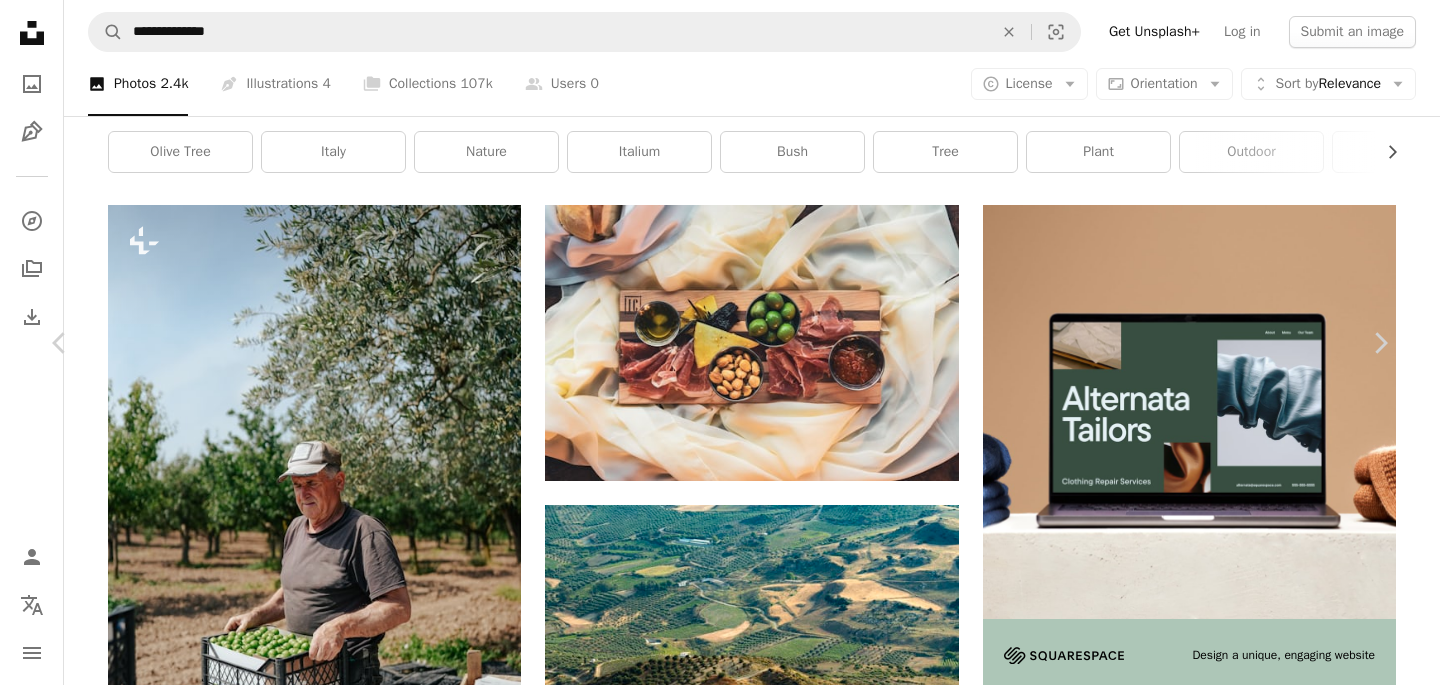 click on "An X shape Chevron left Chevron right [FIRST] [LAST] [LAST] A heart A plus sign Edit image   Plus sign for Unsplash+ Download free Chevron down Zoom in Views 392,129 Downloads 2,112 A forward-right arrow Share Info icon Info More Actions Charcuterie Calendar outlined Published on  October 28, 2021 Camera NIKON CORPORATION, NIKON D7200 Safety Free to use under the  Unsplash License food restaurant presentation farm meat cheese moody olive oil nuts fresh soft olives rustic charcuterie board cheese board salami styling fresh bread cured meats plant Free stock photos Browse premium related images on iStock  |  Save 20% with code UNSPLASH20 View more on iStock  ↗ Related images A heart A plus sign [FIRST] Available for hire A checkmark inside of a circle Arrow pointing down A heart A plus sign [FIRST] [LAST] Available for hire A checkmark inside of a circle Arrow pointing down A heart A plus sign [FIRST] [LAST] Arrow pointing down A heart A plus sign [FIRST] [LAST] Available for hire A checkmark inside of a circle" at bounding box center [720, 4847] 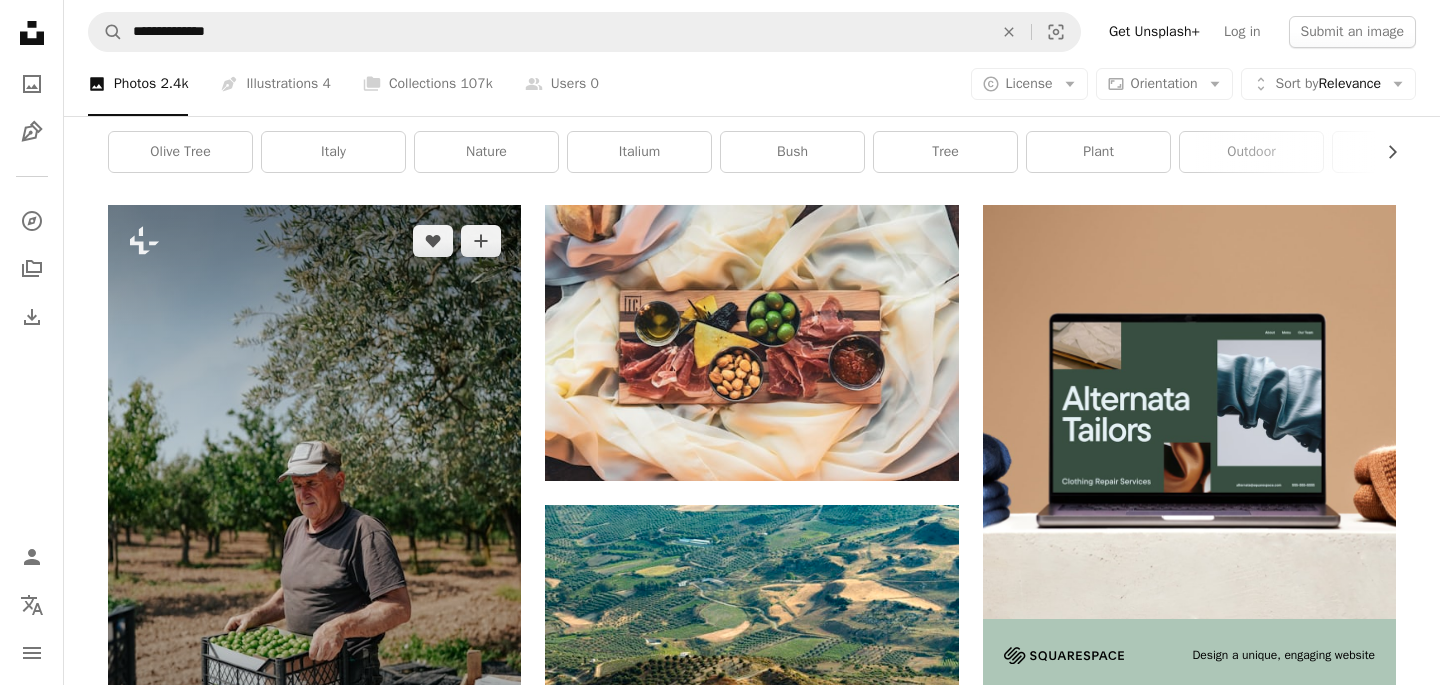 click at bounding box center [314, 515] 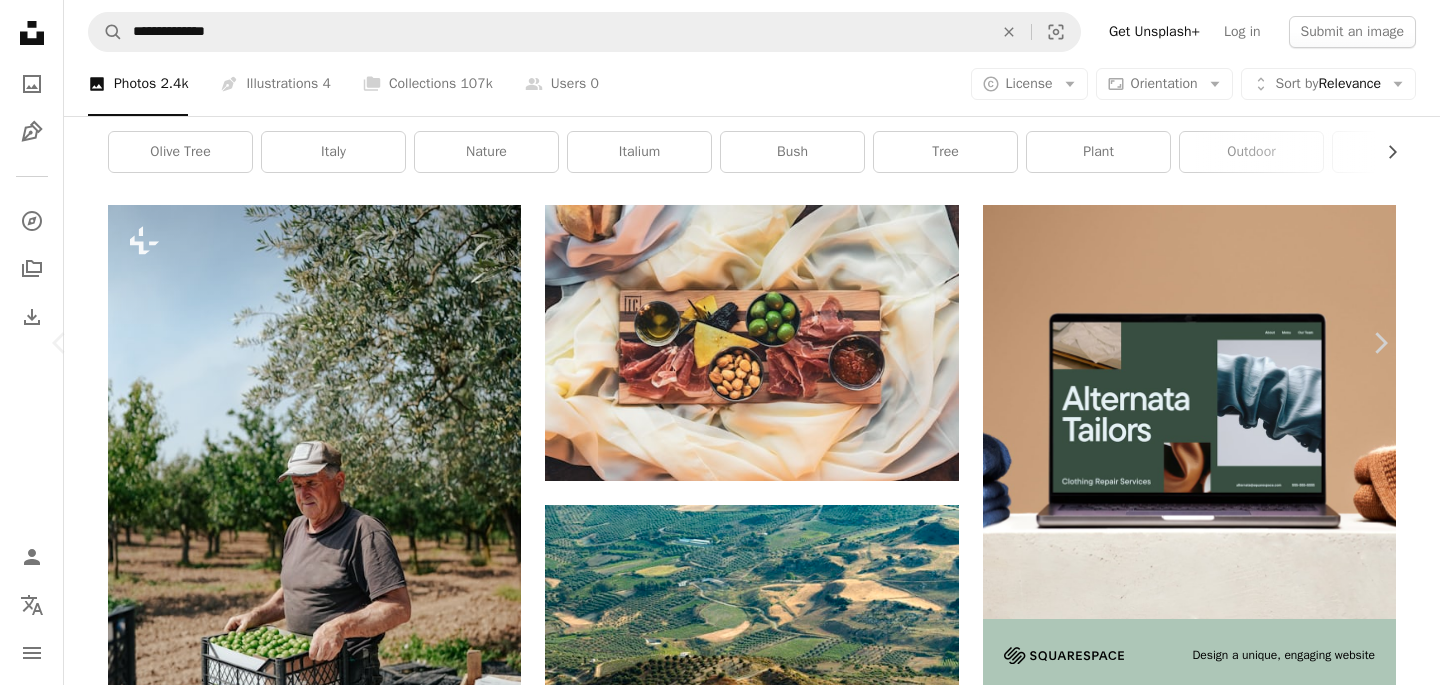 click on "A lock   Download" at bounding box center [1229, 4552] 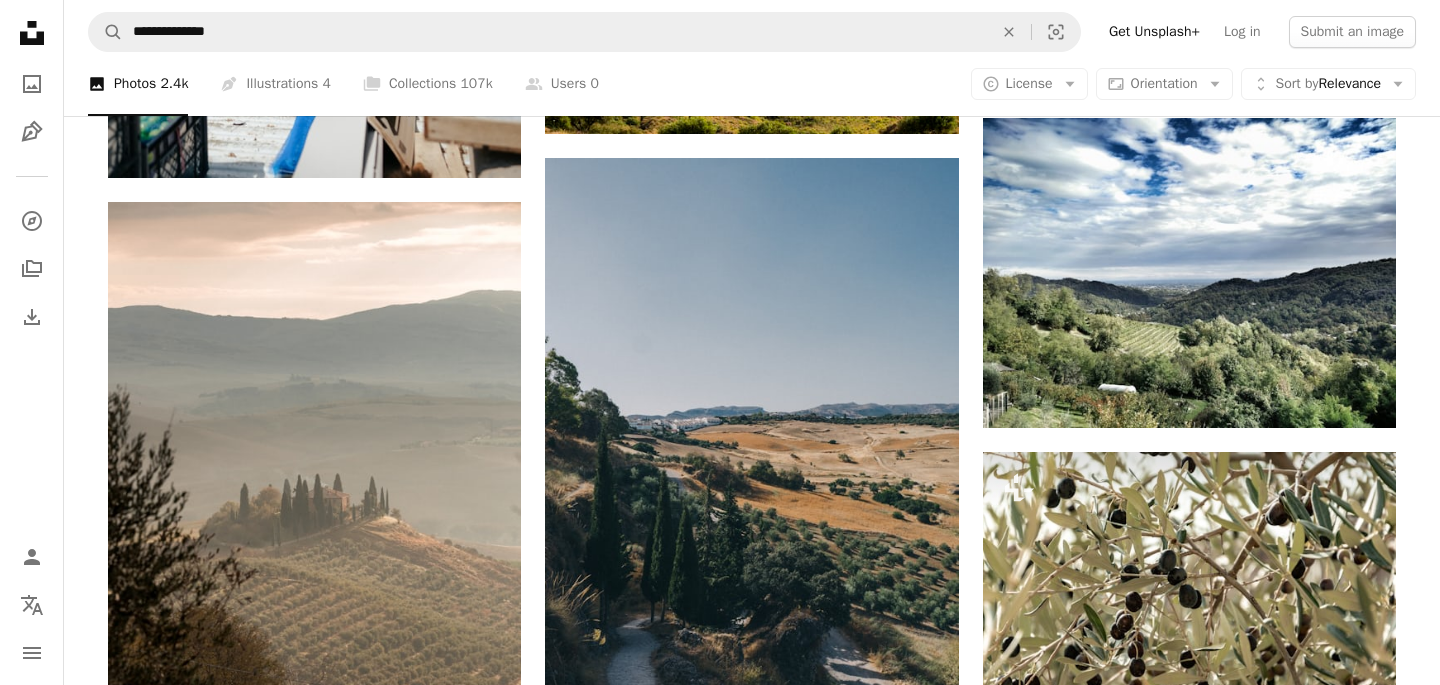 scroll, scrollTop: 1133, scrollLeft: 0, axis: vertical 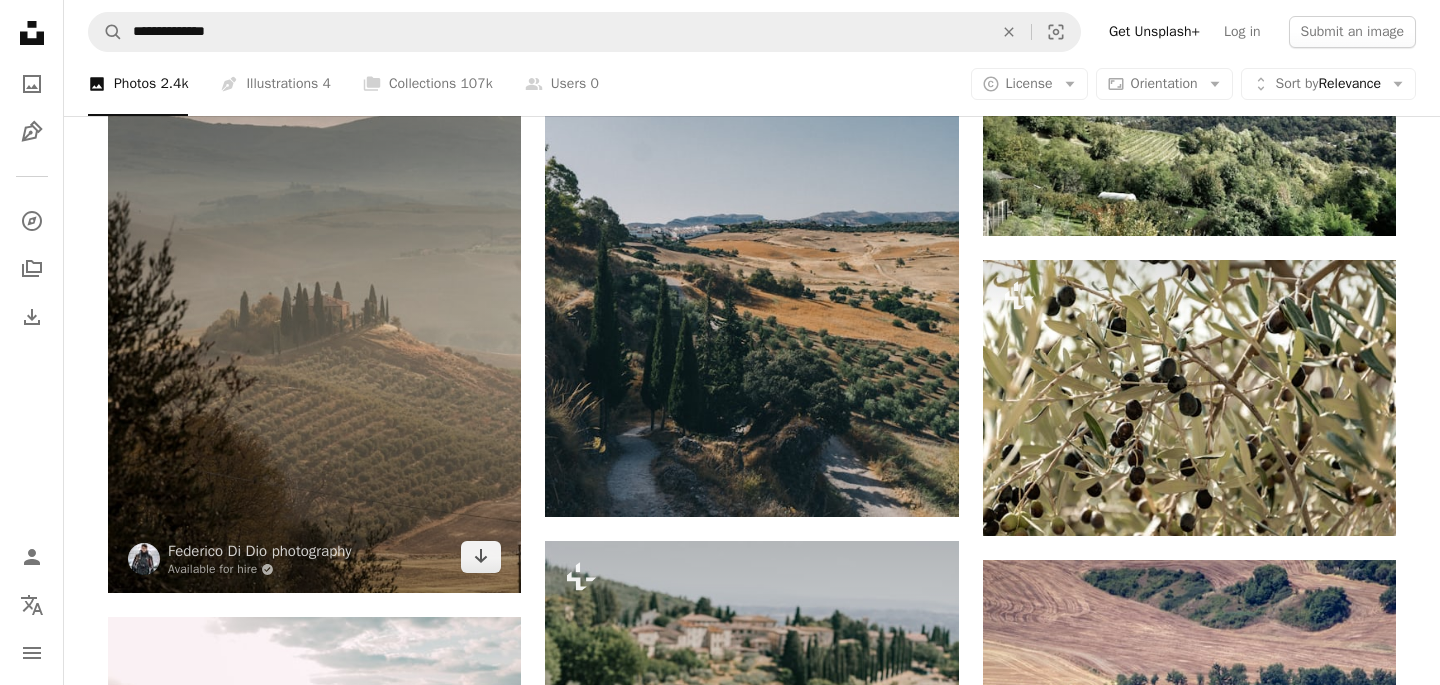 click at bounding box center [314, 301] 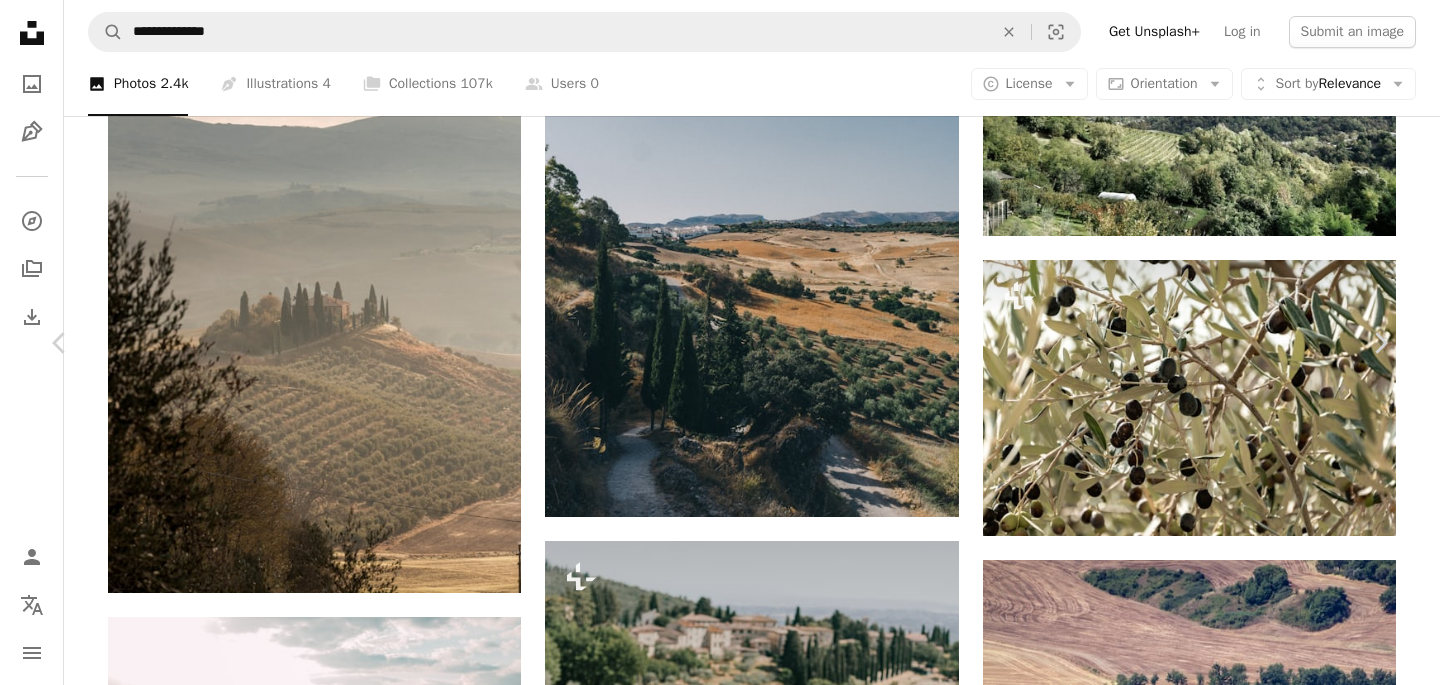 scroll, scrollTop: 182, scrollLeft: 0, axis: vertical 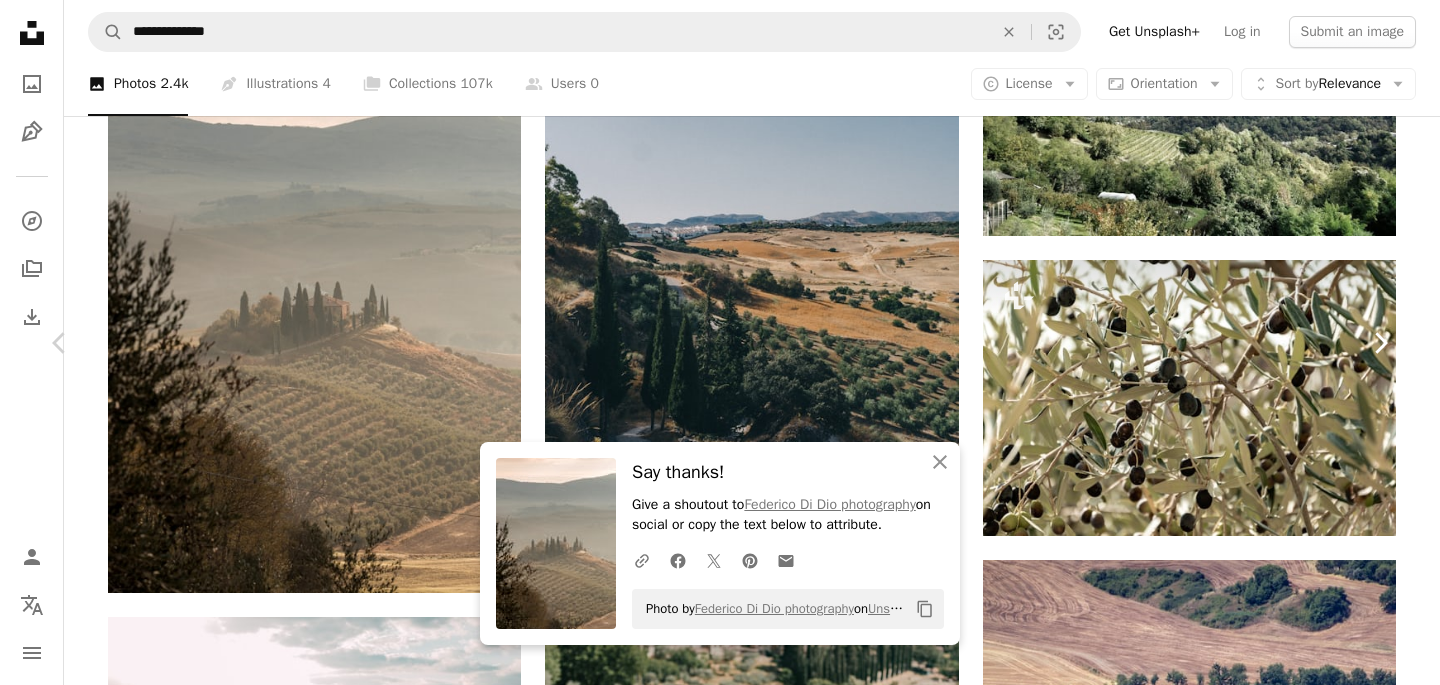 click on "Chevron right" at bounding box center (1380, 343) 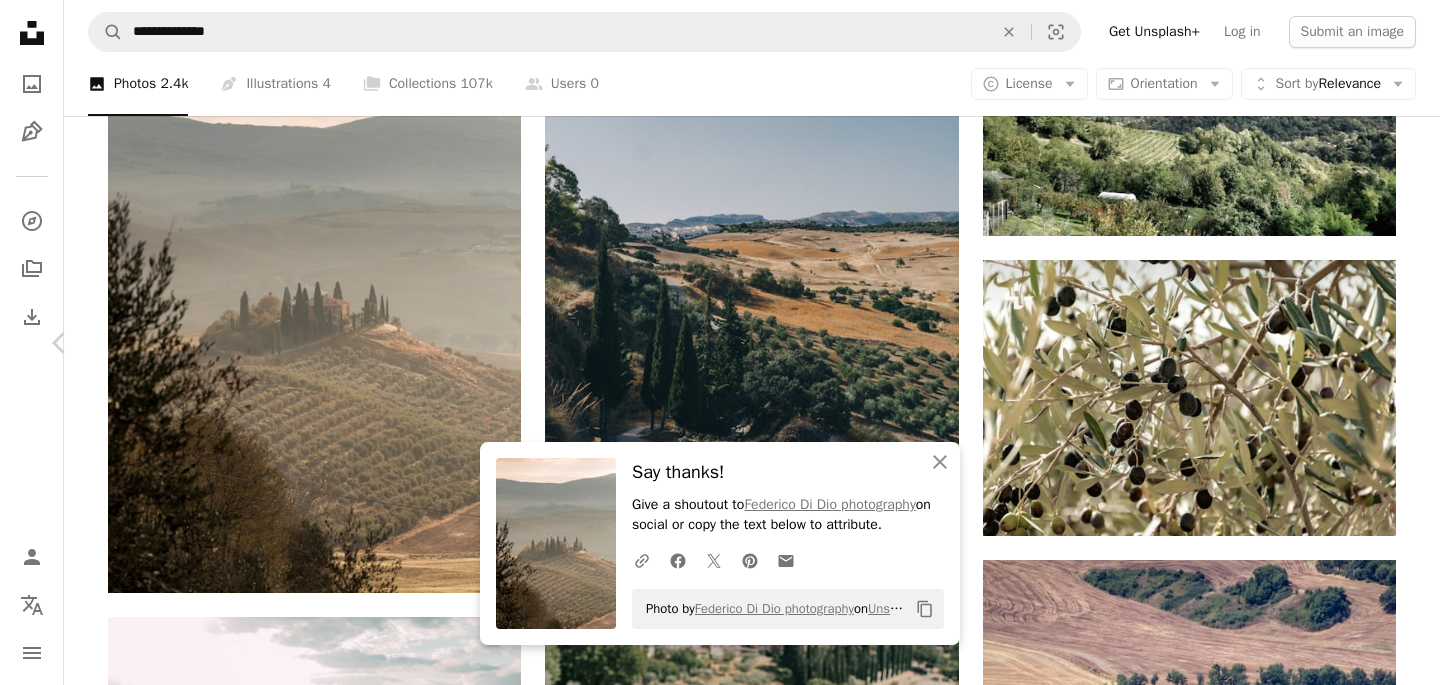 scroll, scrollTop: 0, scrollLeft: 0, axis: both 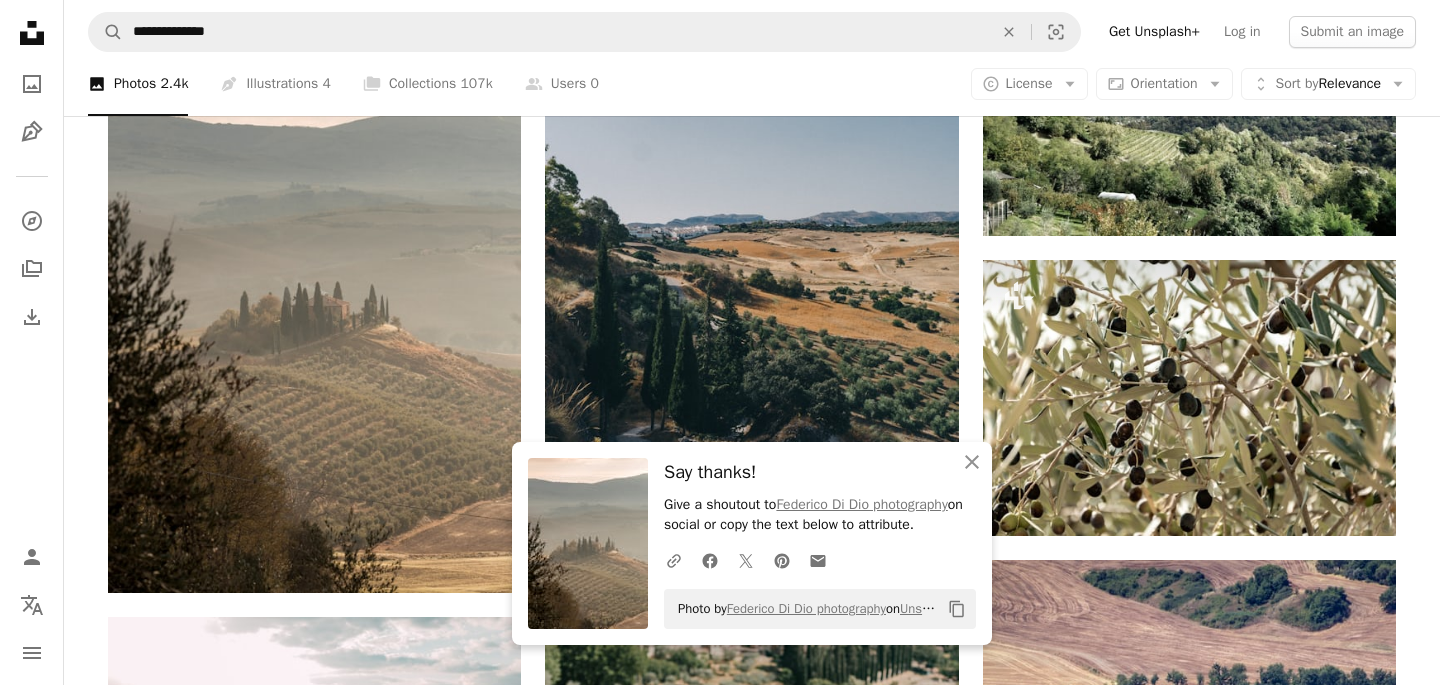 click on "Plus sign for Unsplash+ A heart A plus sign [FIRST] [LAST] For  Unsplash+ A lock   Download A heart A plus sign [FIRST] [LAST] photography Available for hire A checkmark inside of a circle Arrow pointing down A heart A plus sign [FIRST] [LAST] Arrow pointing down A heart A plus sign [FIRST] [LAST] Arrow pointing down A heart A plus sign [FIRST] [LAST] Available for hire A checkmark inside of a circle Arrow pointing down A heart A plus sign [FIRST] [LAST] Available for hire A checkmark inside of a circle Arrow pointing down A heart A plus sign [FIRST] [LAST] Available for hire A checkmark inside of a circle Arrow pointing down A heart A plus sign [FIRST] [LAST] Arrow pointing down A heart A plus sign [FIRST] [LAST] Arrow pointing down A heart A plus sign [FIRST] [LAST] Available for hire A checkmark inside of a circle Arrow pointing down Plus sign for Unsplash+ A heart A plus sign [FIRST] [LAST] For  Unsplash+ A lock   Download Plus sign for Unsplash+ A heart A plus sign [FIRST] + [LAST] For  Unsplash+ A lock   Download A heart" at bounding box center (752, 1057) 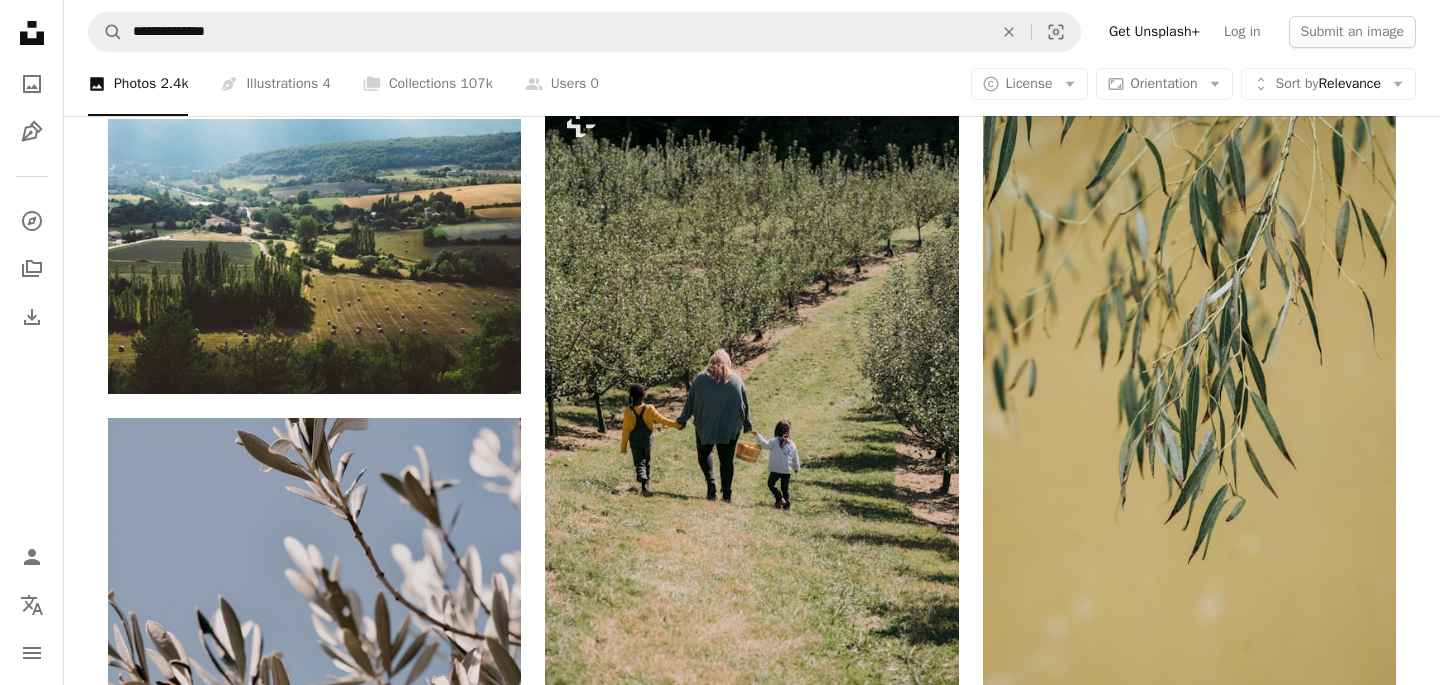scroll, scrollTop: 2294, scrollLeft: 0, axis: vertical 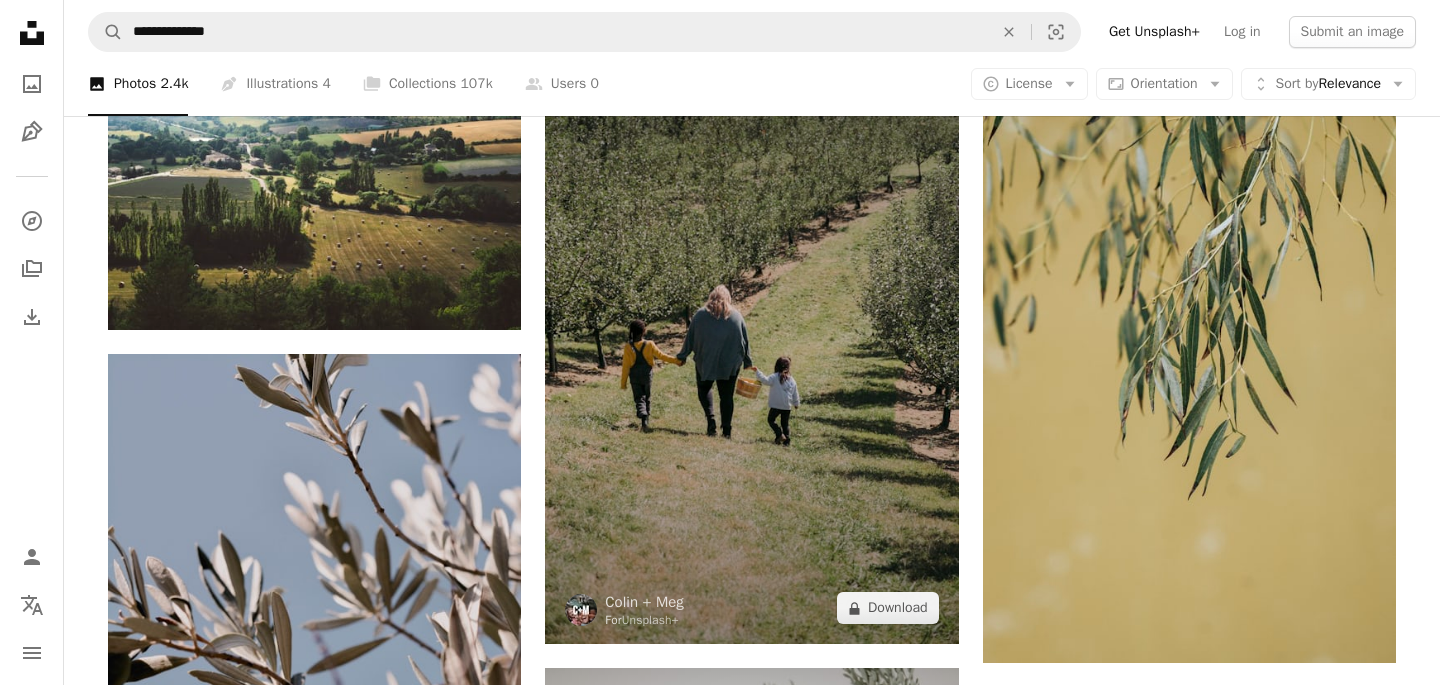 click at bounding box center [751, 334] 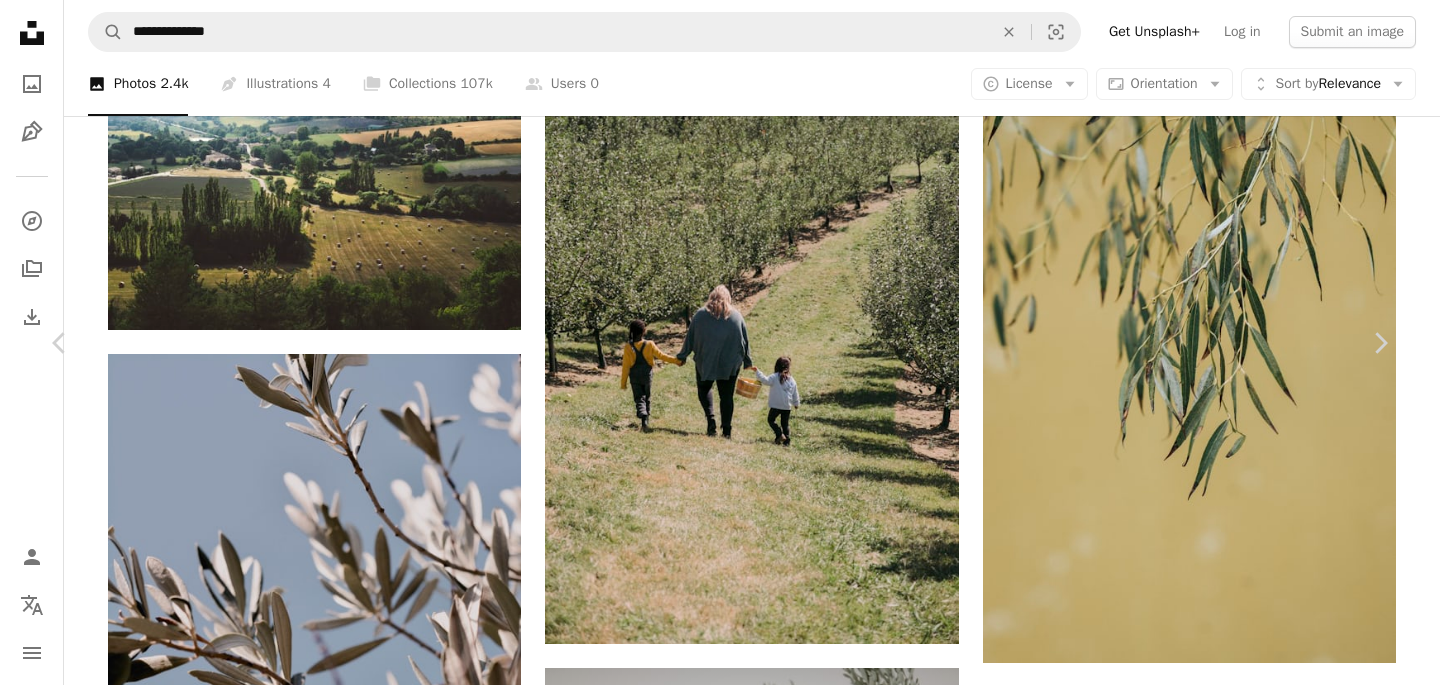 click on "A lock   Download" at bounding box center [1229, 2552] 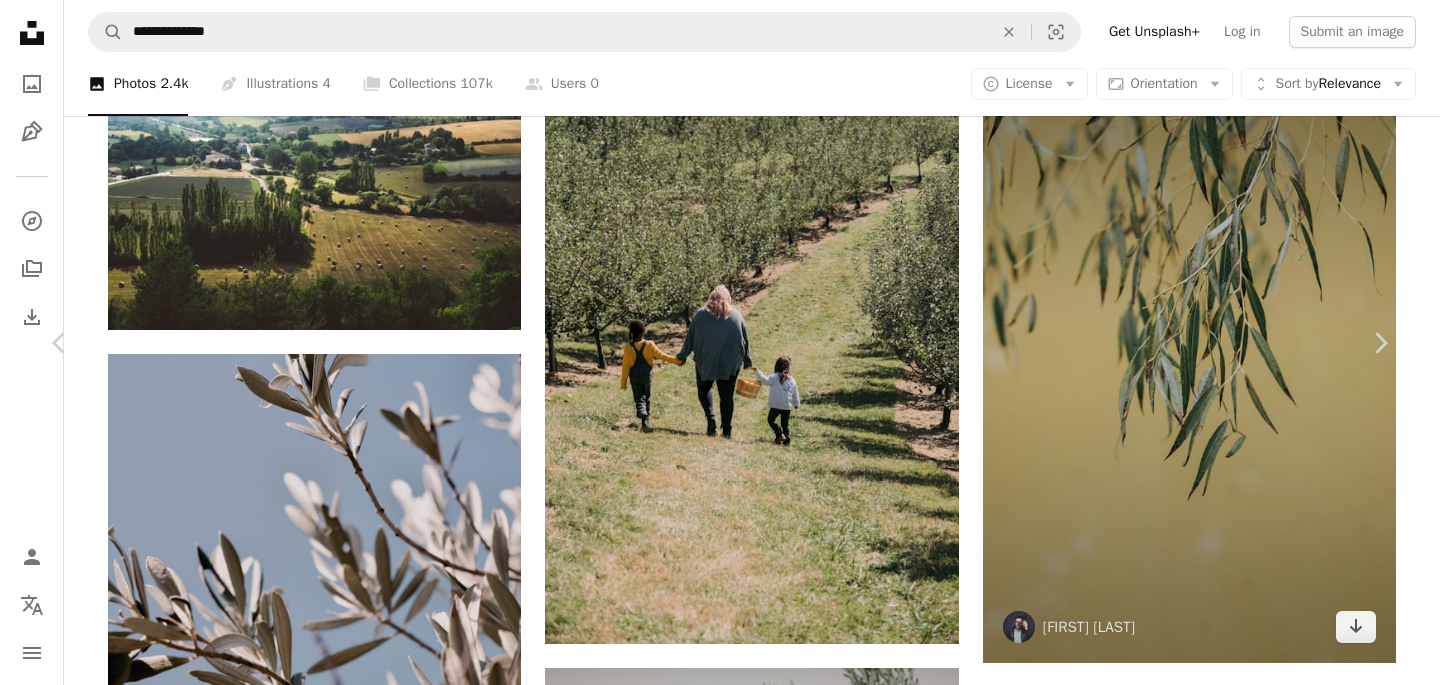 click on "An X shape Chevron left Chevron right [FIRST] + [LAST] For  Unsplash+ A heart A plus sign Edit image   Plus sign for Unsplash+ A lock   Download Zoom in A forward-right arrow Share More Actions Calendar outlined Published on  [MONTH] [DAY], [YEAR] Safety Licensed under the  Unsplash+ License family farm children orchard woman nature farms apple picking picking fruit day out top 100 Free stock photos From this series Chevron right Plus sign for Unsplash+ Plus sign for Unsplash+ Plus sign for Unsplash+ Plus sign for Unsplash+ Plus sign for Unsplash+ Plus sign for Unsplash+ Plus sign for Unsplash+ Plus sign for Unsplash+ Plus sign for Unsplash+ Plus sign for Unsplash+ Related images Plus sign for Unsplash+ A heart A plus sign [FIRST] [LAST] For  Unsplash+ A lock   Download Plus sign for Unsplash+ A heart A plus sign Curated Lifestyle For  Unsplash+ A lock   Download Plus sign for Unsplash+ A heart A plus sign [FIRST] [LAST] For  Unsplash+ A lock   Download Plus sign for Unsplash+ A heart A plus sign Getty Images For  A lock" at bounding box center (720, 2847) 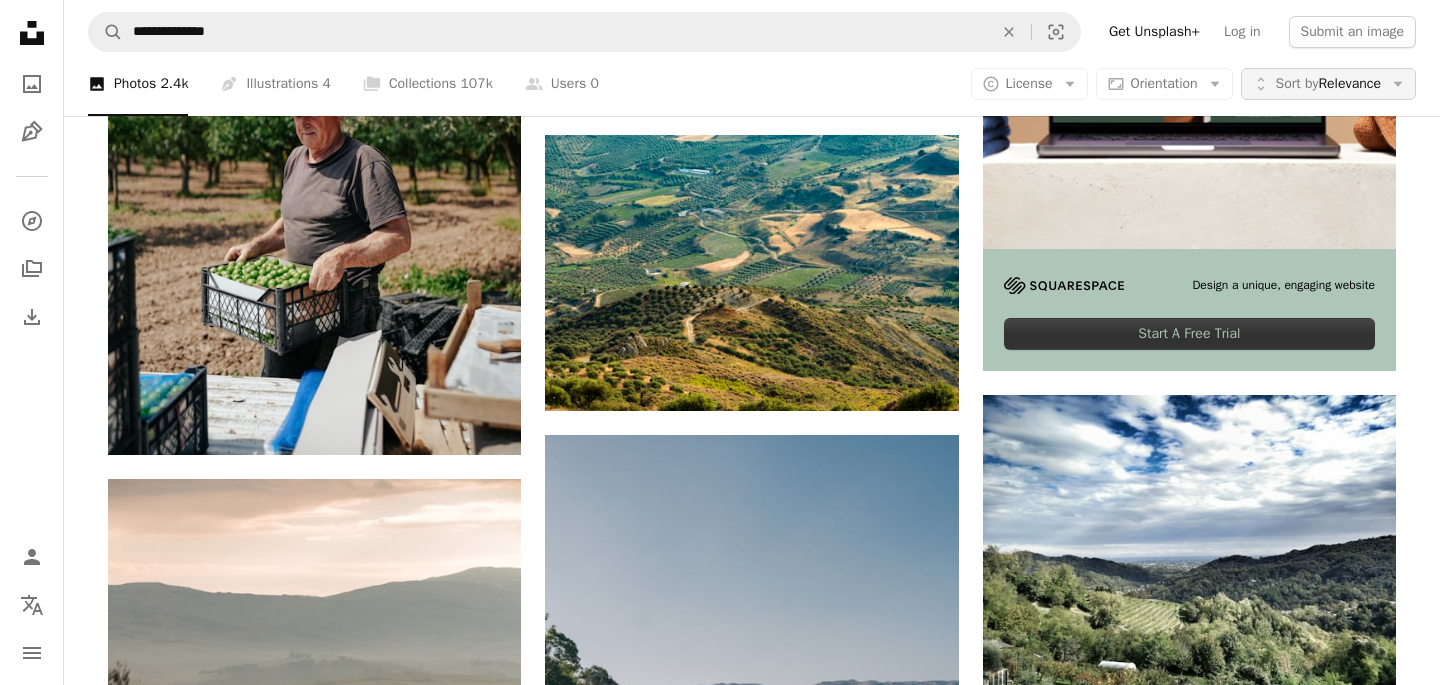scroll, scrollTop: 539, scrollLeft: 0, axis: vertical 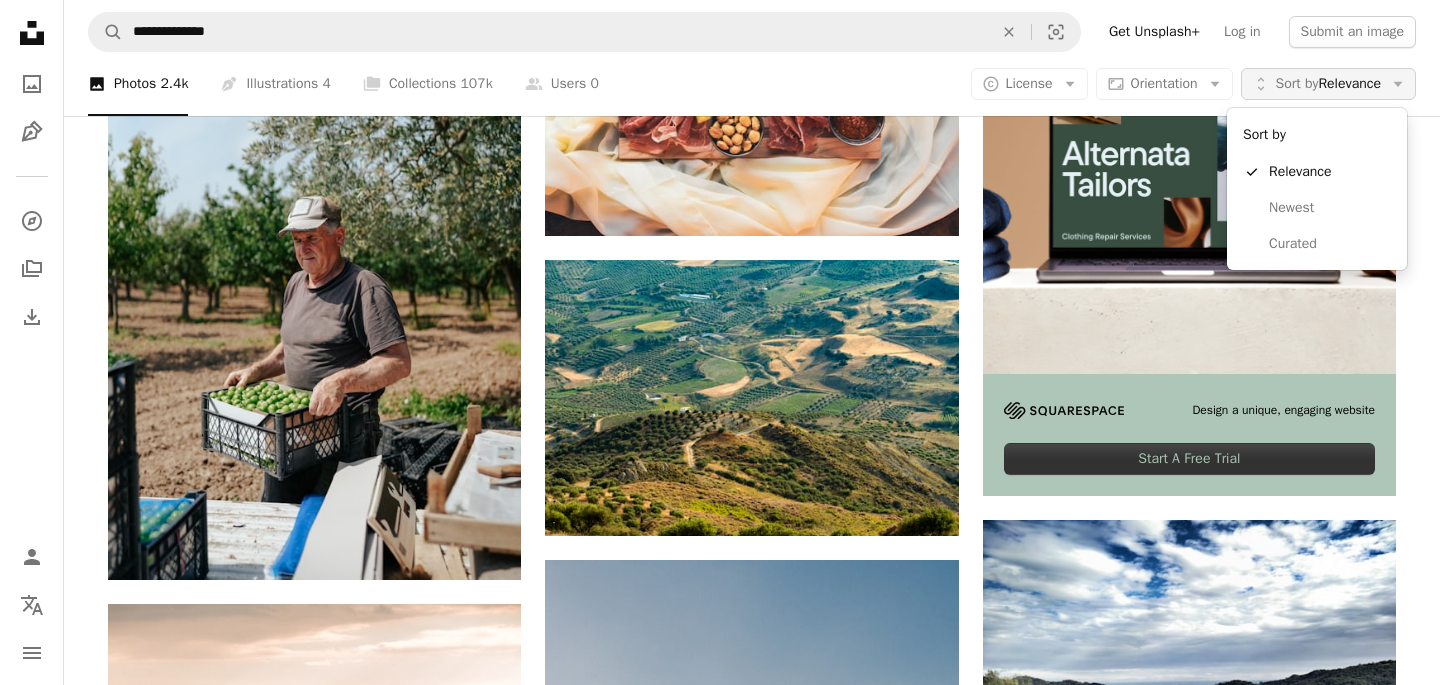 click on "Sort by  Relevance" at bounding box center [1328, 84] 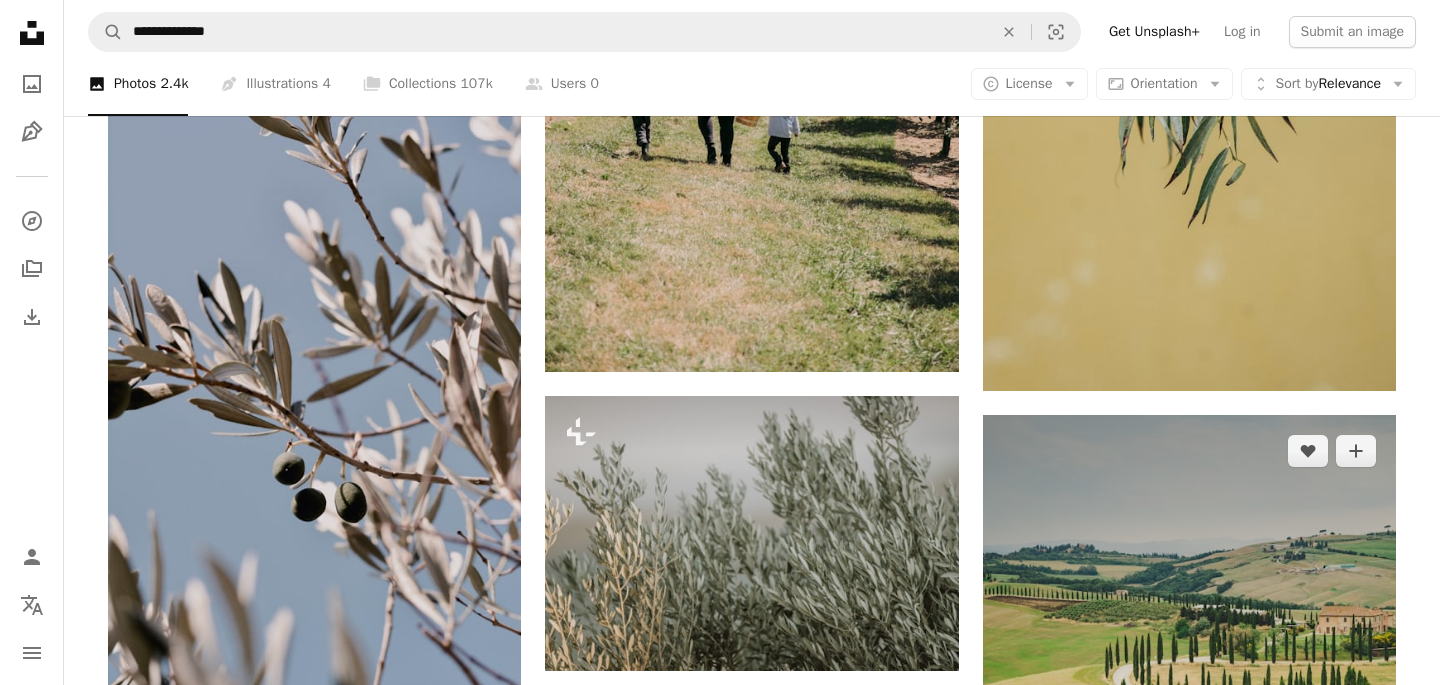 scroll, scrollTop: 2563, scrollLeft: 0, axis: vertical 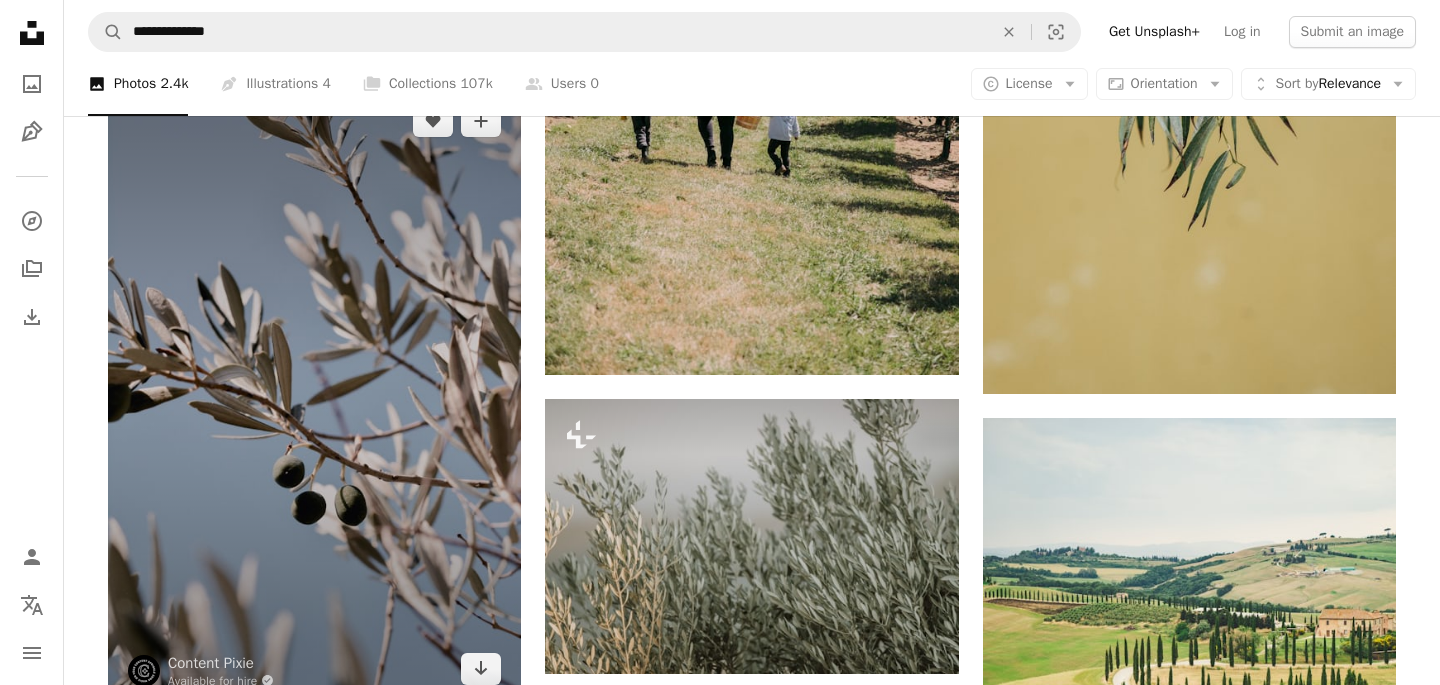 click at bounding box center (314, 395) 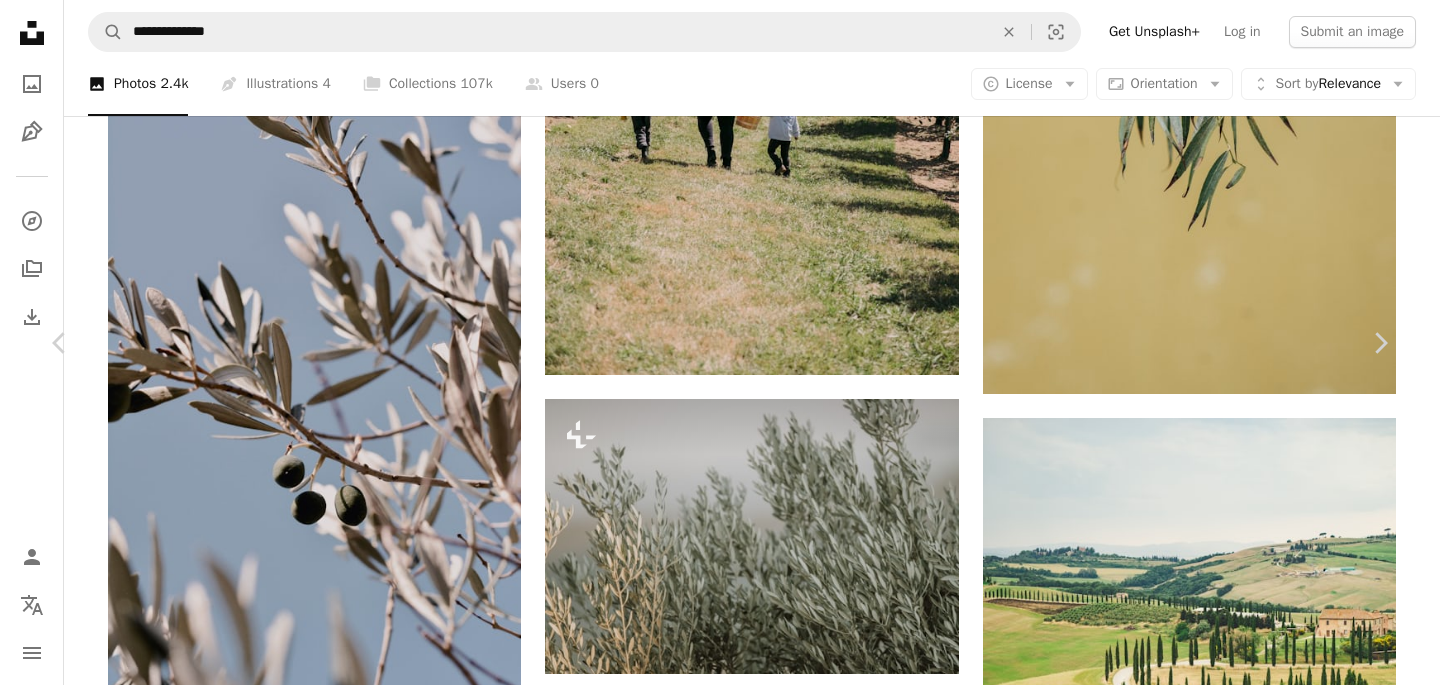 click on "Download free" at bounding box center [1191, 5635] 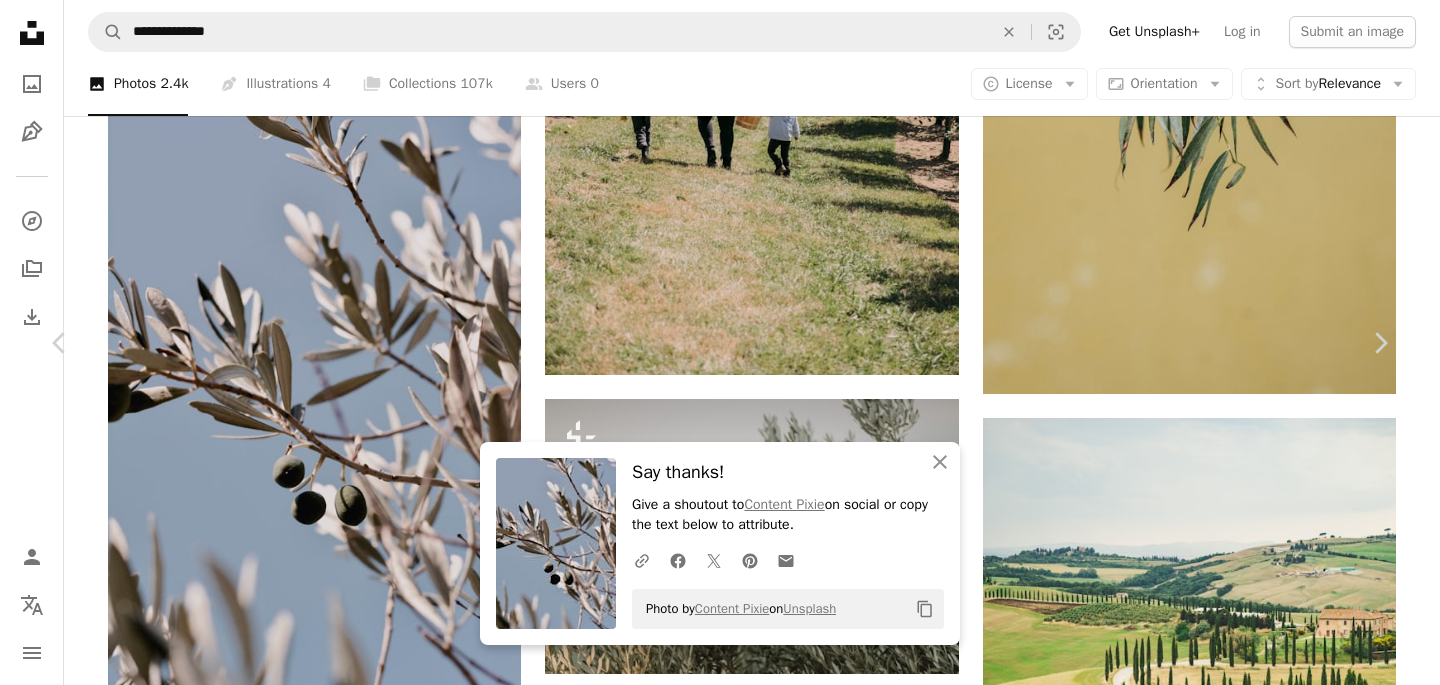 click on "An X shape Chevron left Chevron right An X shape Close Say thanks! Give a shoutout to  [FIRST] [LAST]  on social or copy the text below to attribute. A URL sharing icon (chains) Facebook icon X (formerly Twitter) icon Pinterest icon An envelope Photo by  [FIRST] [LAST]  on  Unsplash
Copy content [FIRST] [LAST] Available for hire A checkmark inside of a circle A heart A plus sign Edit image   Plus sign for Unsplash+ Download free Chevron down Zoom in Views 523,731 Downloads 4,982 Featured in Photos ,  Nature A forward-right arrow Share Info icon Info More Actions Olive tree branch on blue sky ✦ Snag more FREE stock photos each month 👉 https://contentpixie.com/secret-snaps/ A map marker [CITY], [COUNTRY] Calendar outlined Published on  July 17, 2021 Camera NIKON CORPORATION, NIKON D5200 Safety Free to use under the  Unsplash License plant croatia olive tree olive flower food grey vegetable blossom grain seed produce Backgrounds Browse premium related images on iStock  |  Save 20% with code UNSPLASH20" at bounding box center [720, 5930] 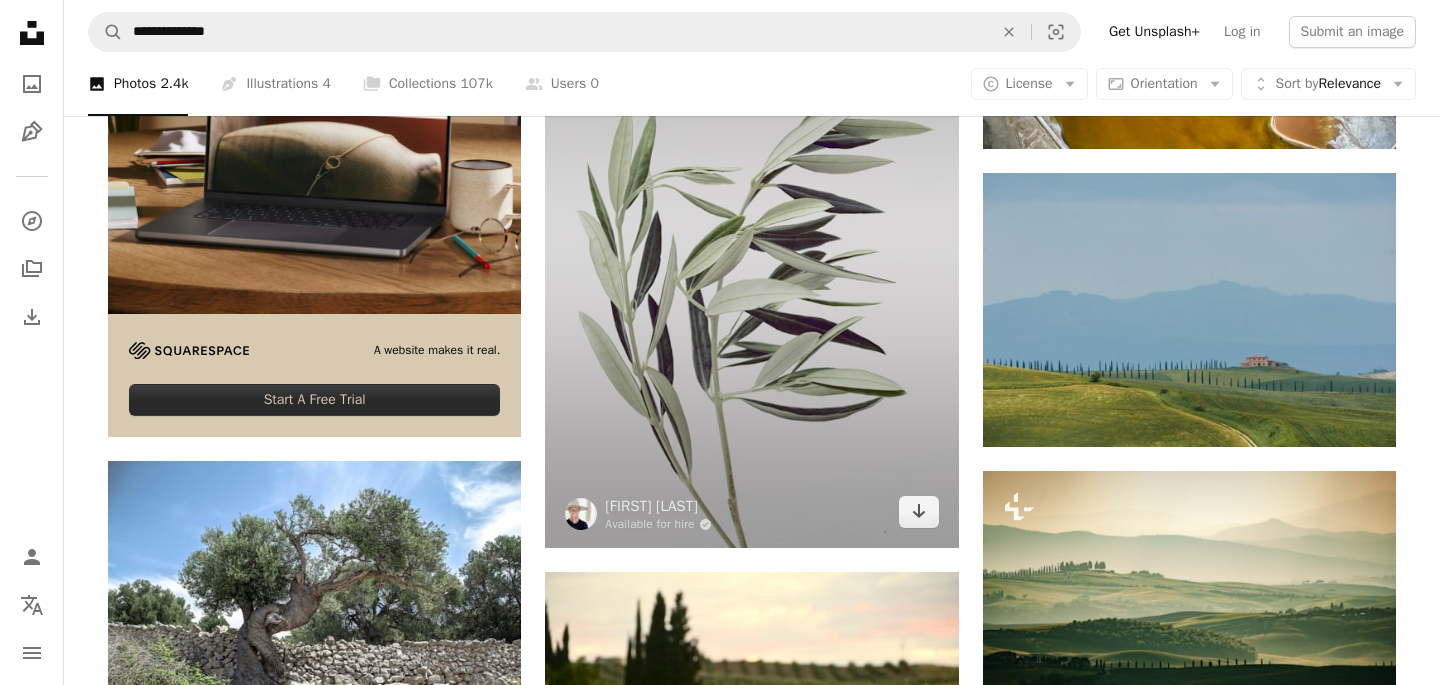 scroll, scrollTop: 5556, scrollLeft: 0, axis: vertical 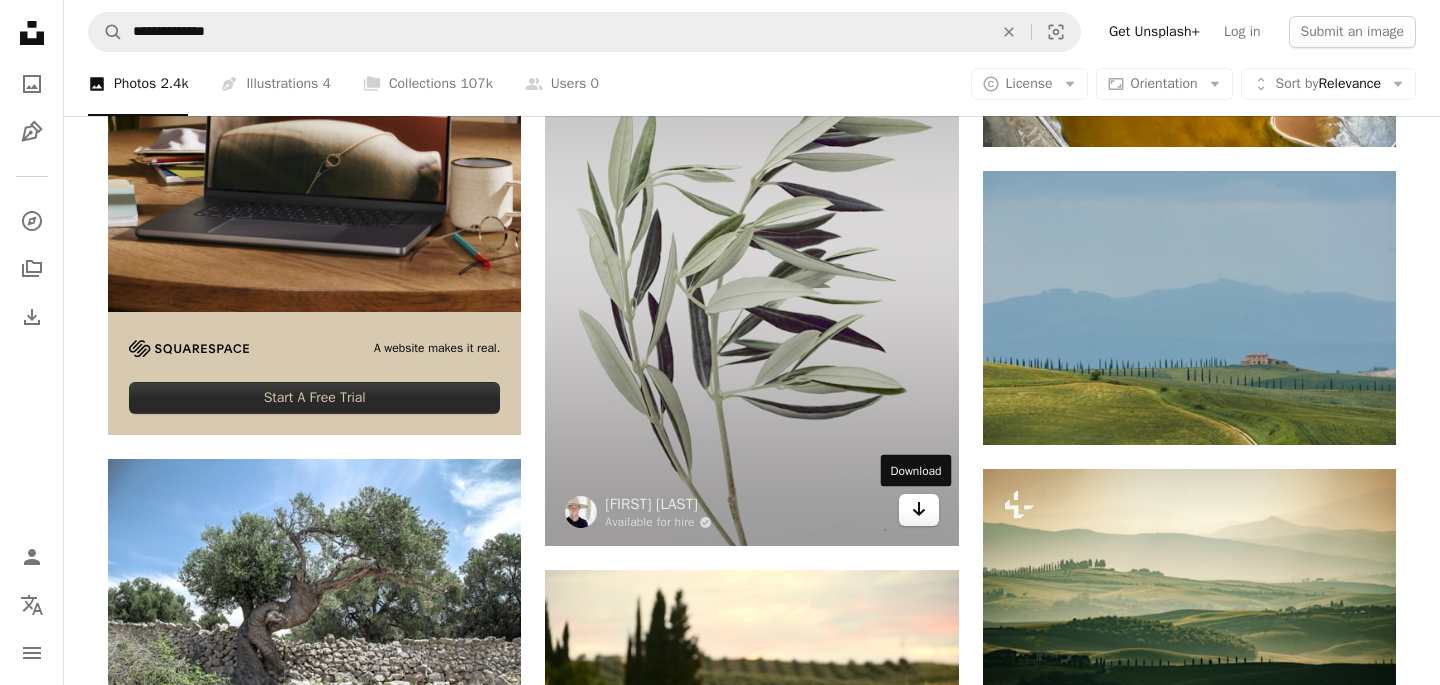 click on "Arrow pointing down" 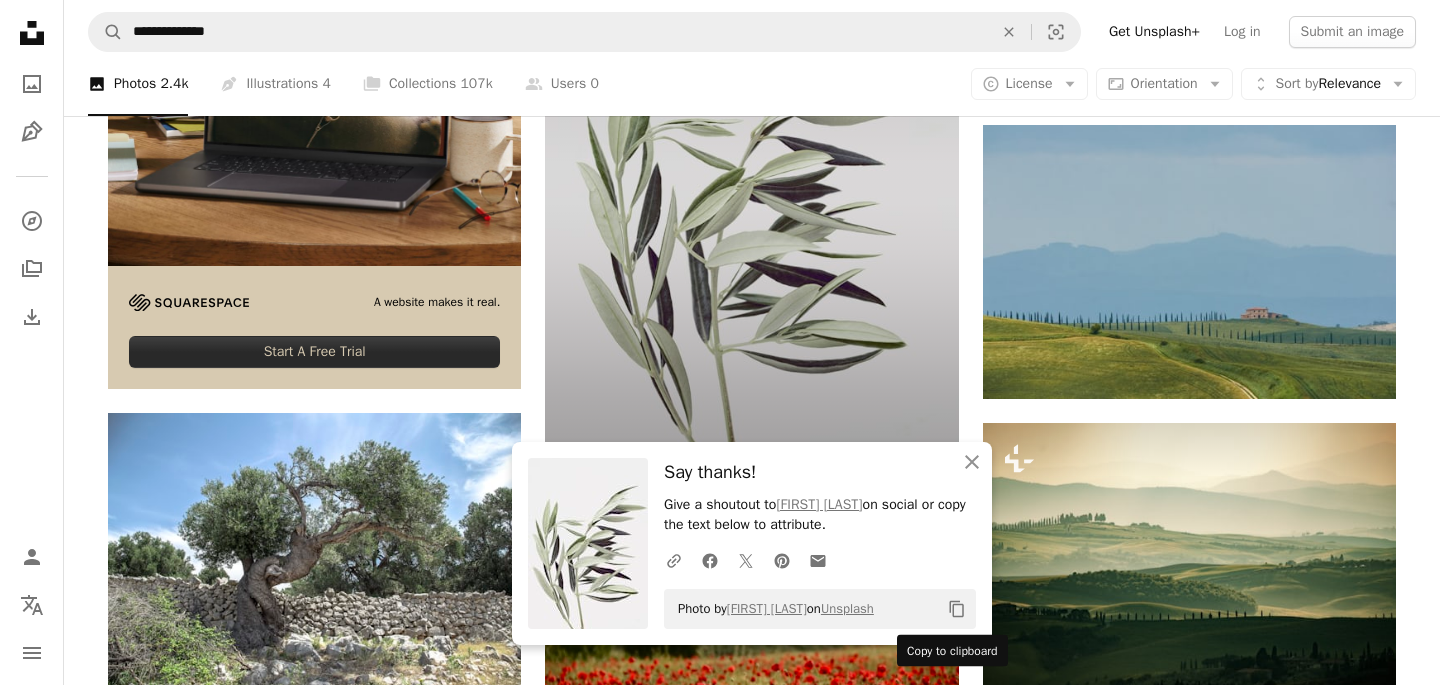 scroll, scrollTop: 5914, scrollLeft: 0, axis: vertical 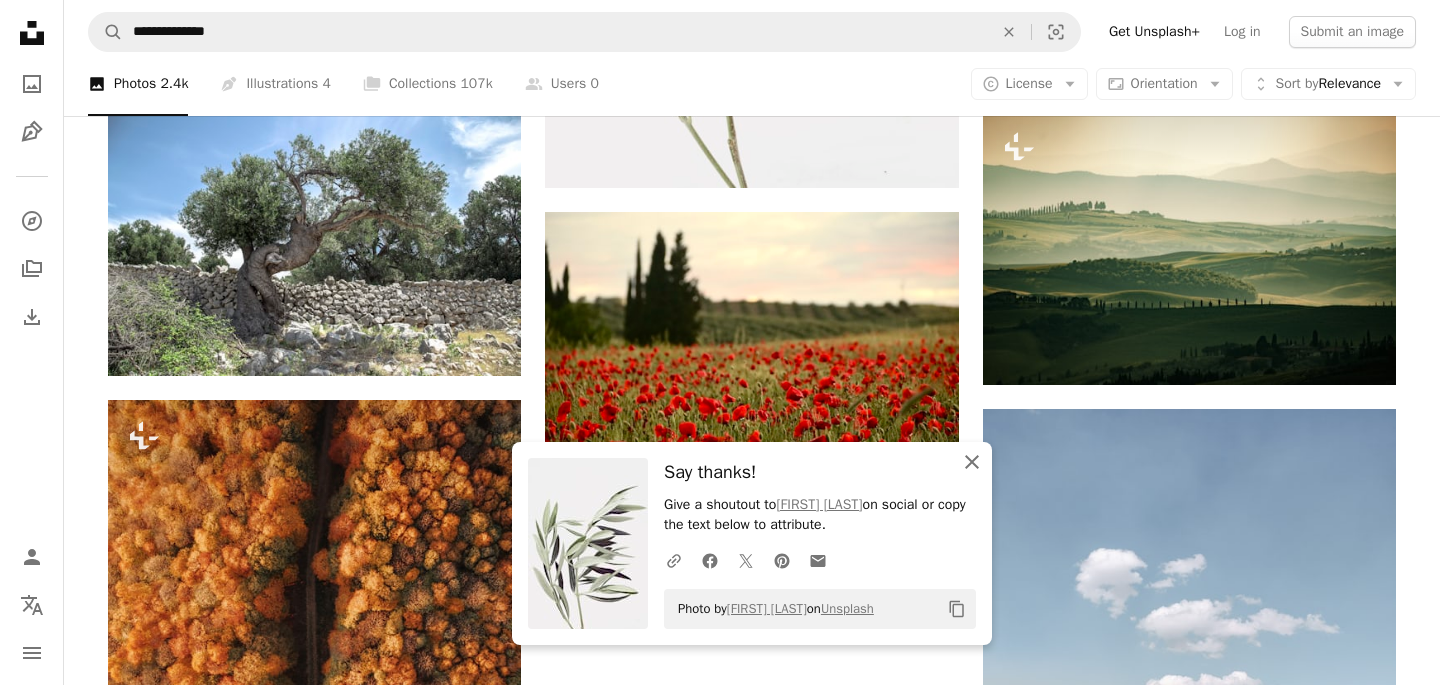 click 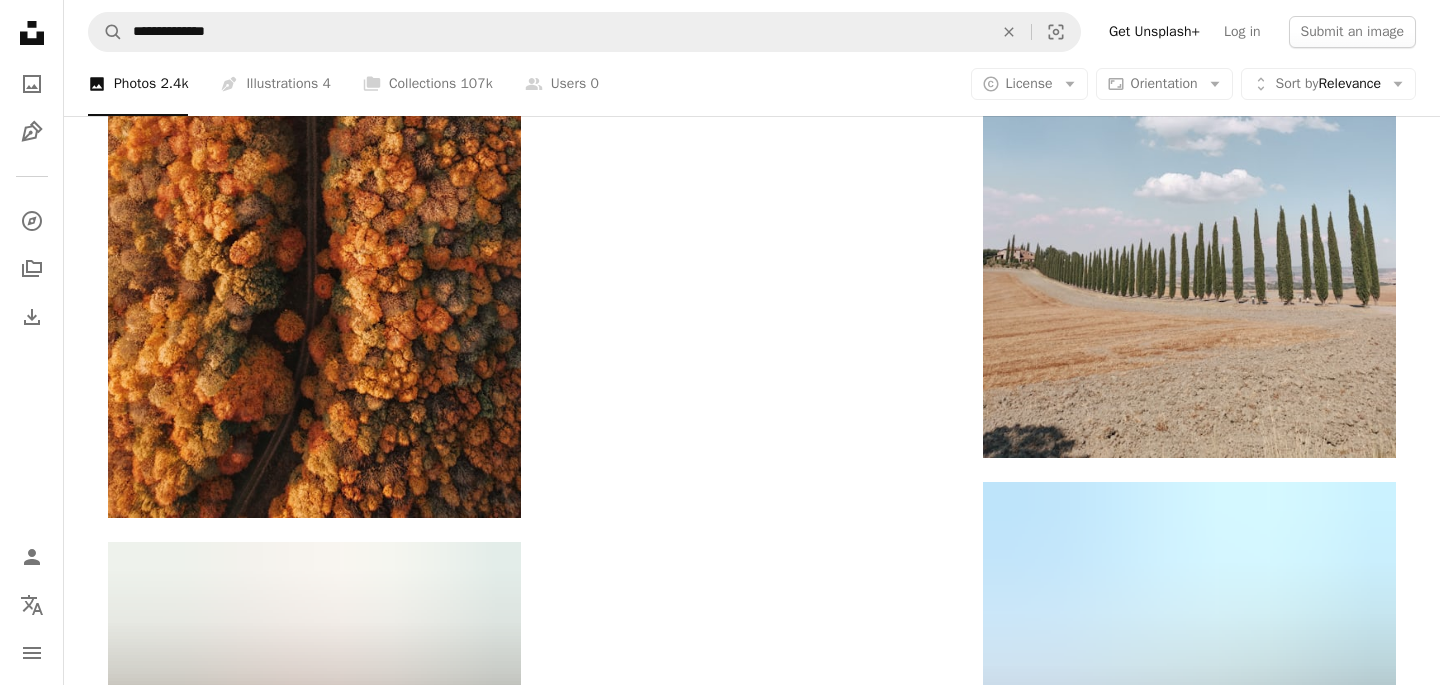 scroll, scrollTop: 6774, scrollLeft: 0, axis: vertical 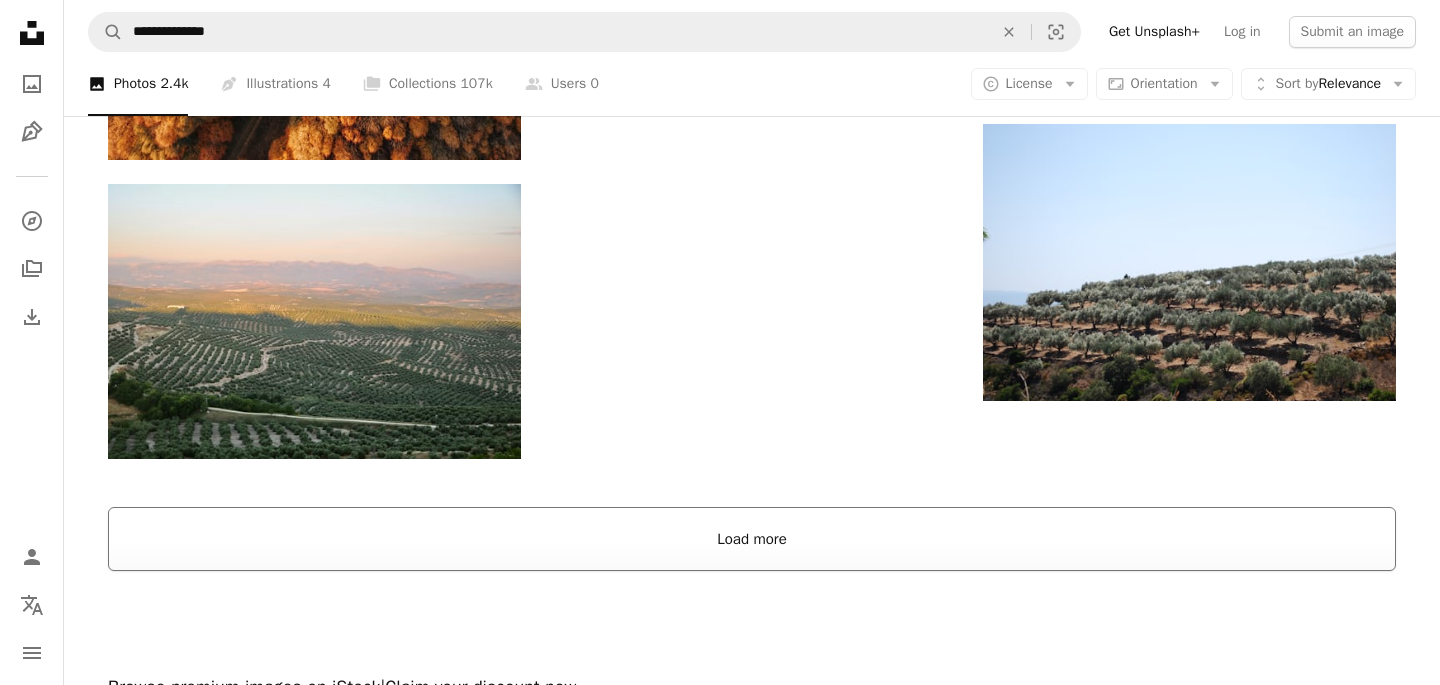 click on "Load more" at bounding box center (752, 539) 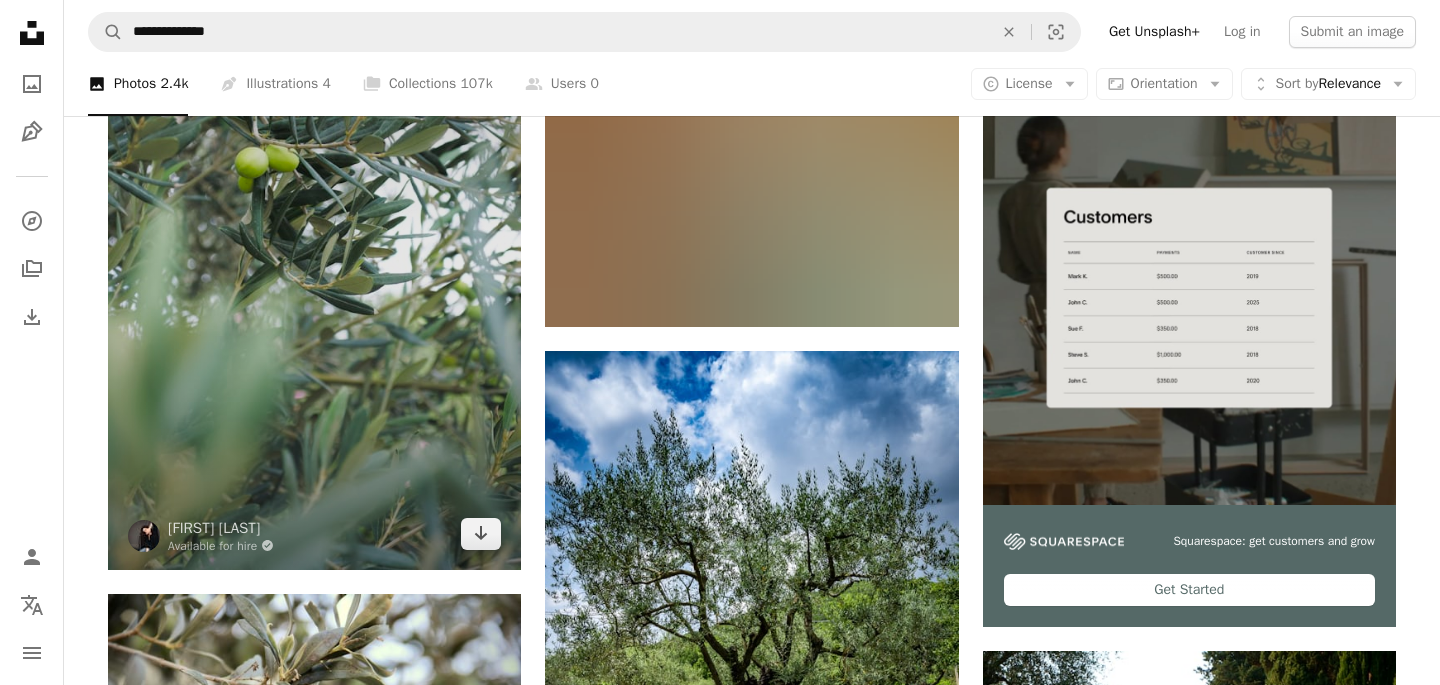 scroll, scrollTop: 8296, scrollLeft: 0, axis: vertical 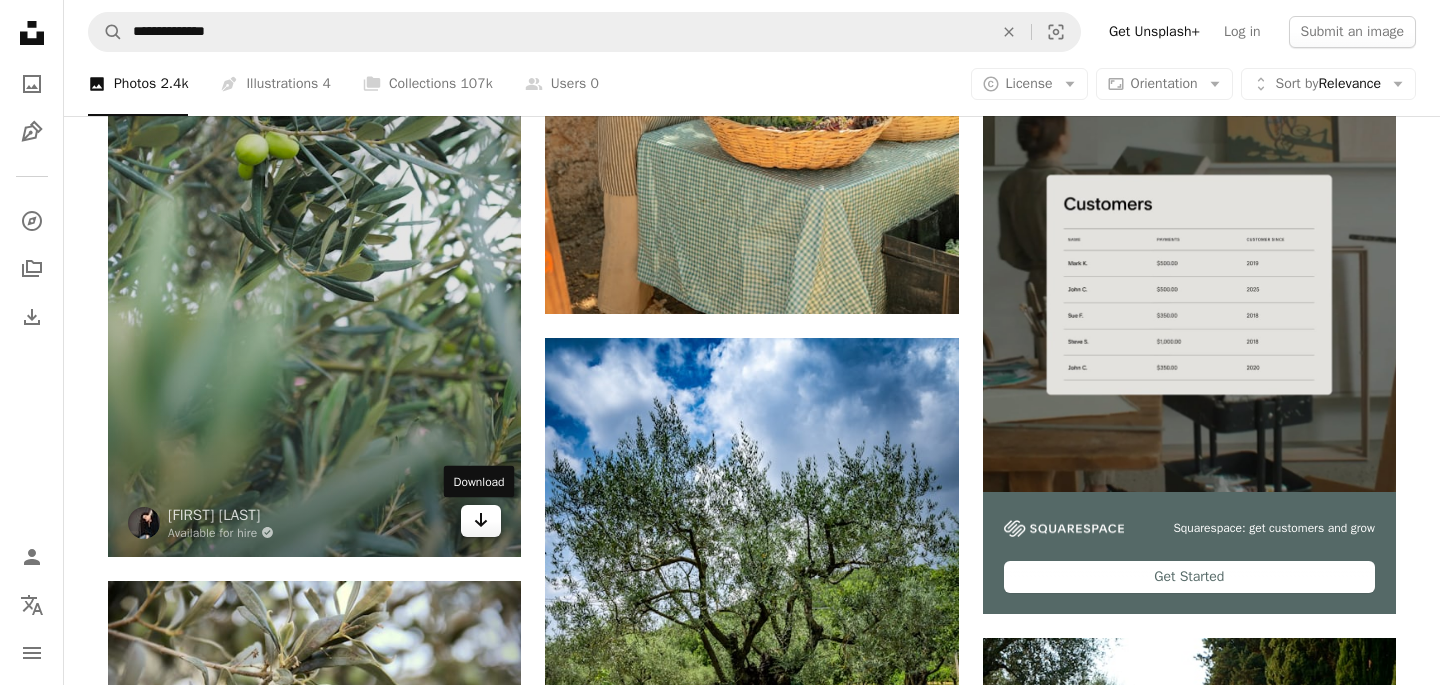 click on "Arrow pointing down" 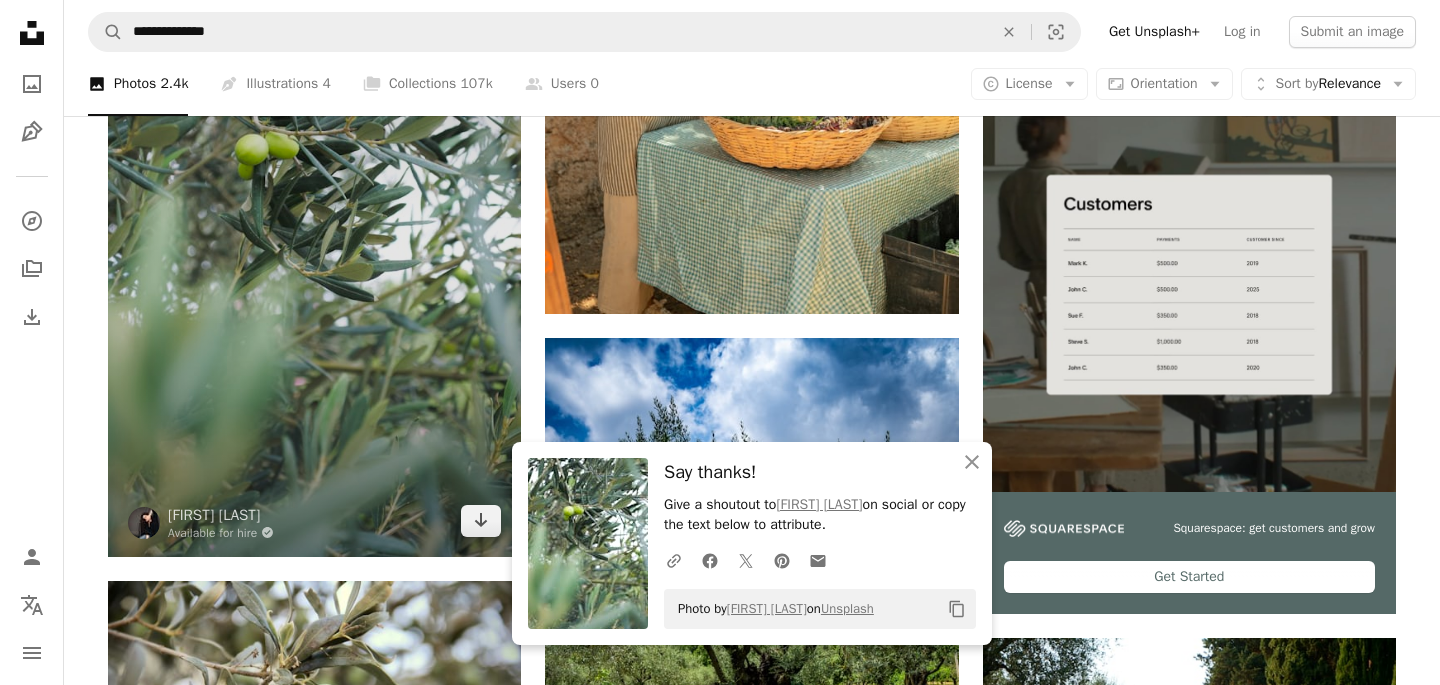 scroll, scrollTop: 8729, scrollLeft: 0, axis: vertical 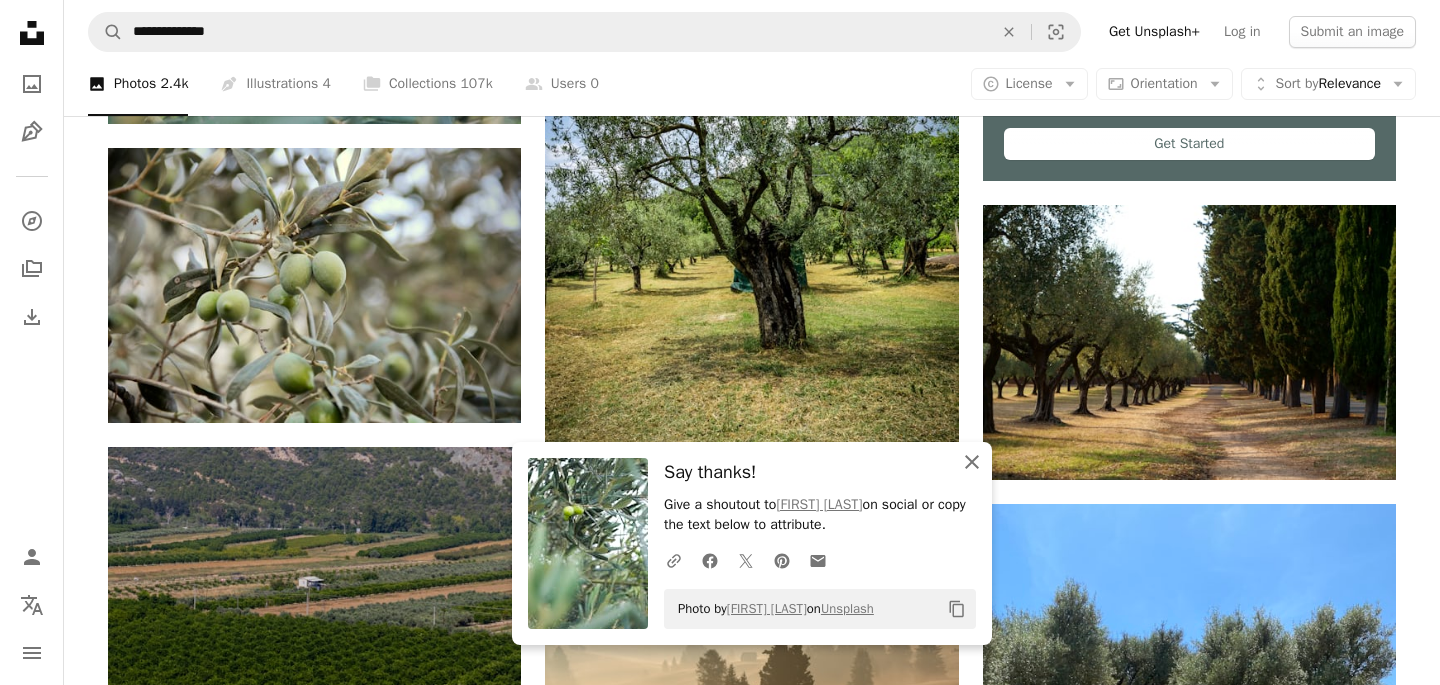 click on "An X shape" 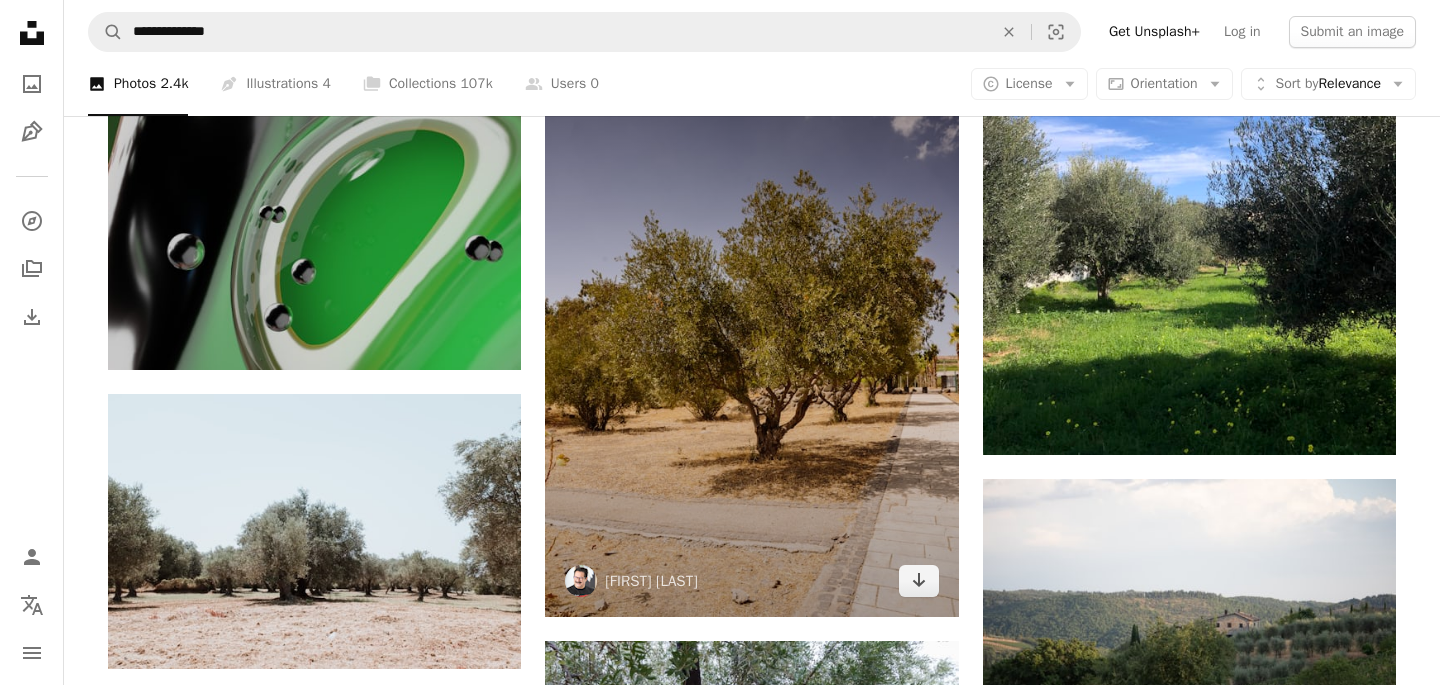 scroll, scrollTop: 10594, scrollLeft: 0, axis: vertical 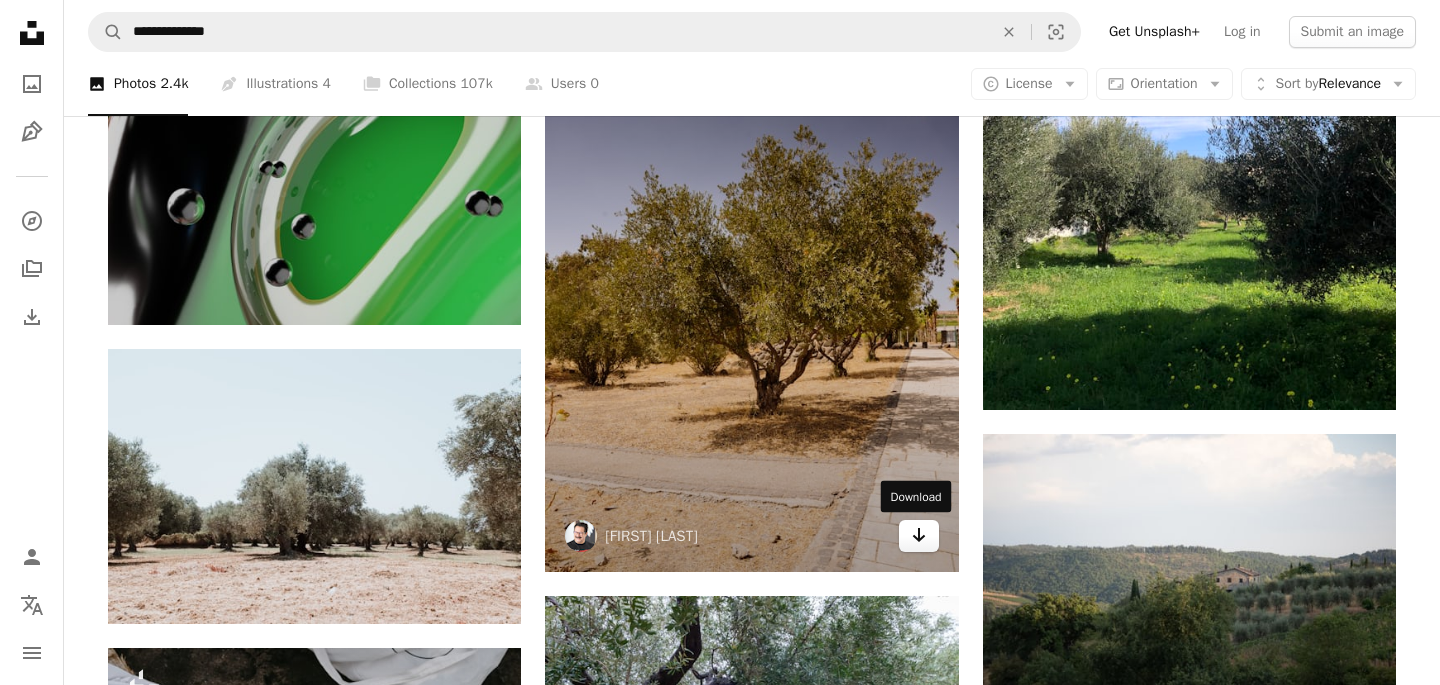 click on "Arrow pointing down" 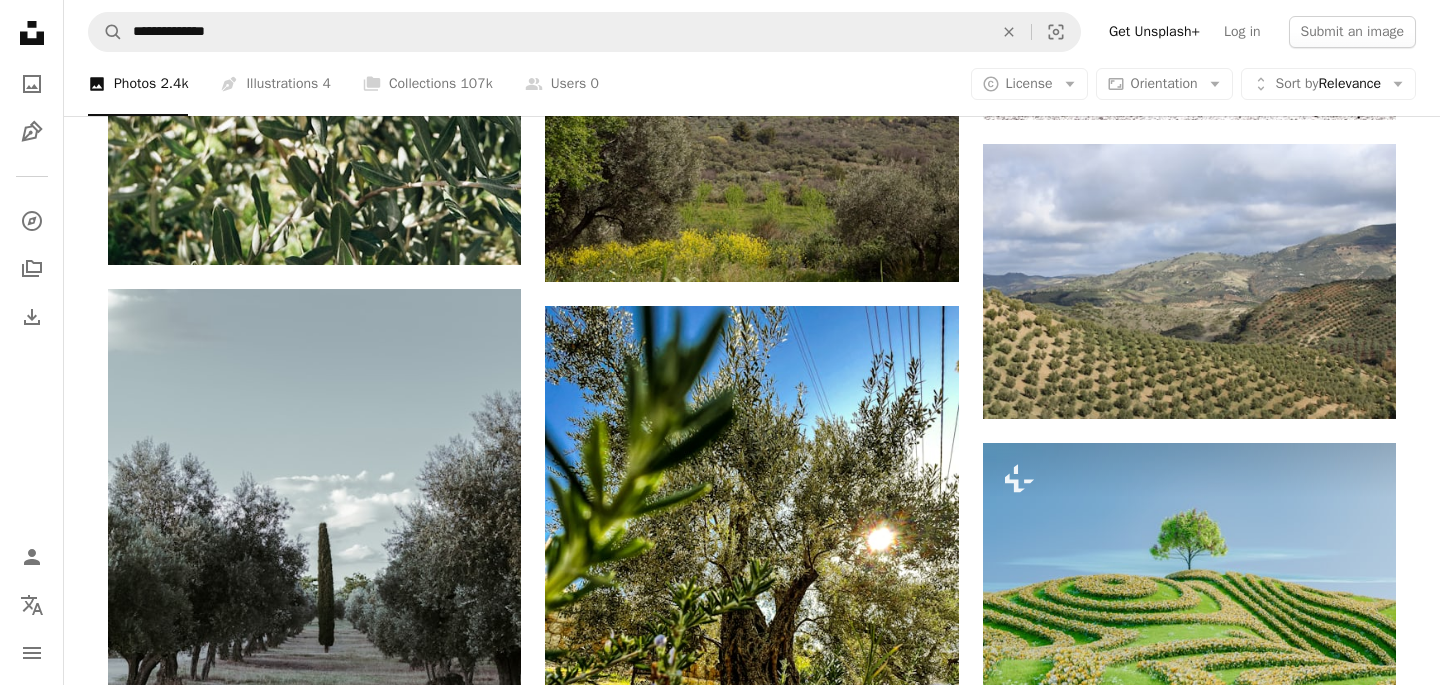 scroll, scrollTop: 12891, scrollLeft: 0, axis: vertical 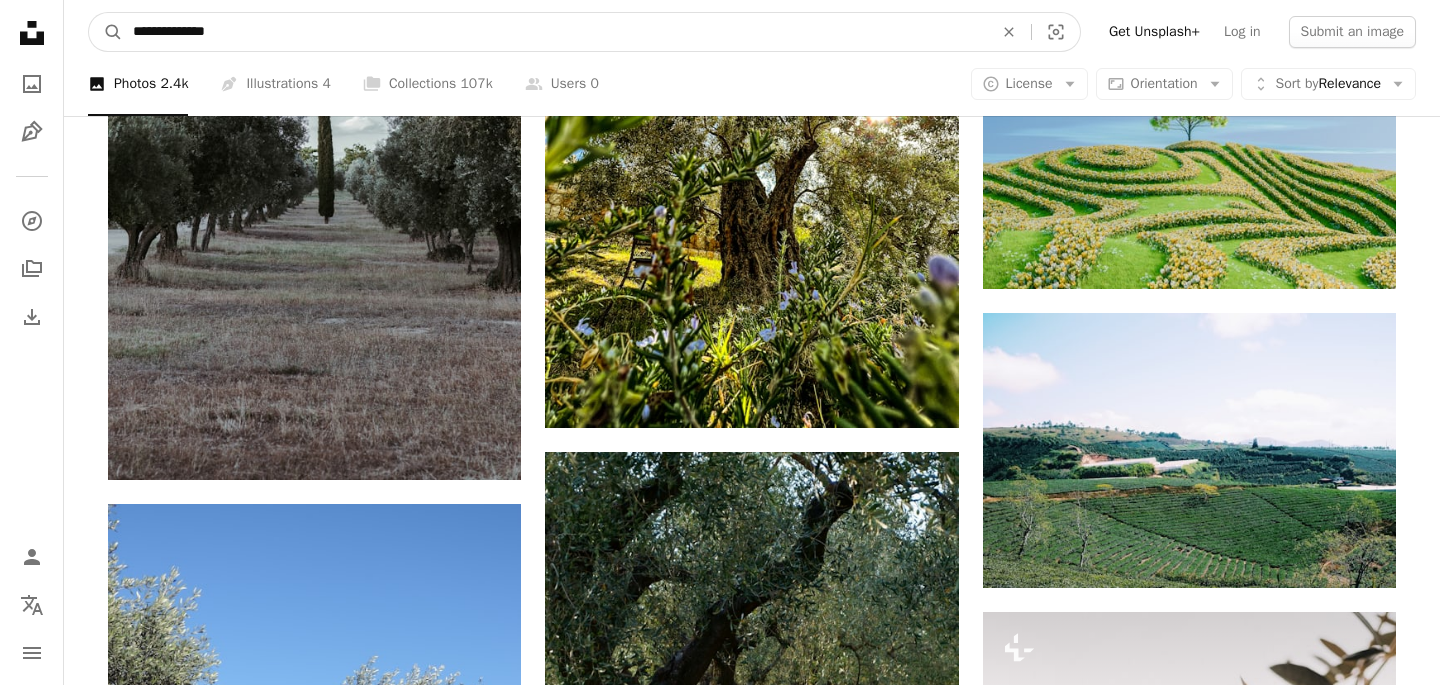 drag, startPoint x: 190, startPoint y: 34, endPoint x: 411, endPoint y: 34, distance: 221 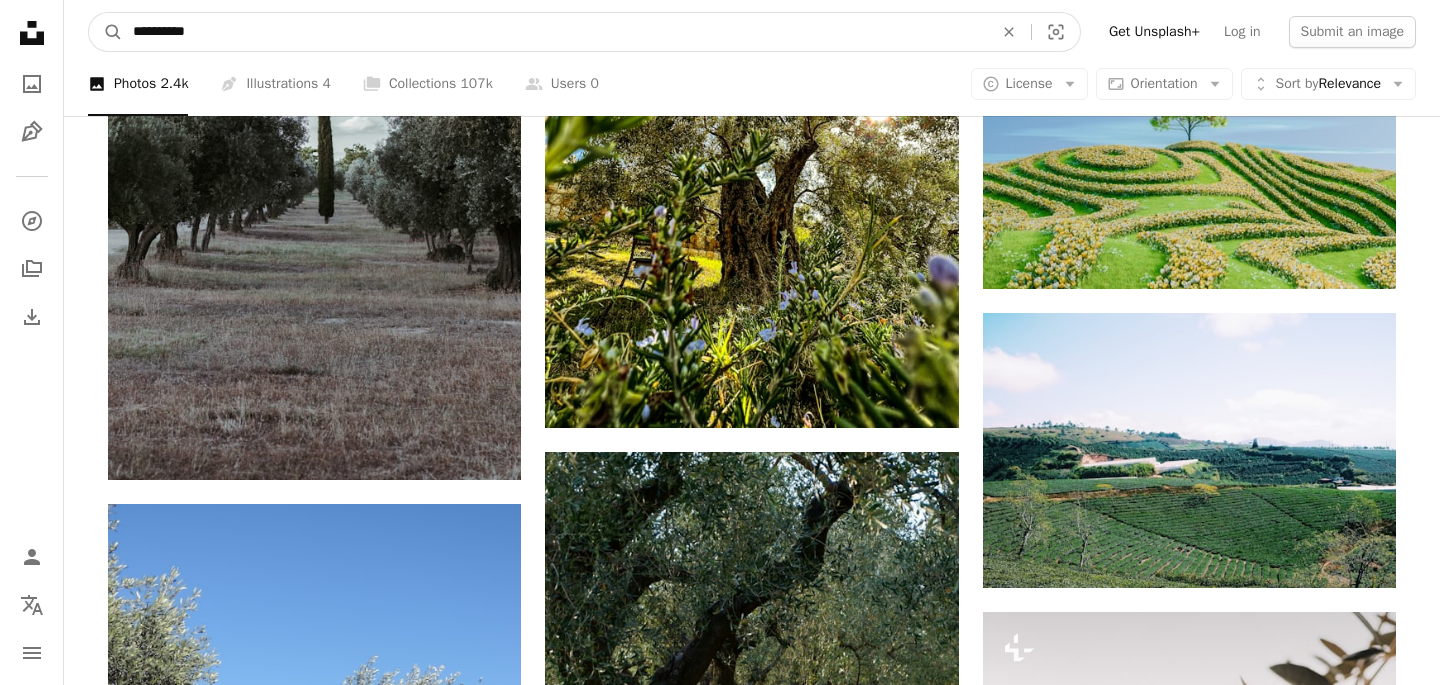 type on "*********" 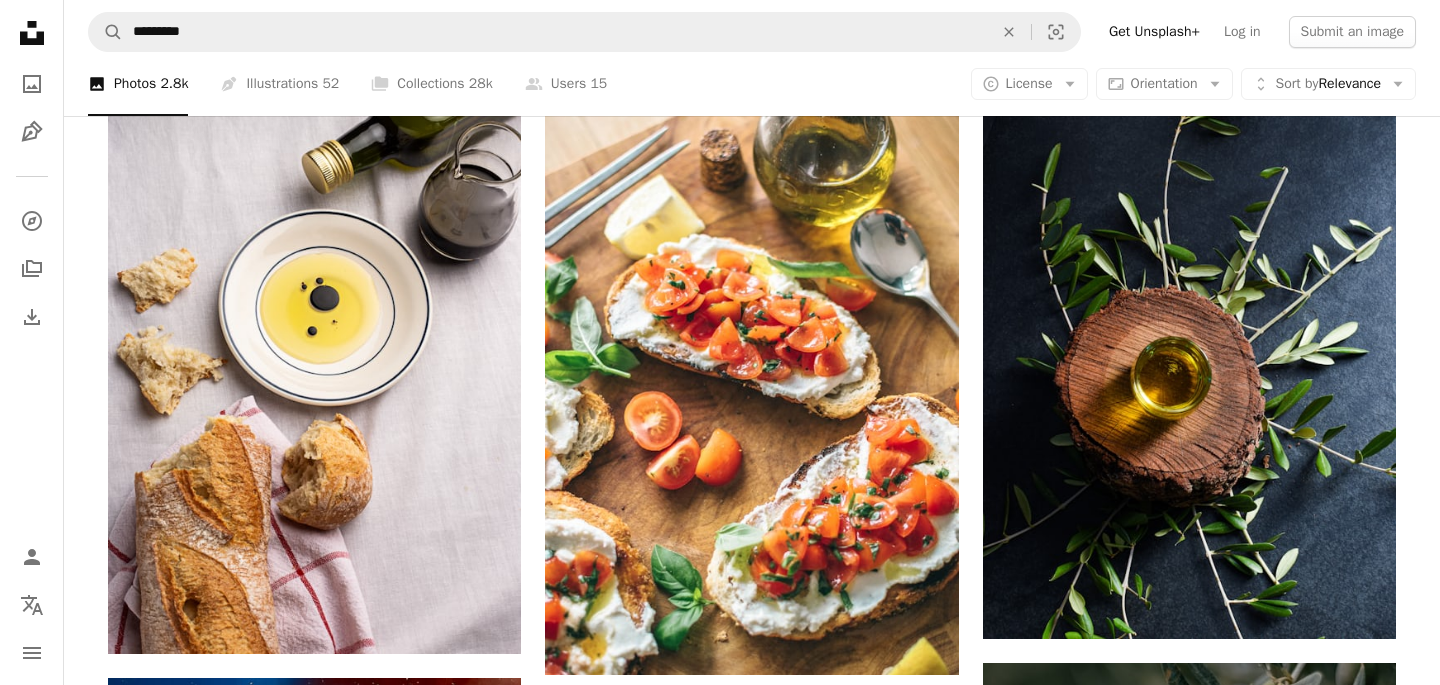scroll, scrollTop: 2308, scrollLeft: 0, axis: vertical 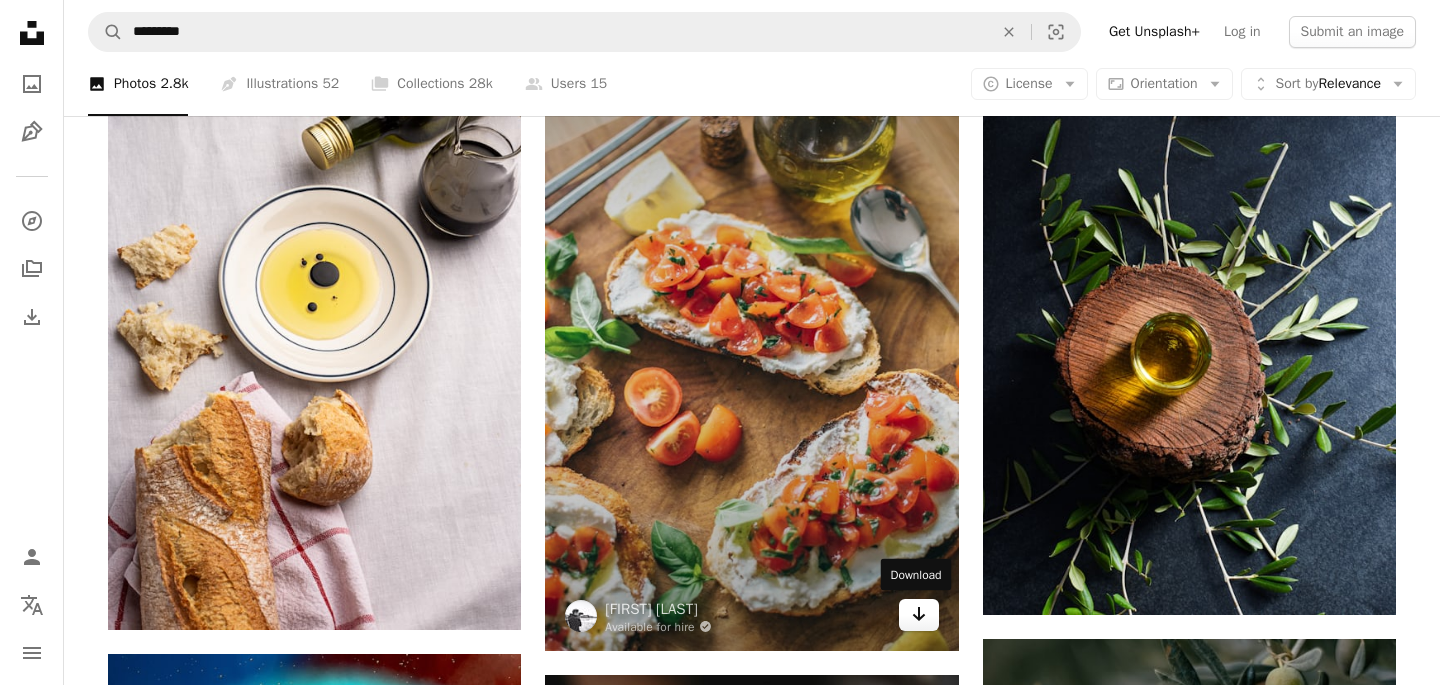 click on "Arrow pointing down" 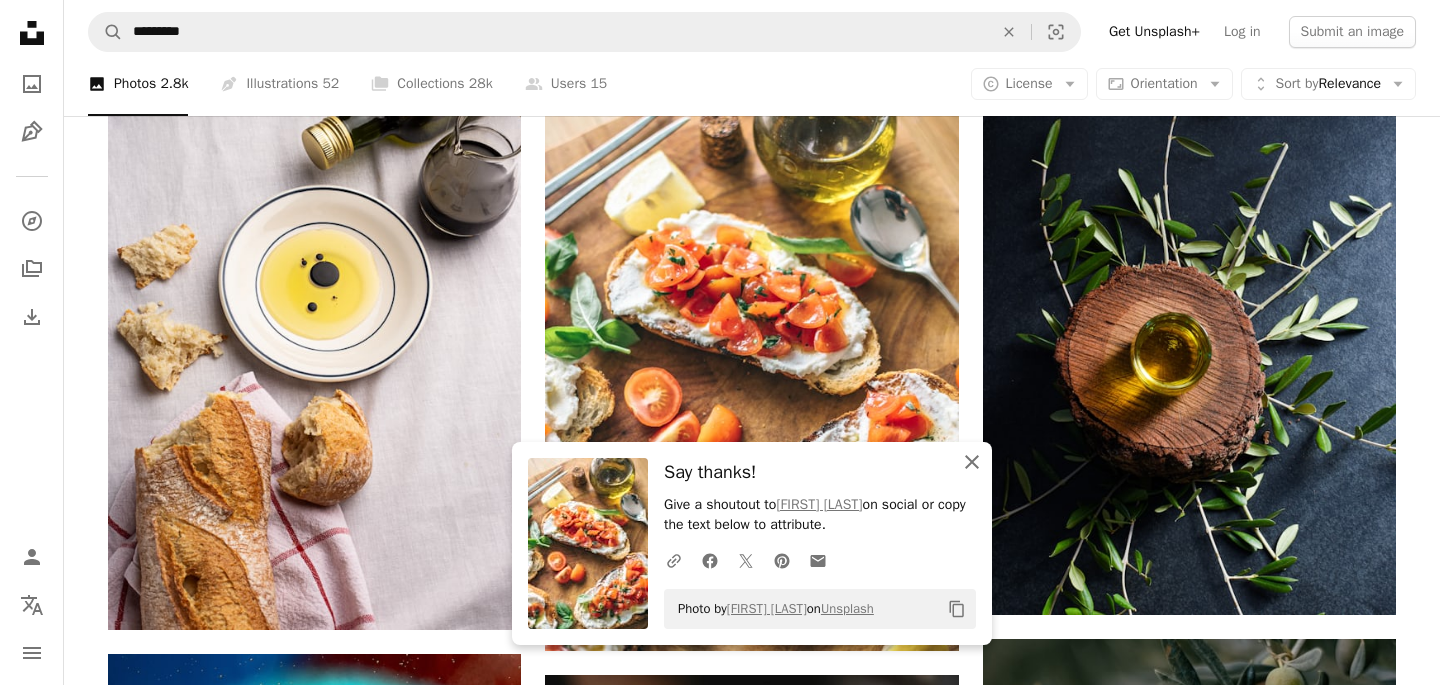 click on "An X shape" 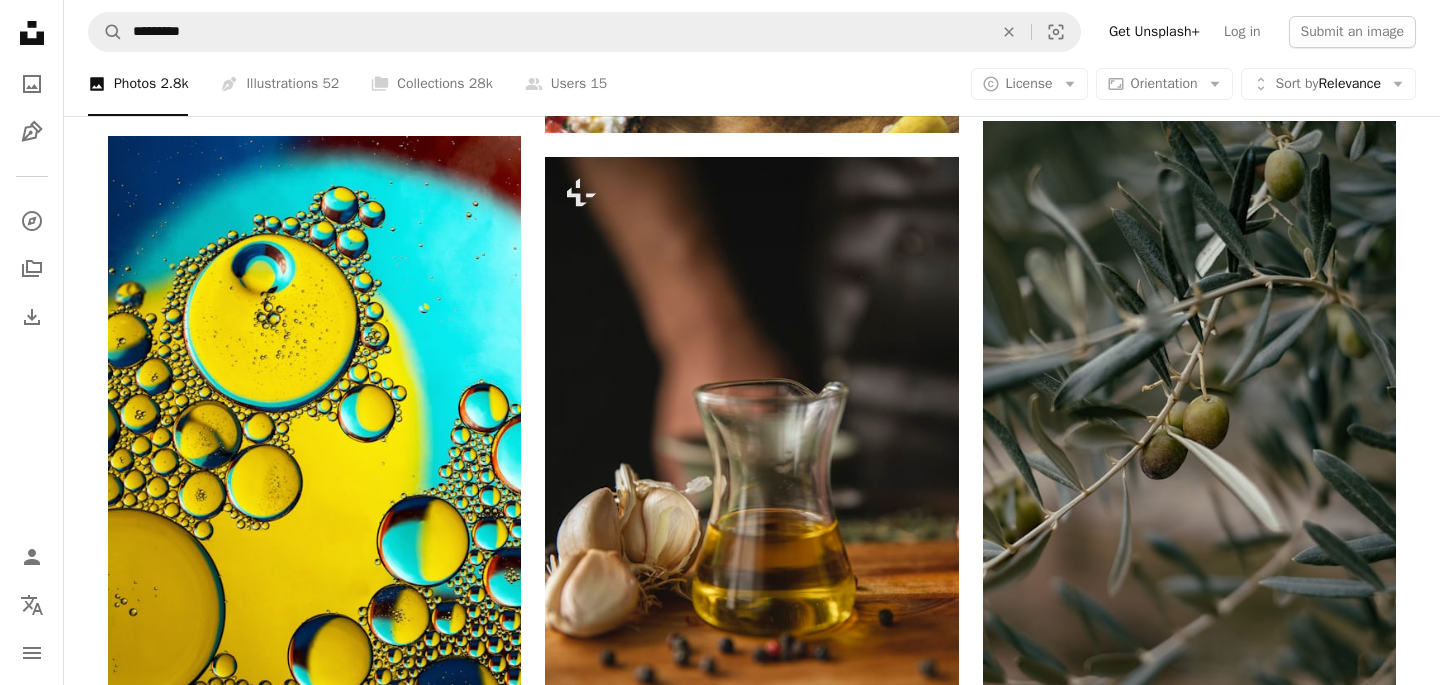scroll, scrollTop: 2828, scrollLeft: 0, axis: vertical 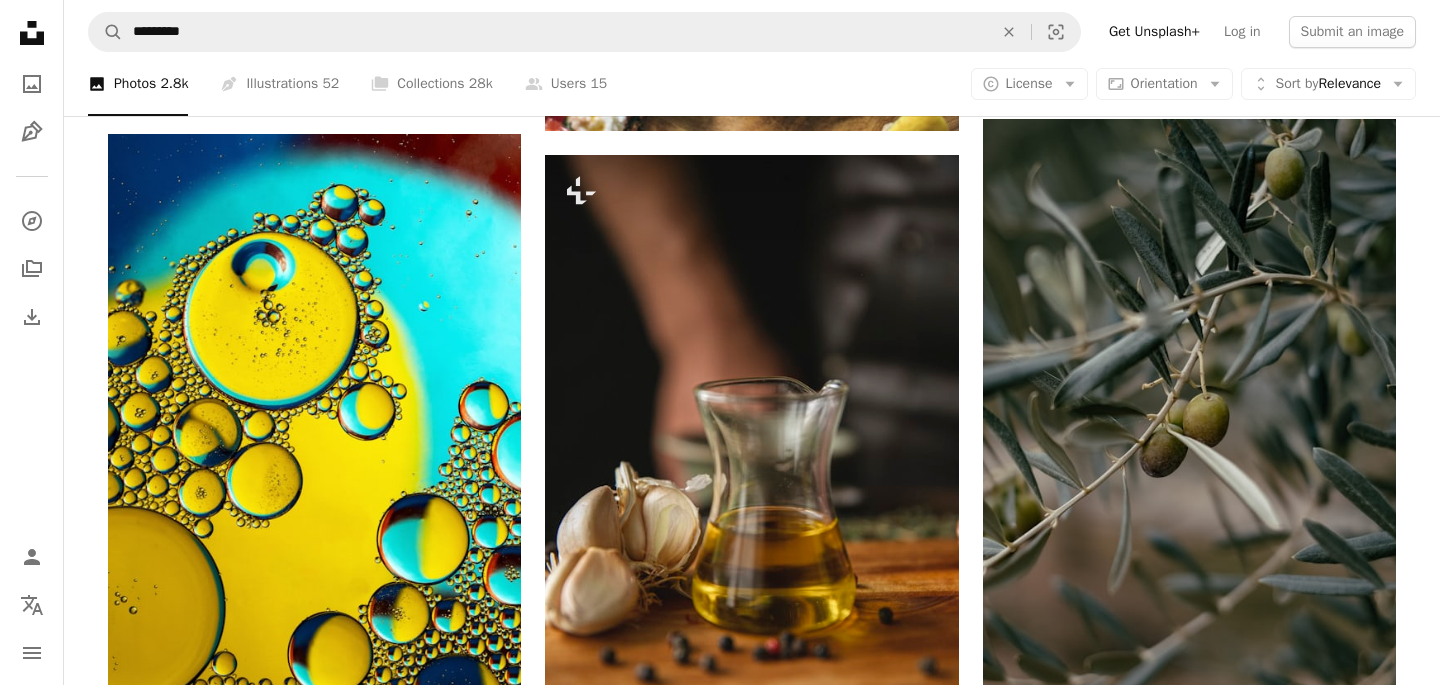 click on "Plus sign for Unsplash+ A heart A plus sign [FIRST] [LAST] For  Unsplash+ A lock   Download A heart A plus sign [FIRST] [LAST] Available for hire A checkmark inside of a circle Arrow pointing down A heart A plus sign [FIRST] [LAST] Arrow pointing down A heart A plus sign [FIRST] [LAST] Available for hire A checkmark inside of a circle Arrow pointing down Plus sign for Unsplash+ A heart A plus sign [FIRST] [LAST] For  Unsplash+ A lock   Download A heart A plus sign [FIRST] [LAST] Arrow pointing down A heart A plus sign [FIRST] [LAST] Arrow pointing down A heart A plus sign [FIRST] [LAST] For  Unsplash+ A lock   Download Plus sign for Unsplash+ A heart A plus sign [FIRST] [LAST] For  Unsplash+ A lock   Download Plus sign for Unsplash+ A heart A plus sign [FIRST] [LAST] For  Unsplash+ A lock   Download A heart A plus sign [FIRST] [LAST] thepaintedsquare Available for hire A checkmark inside of a circle Arrow pointing down A heart A plus sign [FIRST] [LAST] Available for hire A checkmark inside of a circle Arrow pointing down A heart" at bounding box center [752, -398] 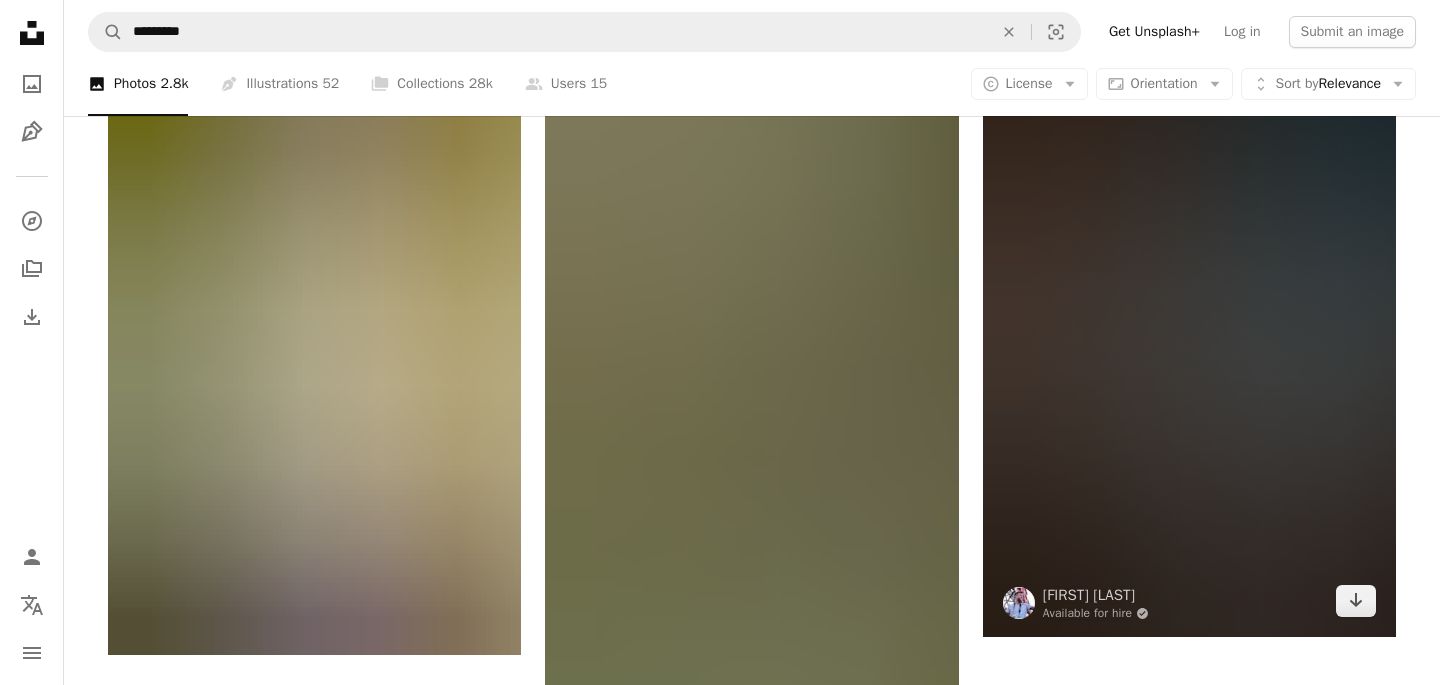 scroll, scrollTop: 3600, scrollLeft: 0, axis: vertical 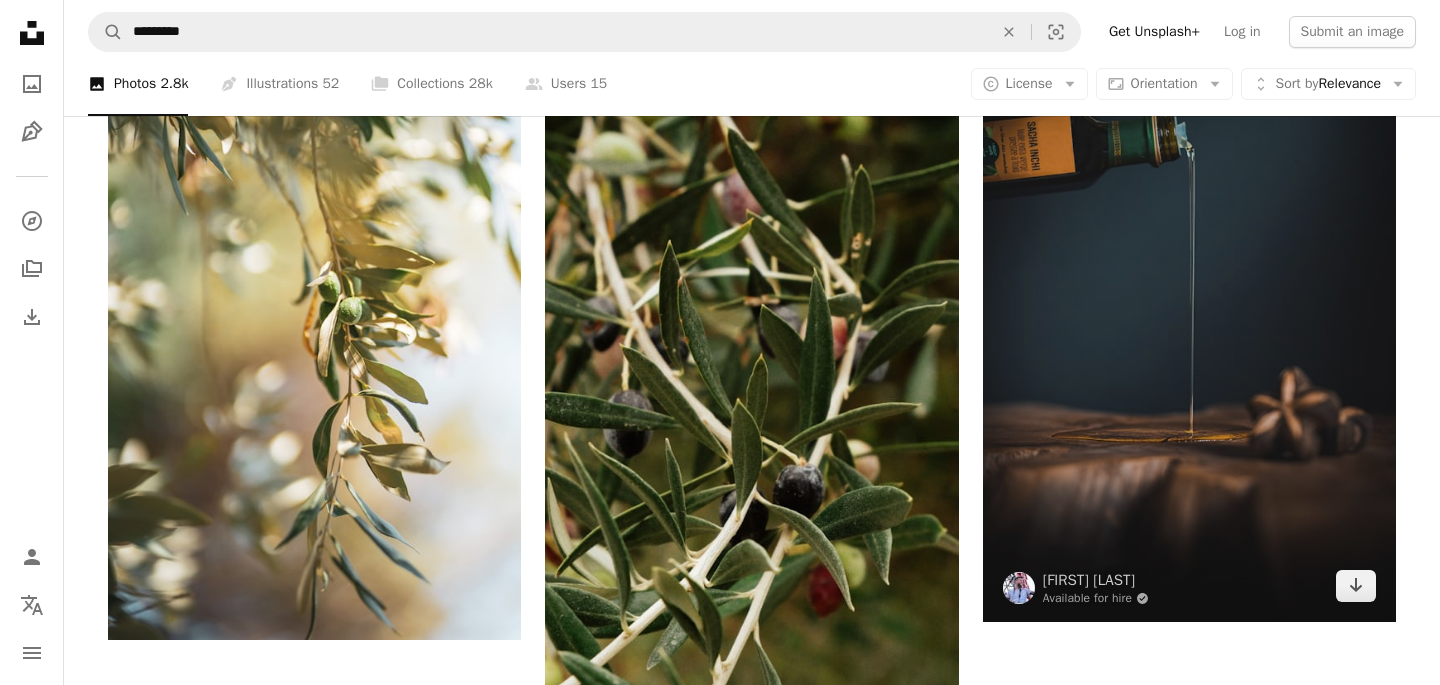 click at bounding box center (1189, 306) 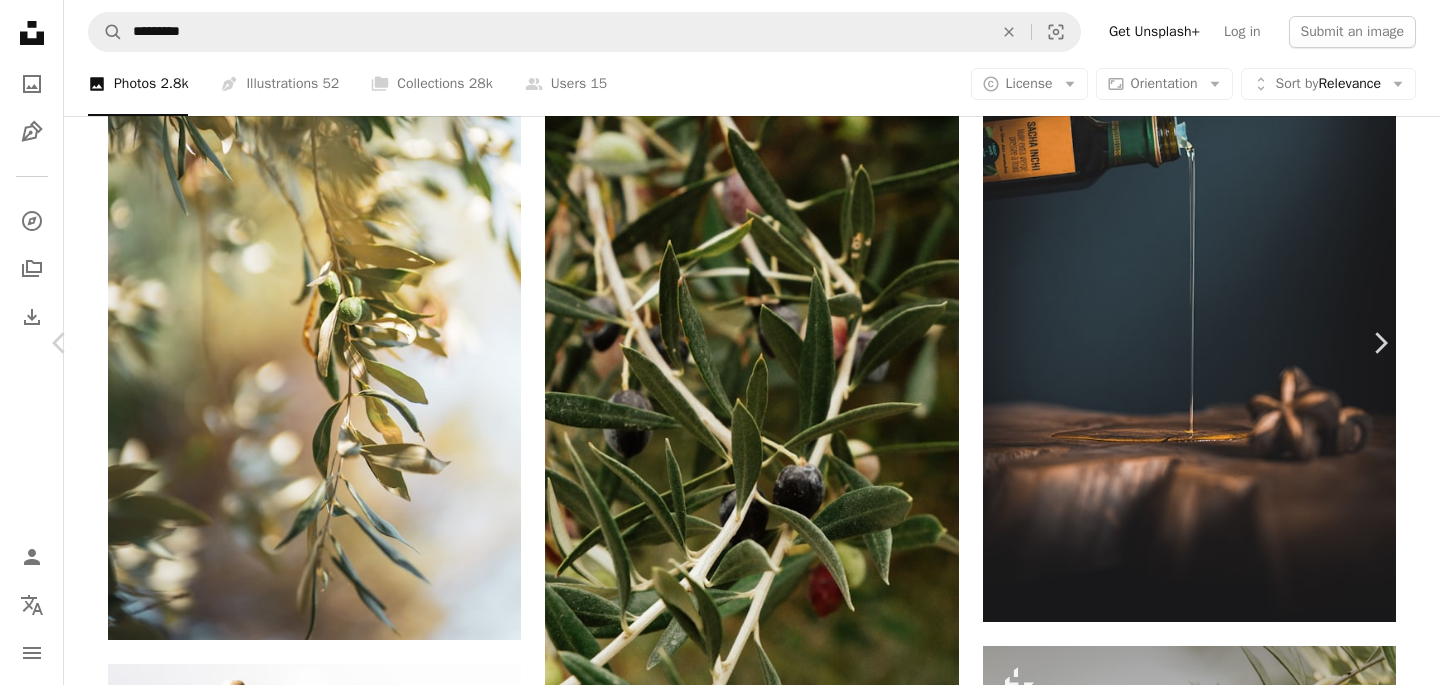 click on "Download free" at bounding box center (1191, 5354) 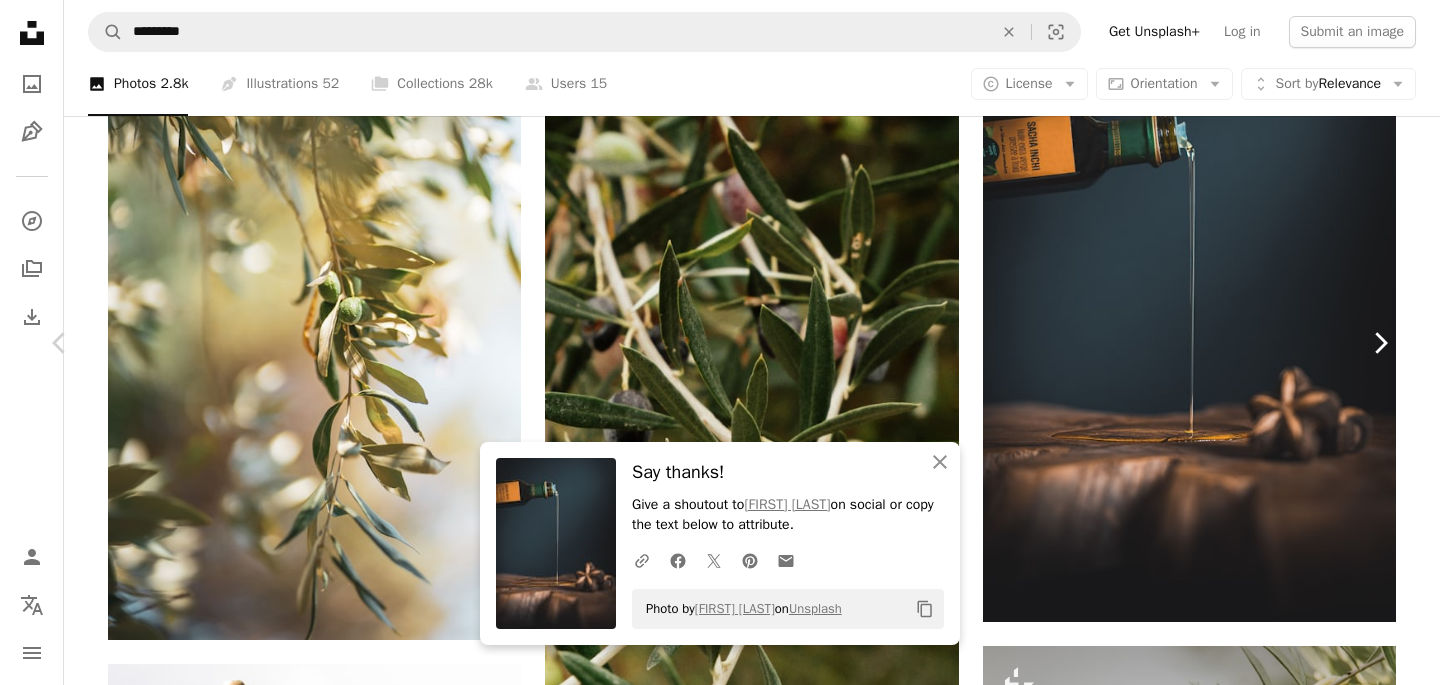 click on "Chevron right" at bounding box center [1380, 343] 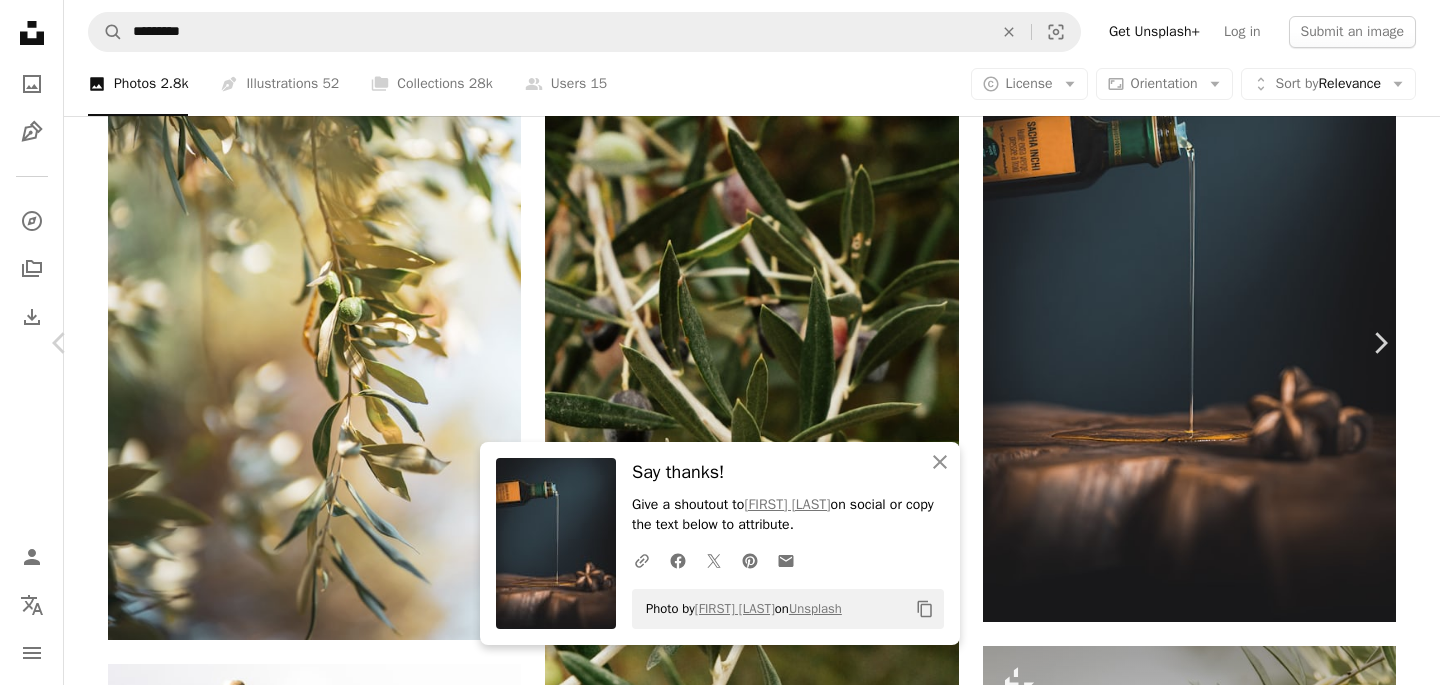 click on "An X shape" at bounding box center (20, 20) 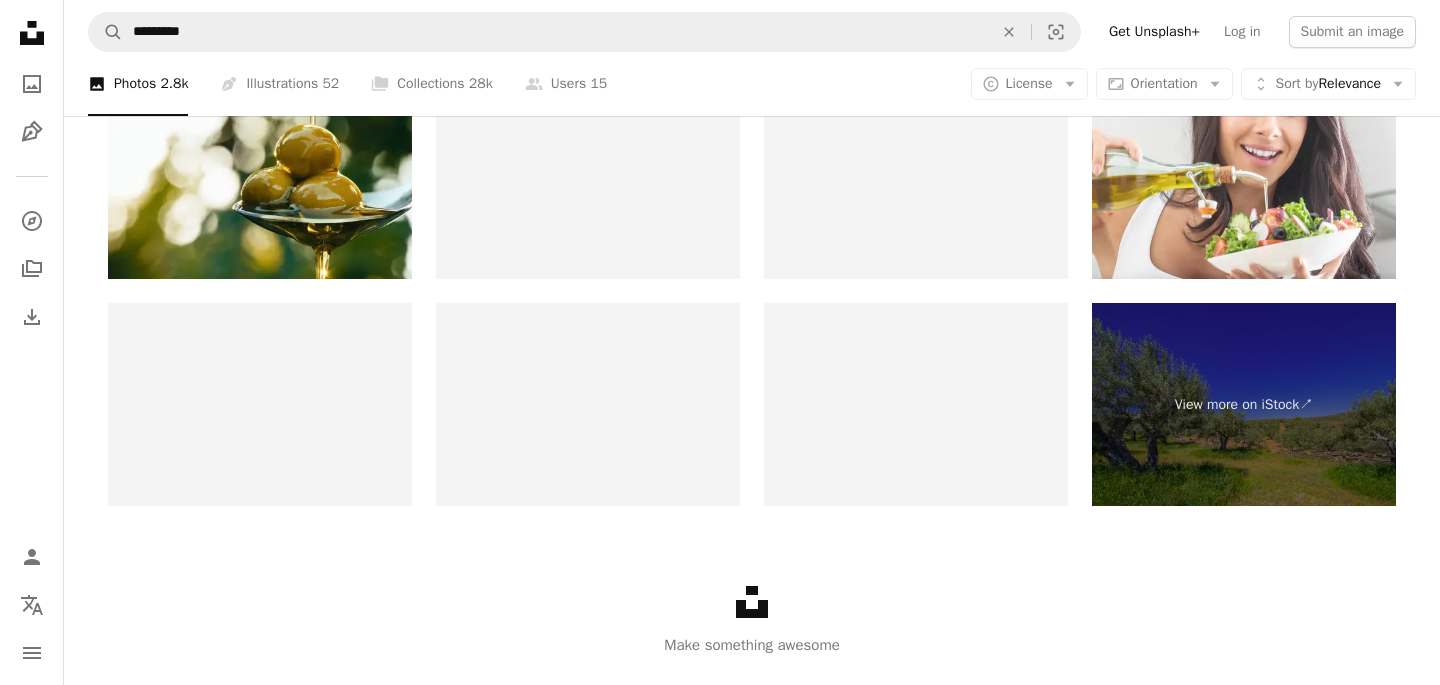 scroll, scrollTop: 8221, scrollLeft: 0, axis: vertical 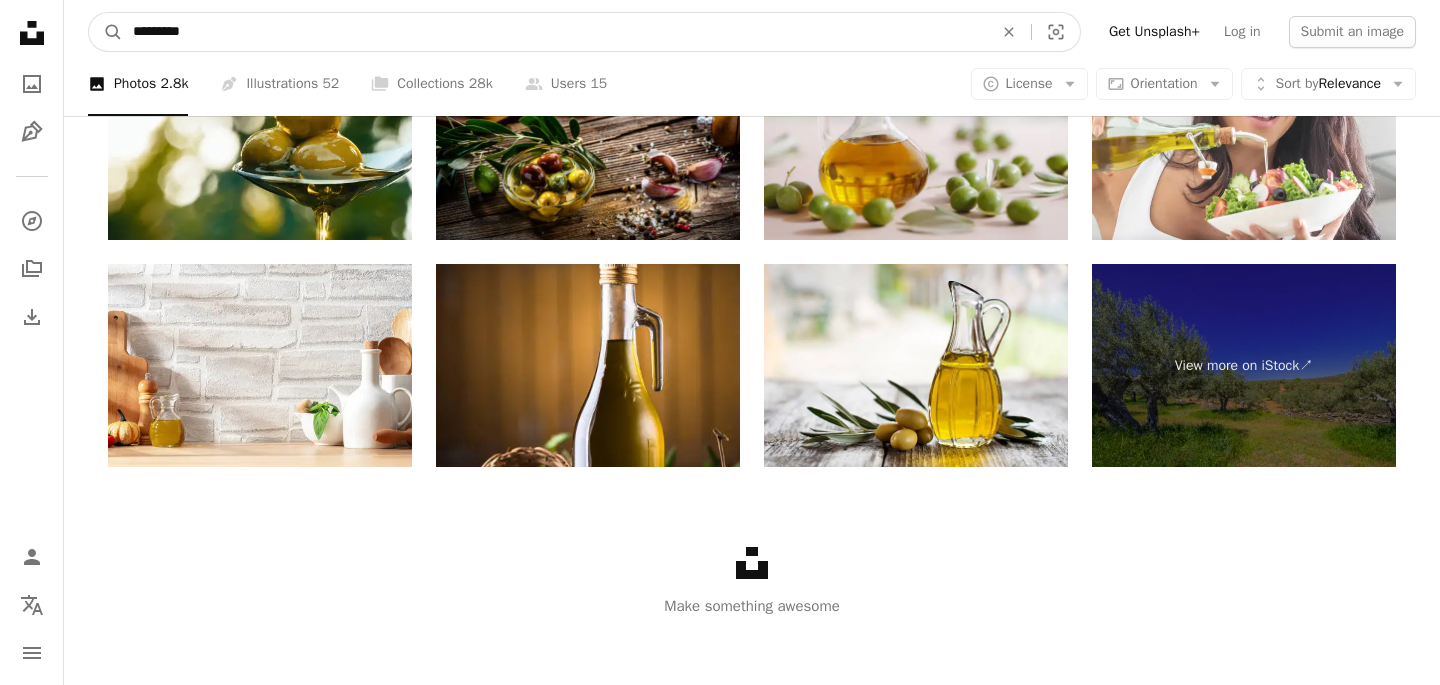 drag, startPoint x: 413, startPoint y: 32, endPoint x: 0, endPoint y: 2, distance: 414.08817 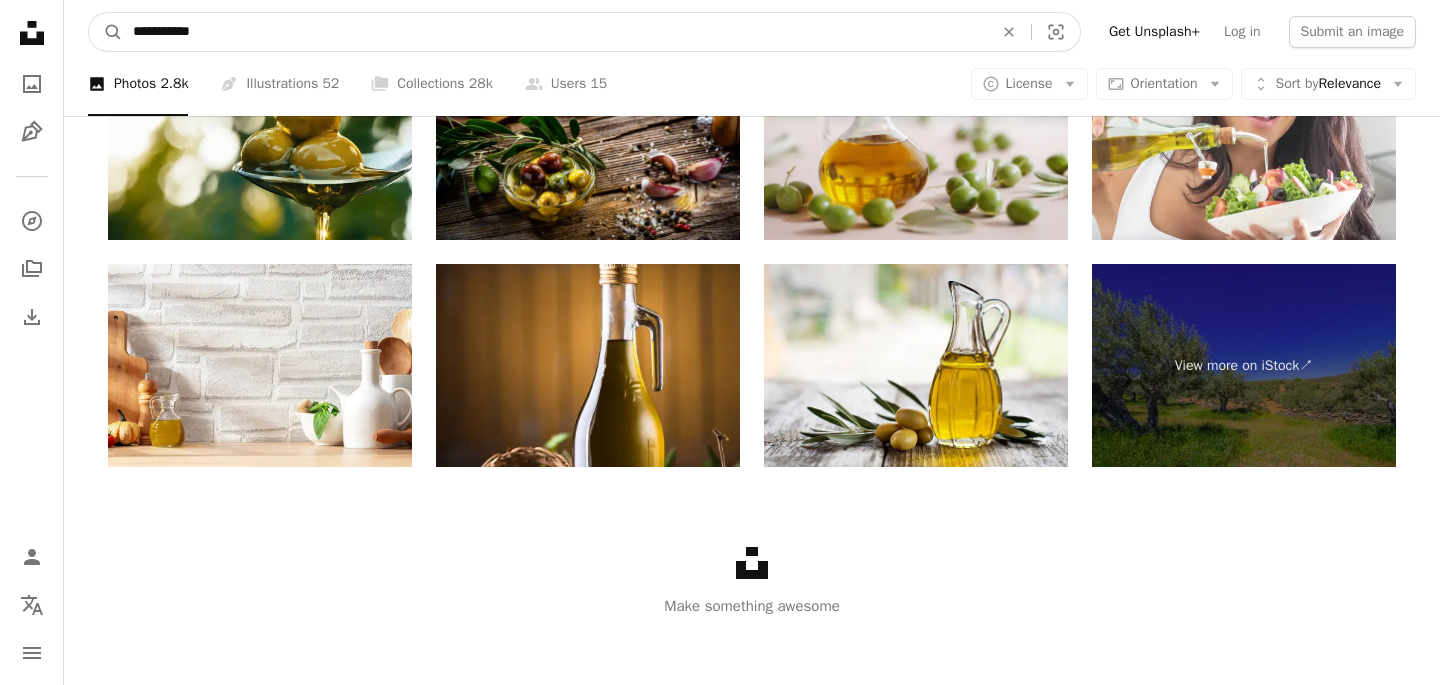 type on "**********" 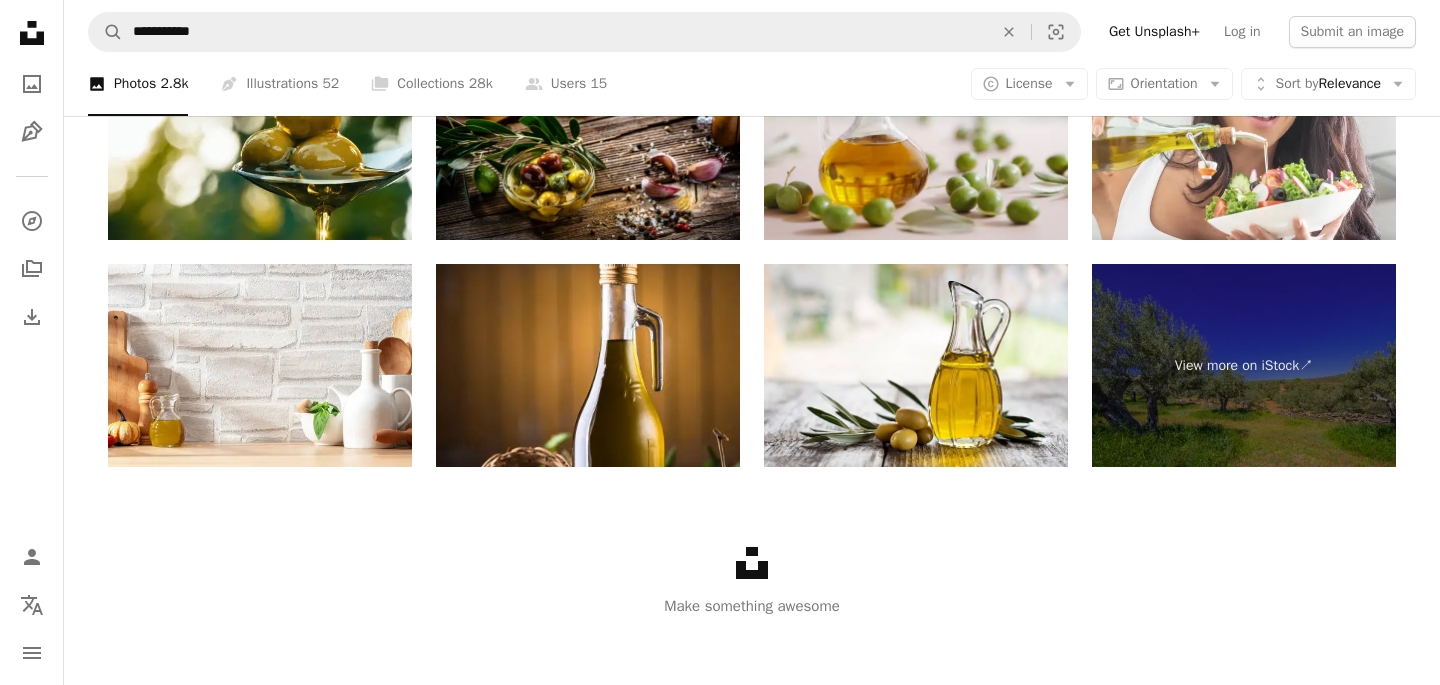 scroll, scrollTop: 0, scrollLeft: 0, axis: both 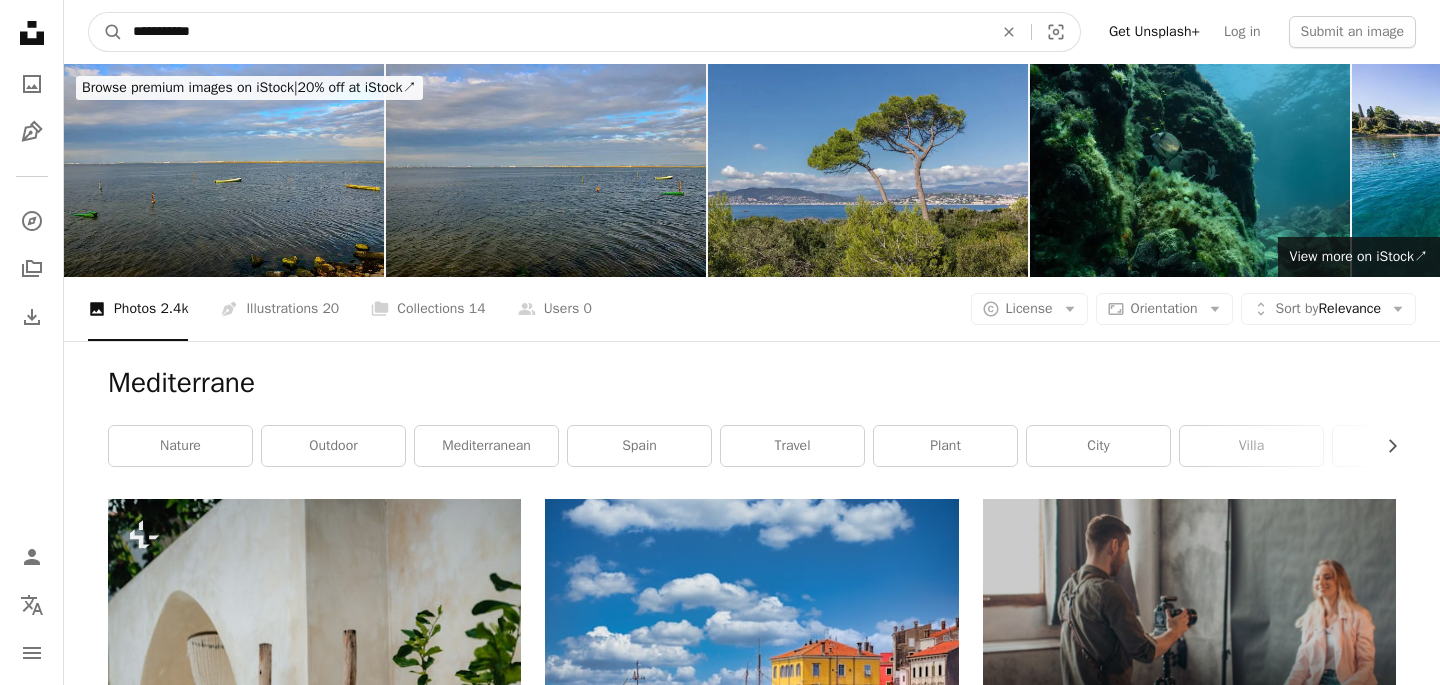 click on "**********" at bounding box center [555, 32] 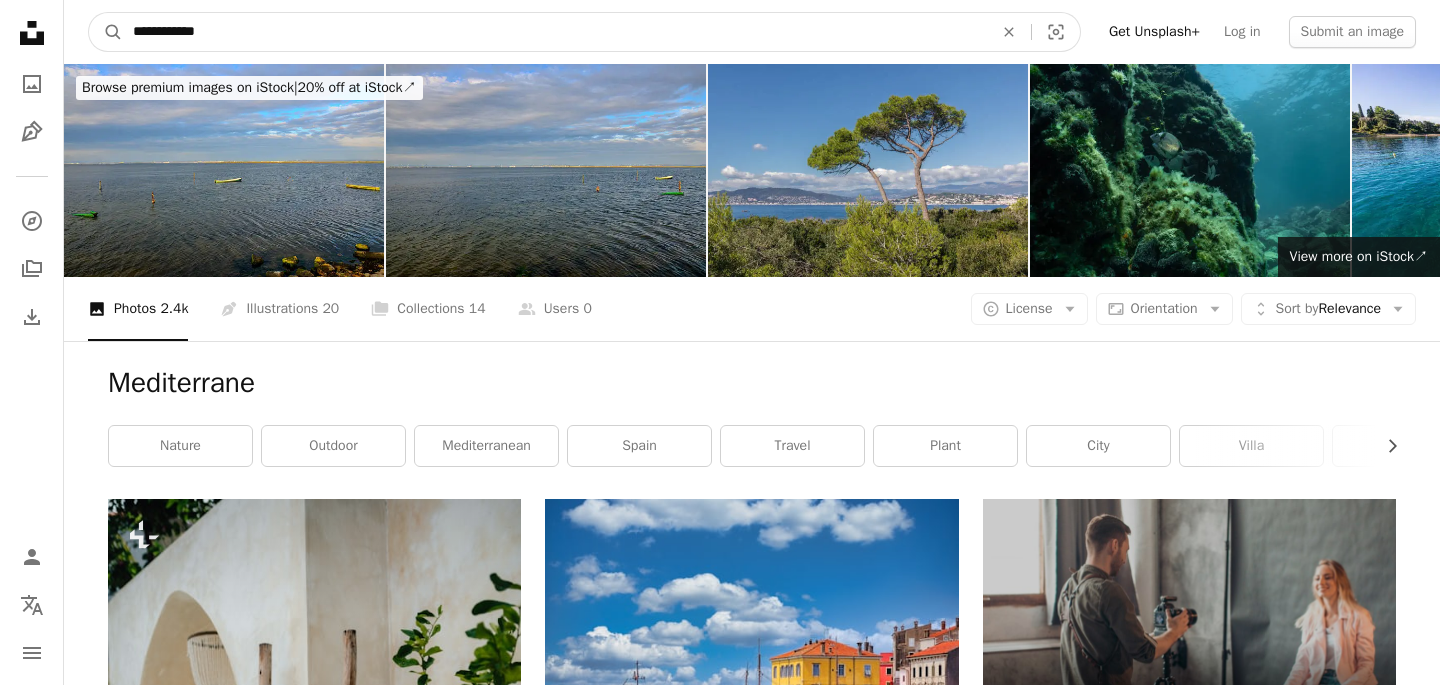 type on "**********" 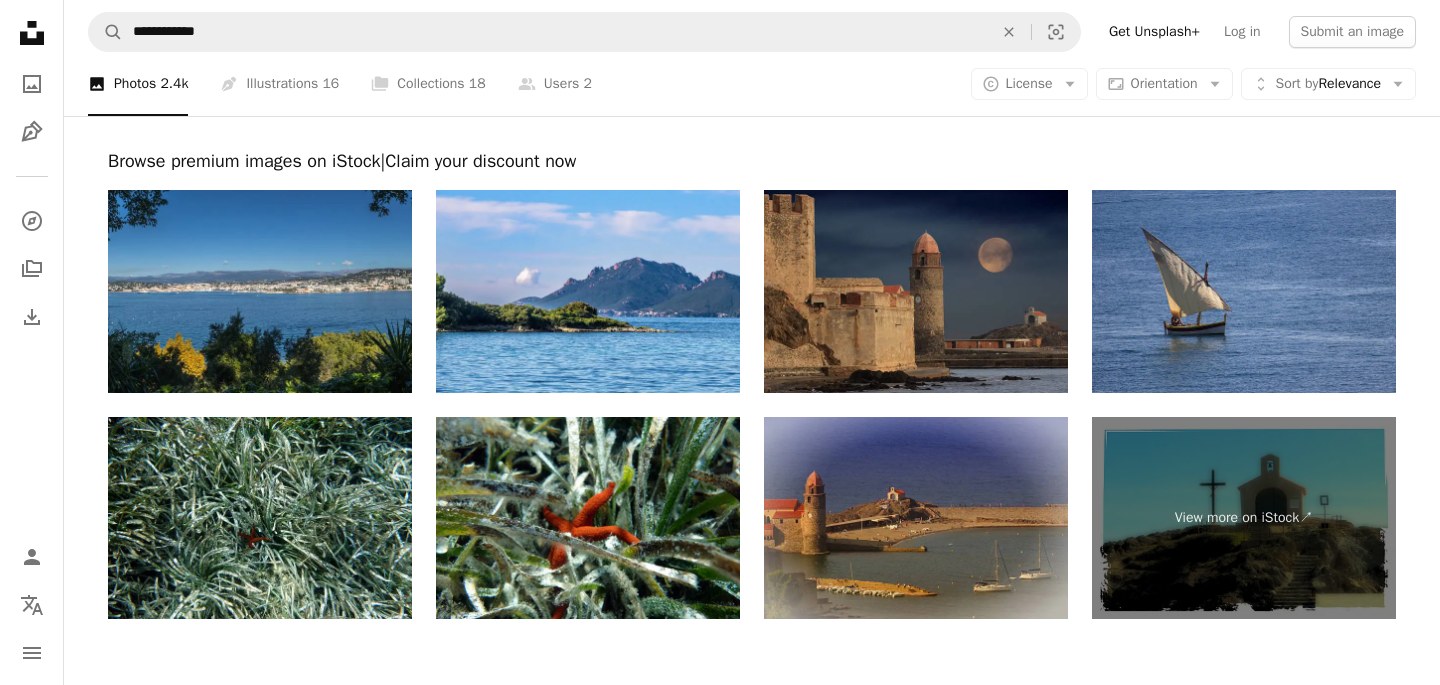 scroll, scrollTop: 4596, scrollLeft: 0, axis: vertical 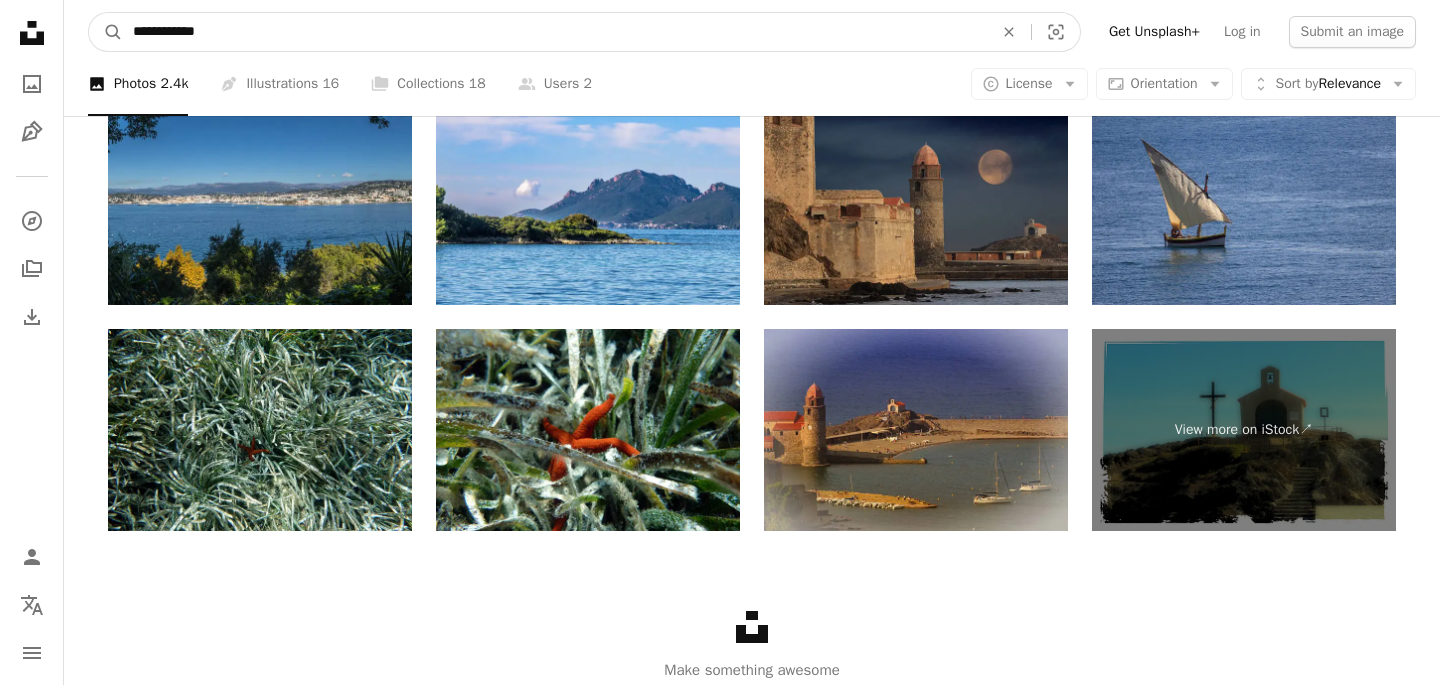 click on "**********" at bounding box center (555, 32) 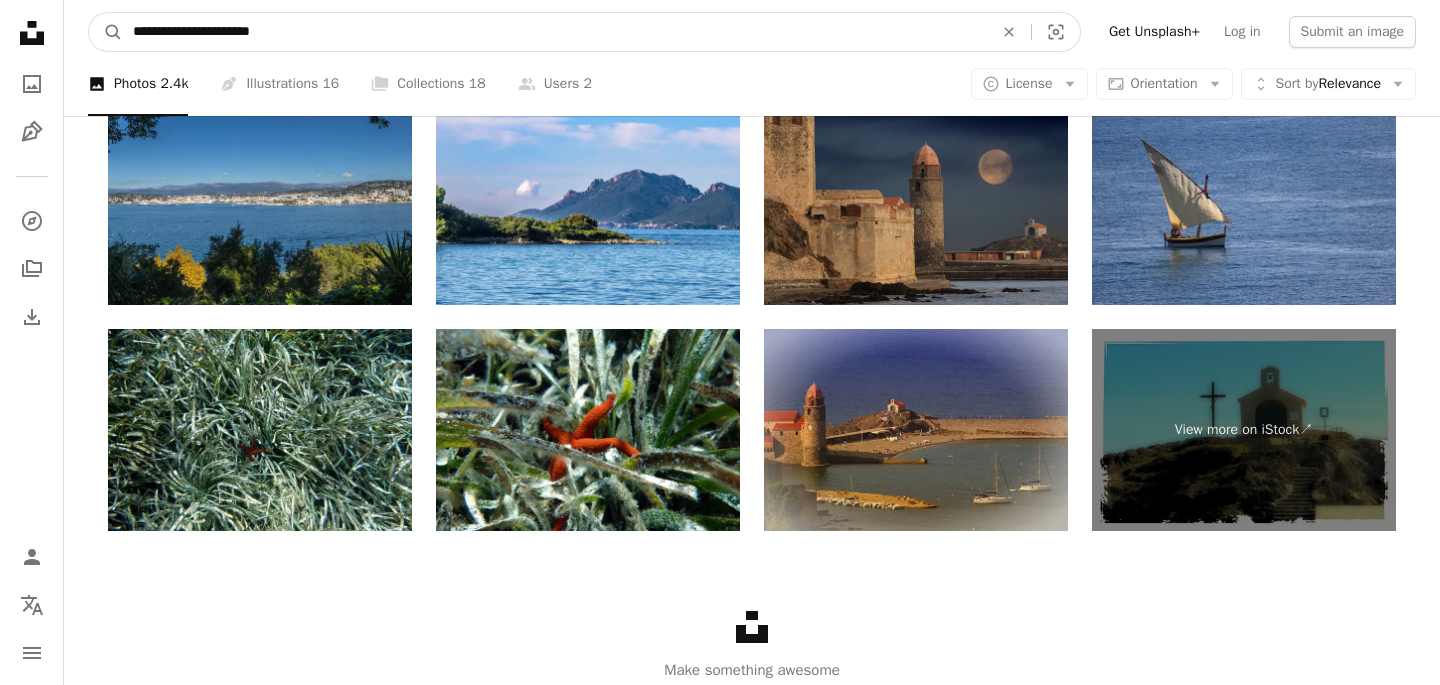 type on "**********" 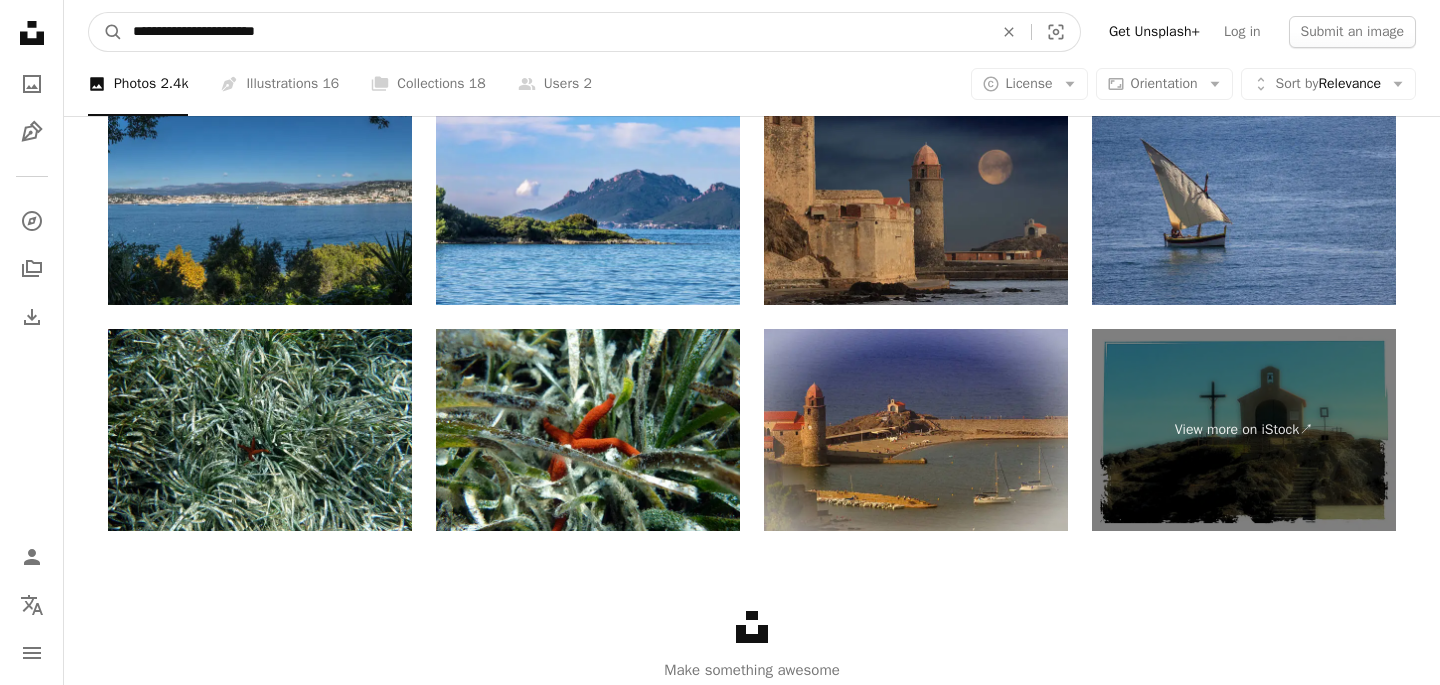 click on "A magnifying glass" at bounding box center [106, 32] 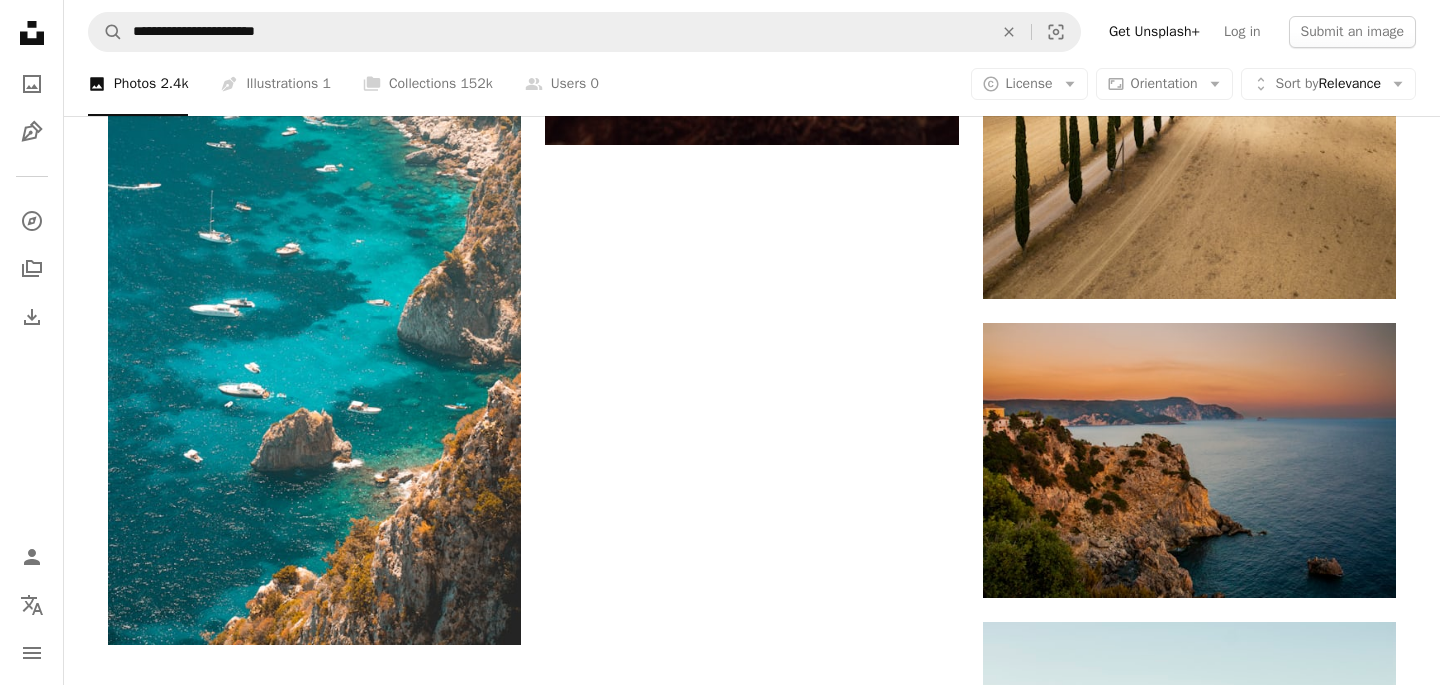 scroll, scrollTop: 3299, scrollLeft: 0, axis: vertical 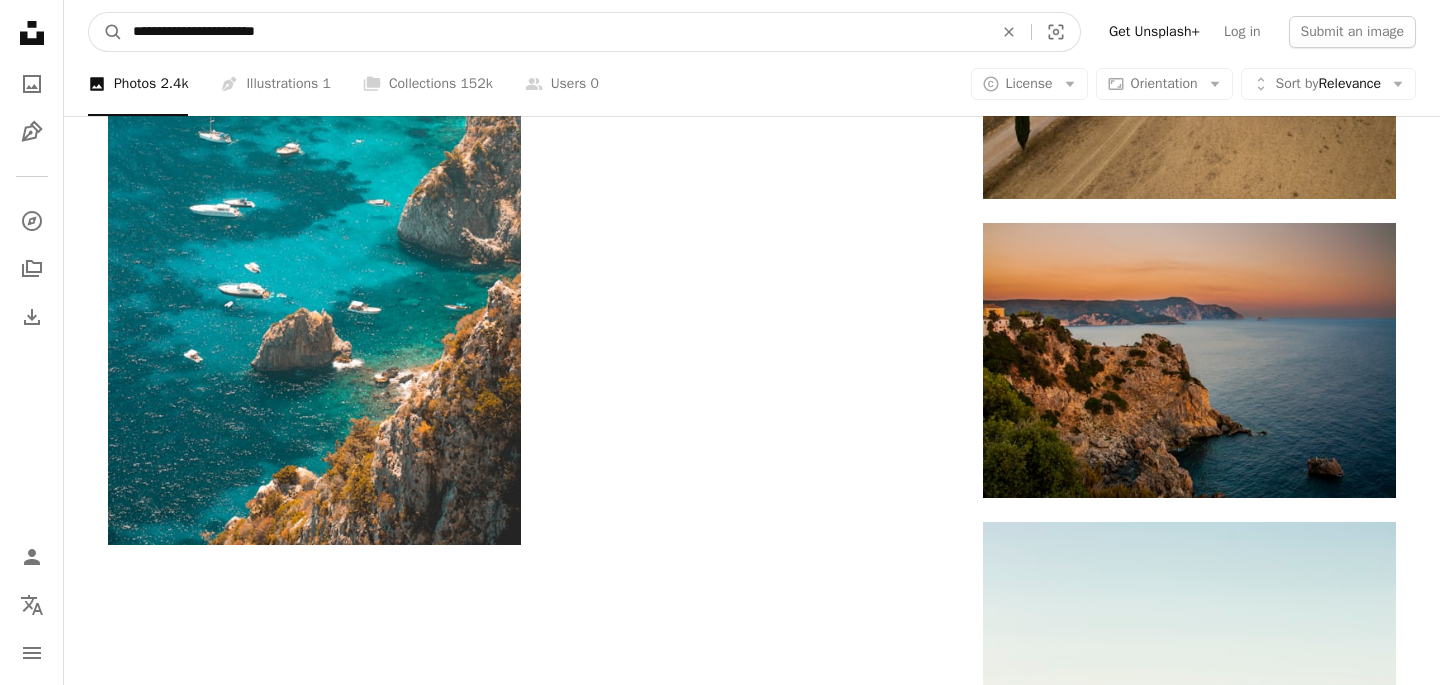 drag, startPoint x: 483, startPoint y: 28, endPoint x: 0, endPoint y: 23, distance: 483.02588 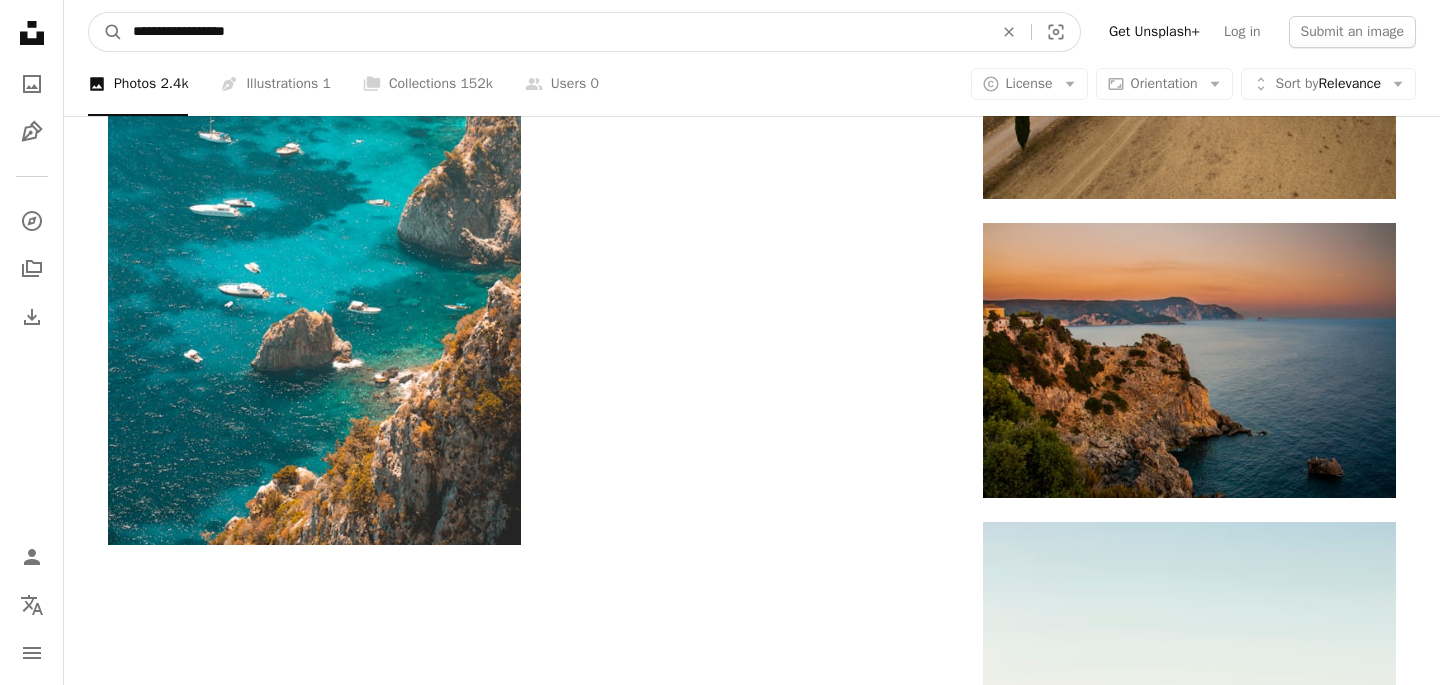 type on "**********" 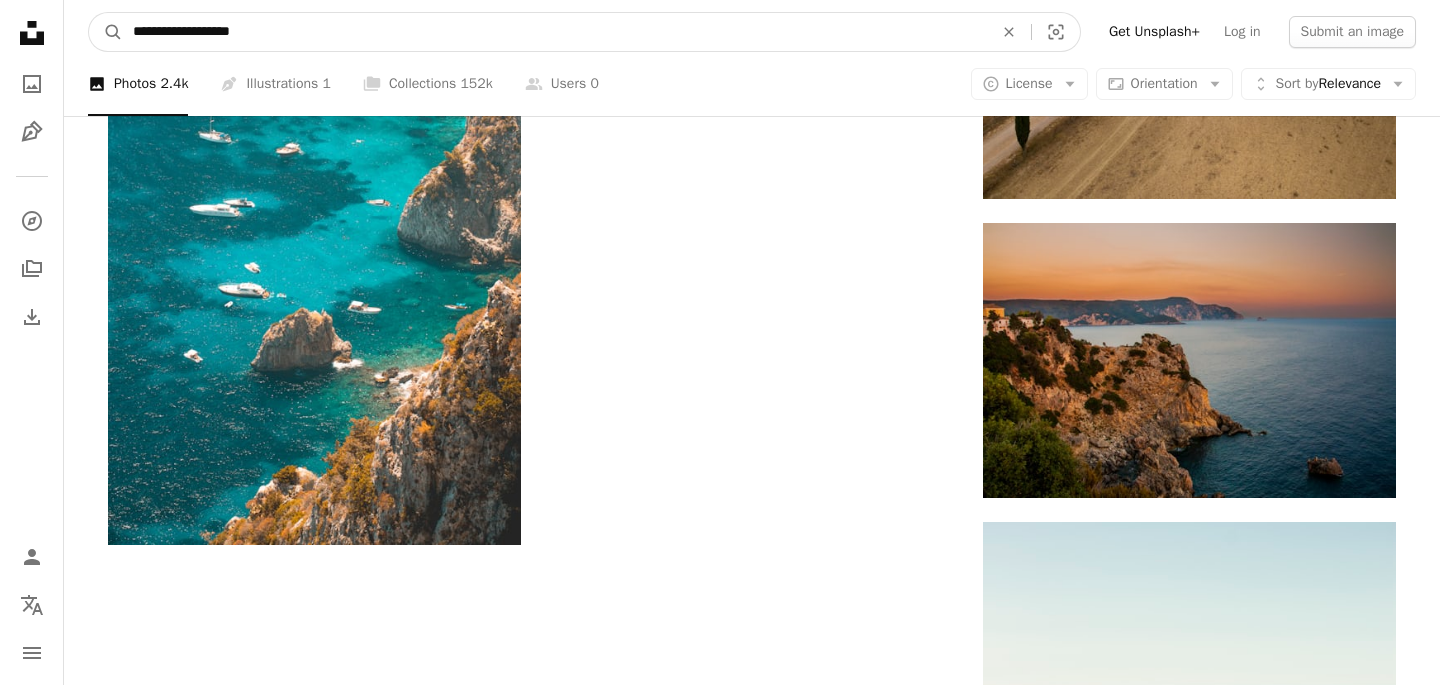click on "A magnifying glass" at bounding box center [106, 32] 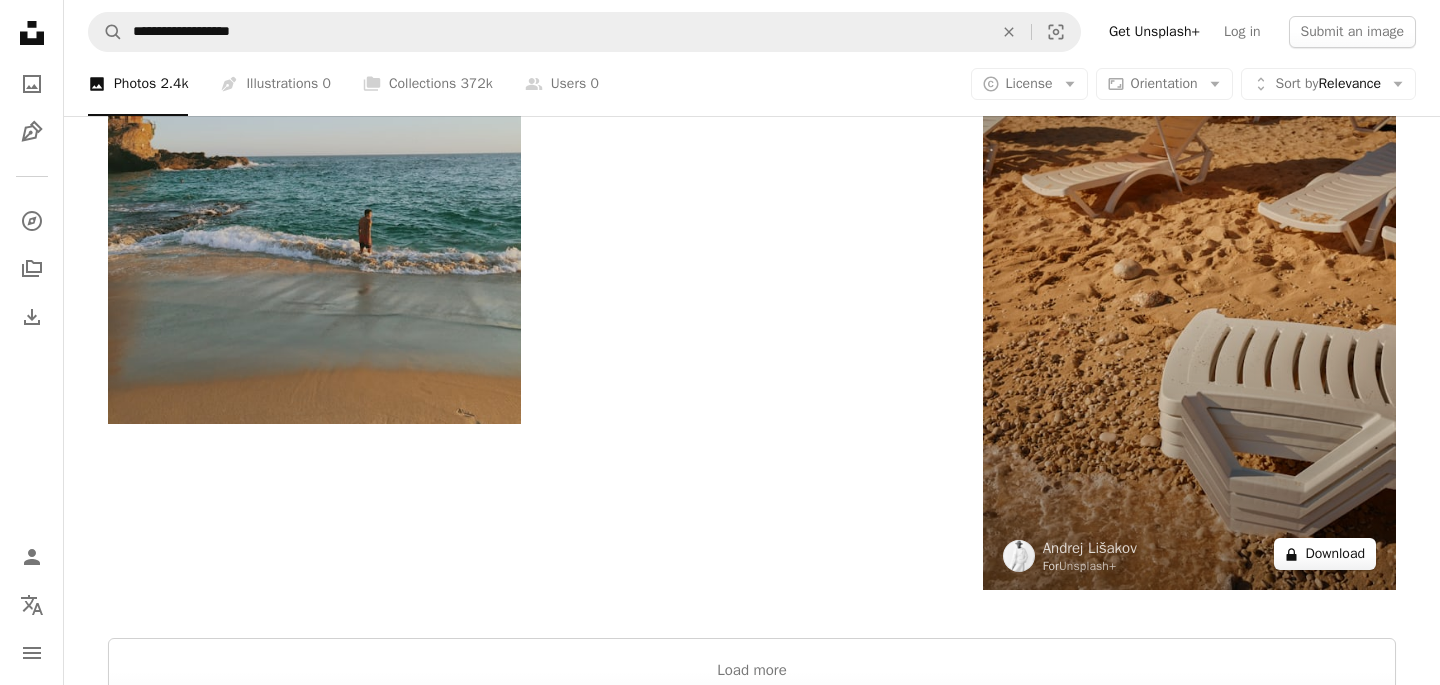 scroll, scrollTop: 3603, scrollLeft: 0, axis: vertical 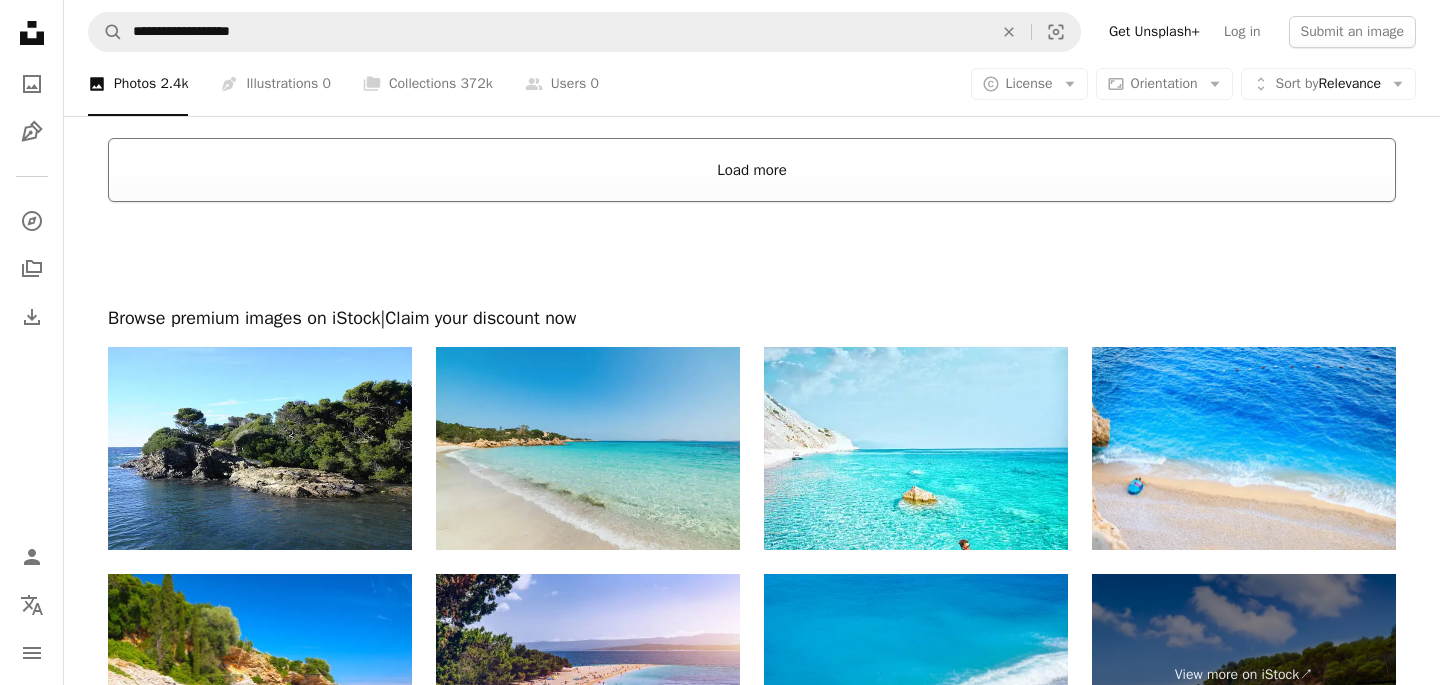 click on "Load more" at bounding box center (752, 170) 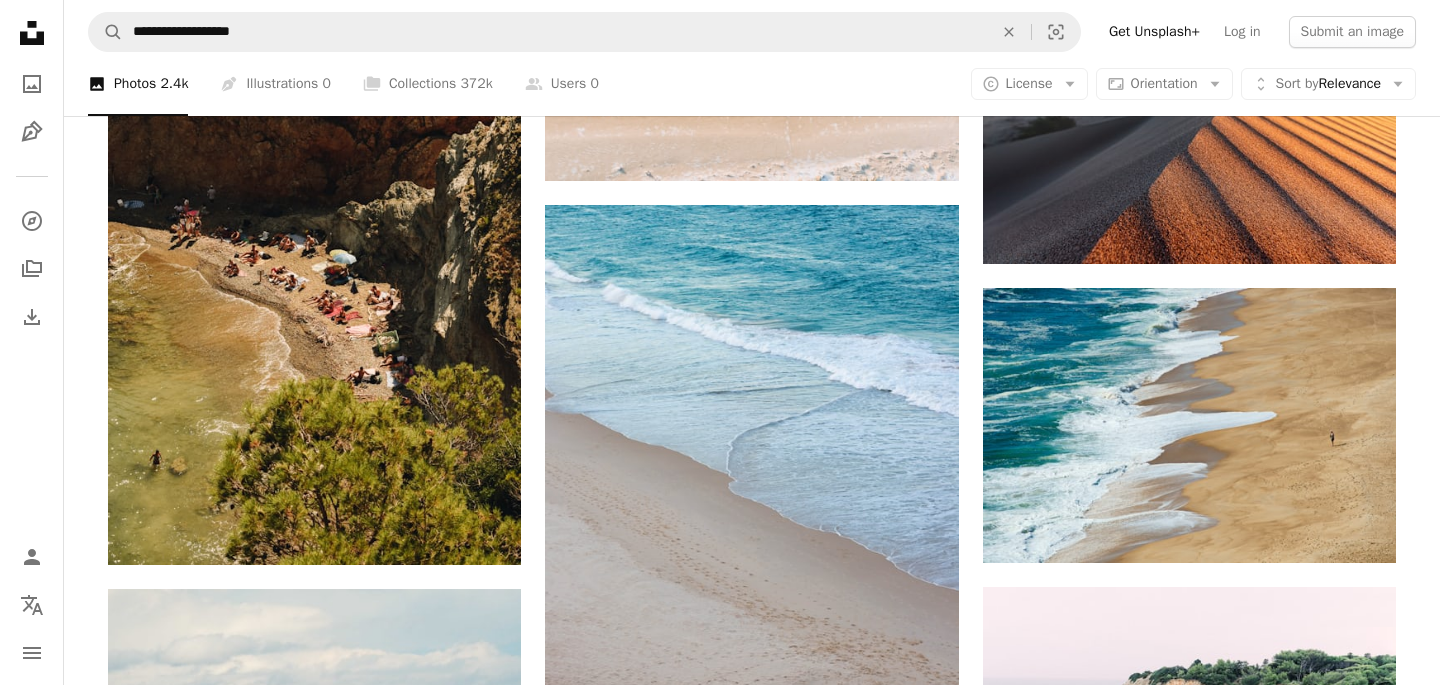 scroll, scrollTop: 6792, scrollLeft: 0, axis: vertical 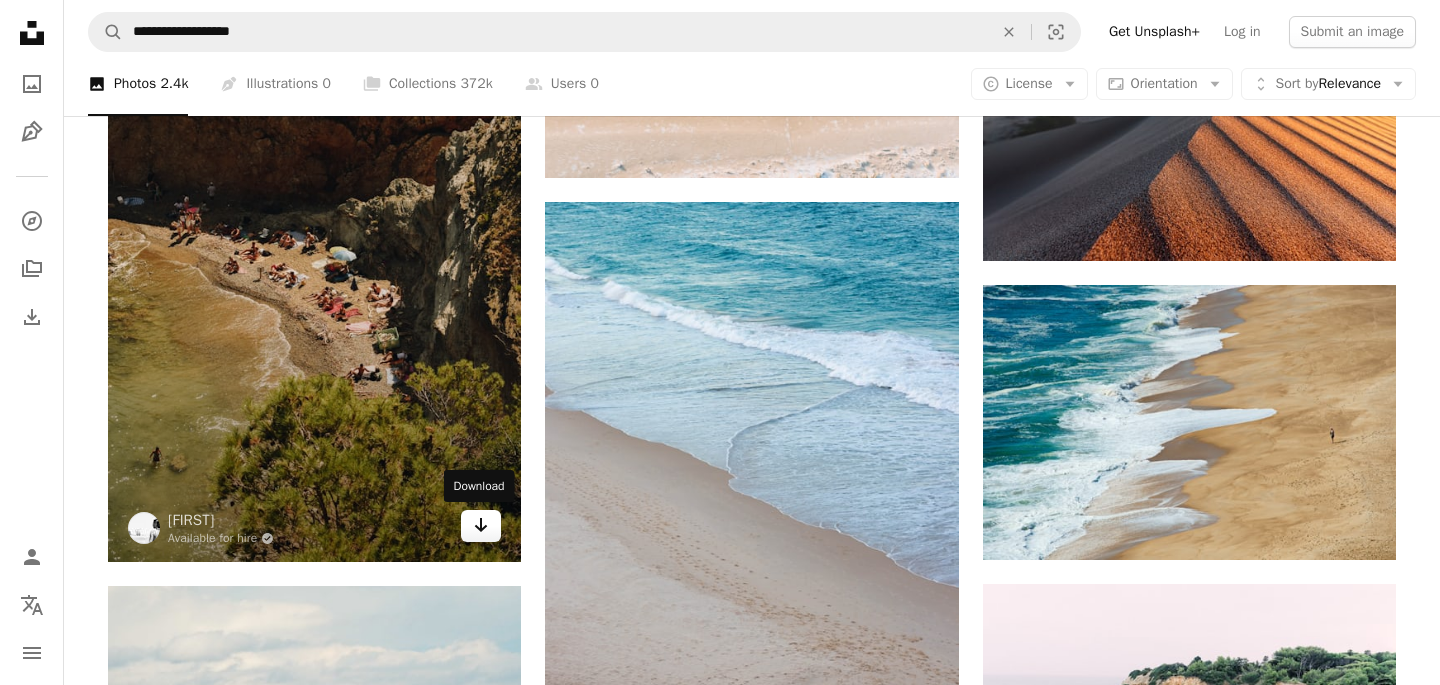 click on "Arrow pointing down" at bounding box center (481, 526) 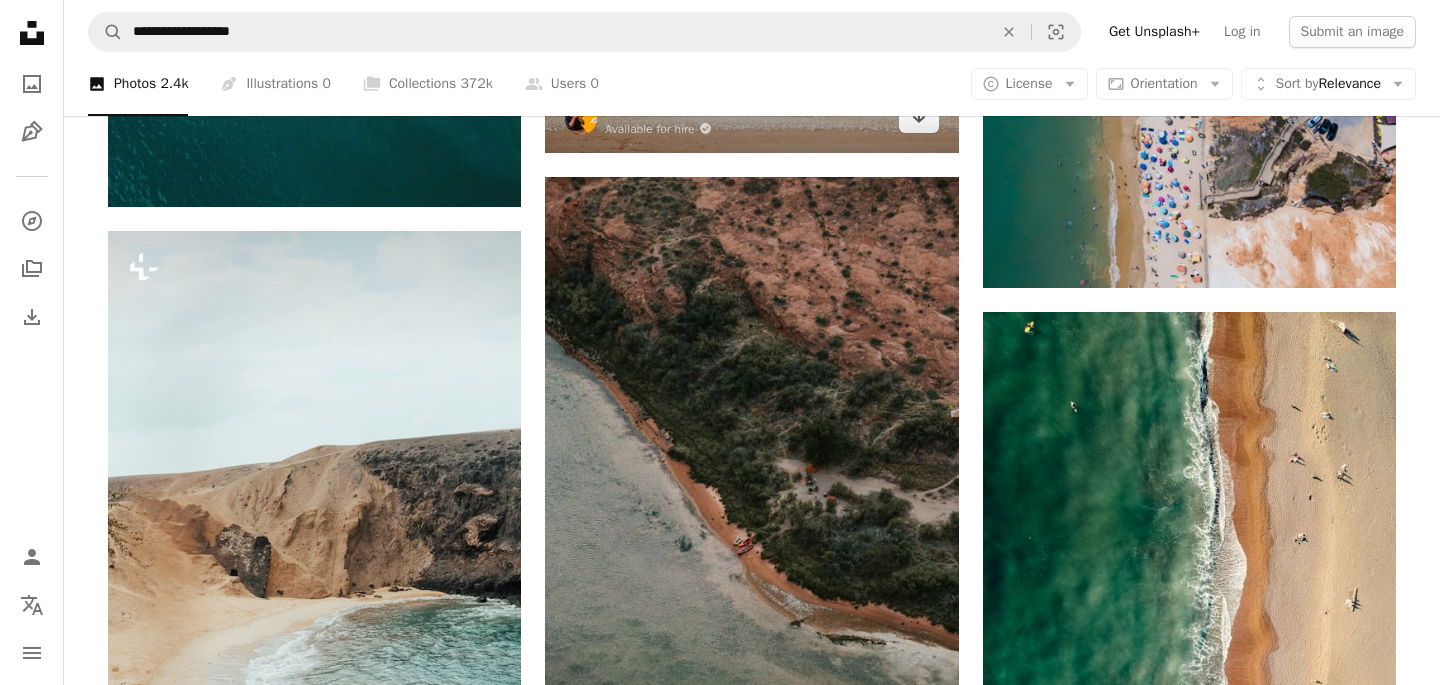 scroll, scrollTop: 11692, scrollLeft: 0, axis: vertical 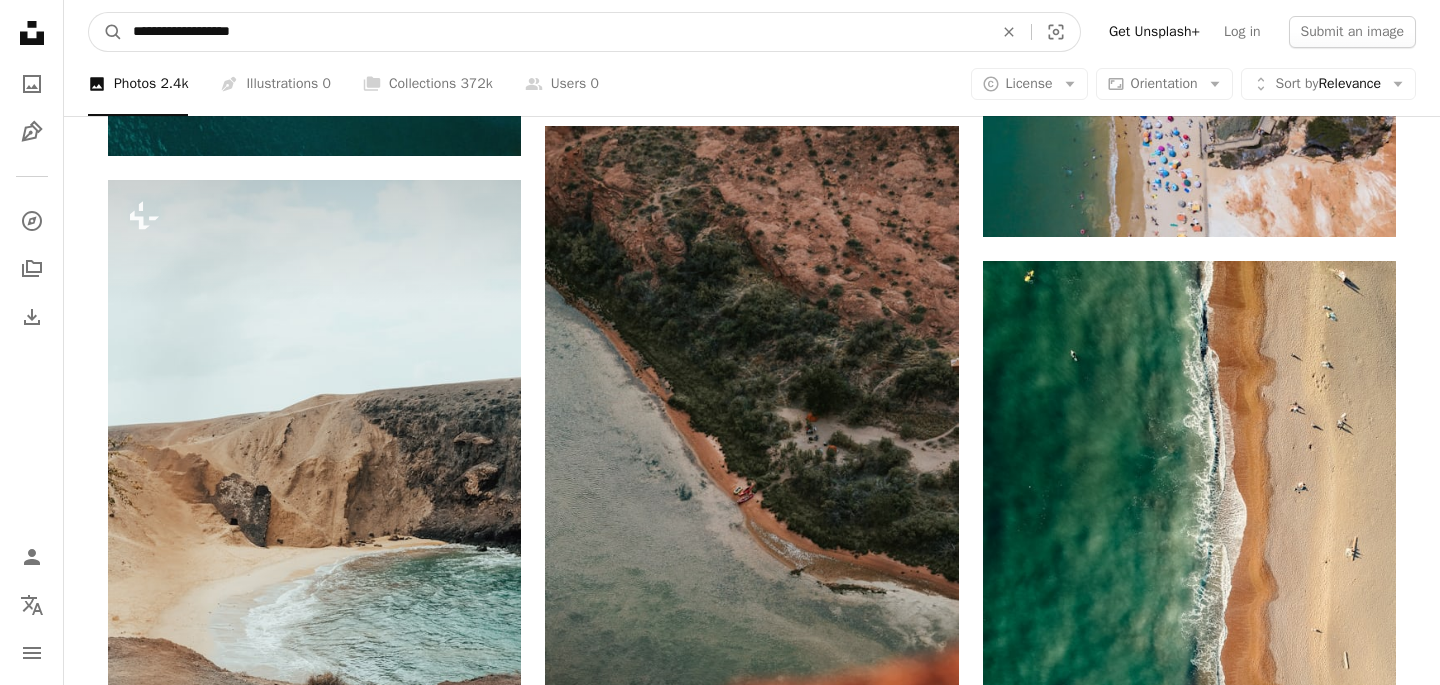 click on "**********" at bounding box center [555, 32] 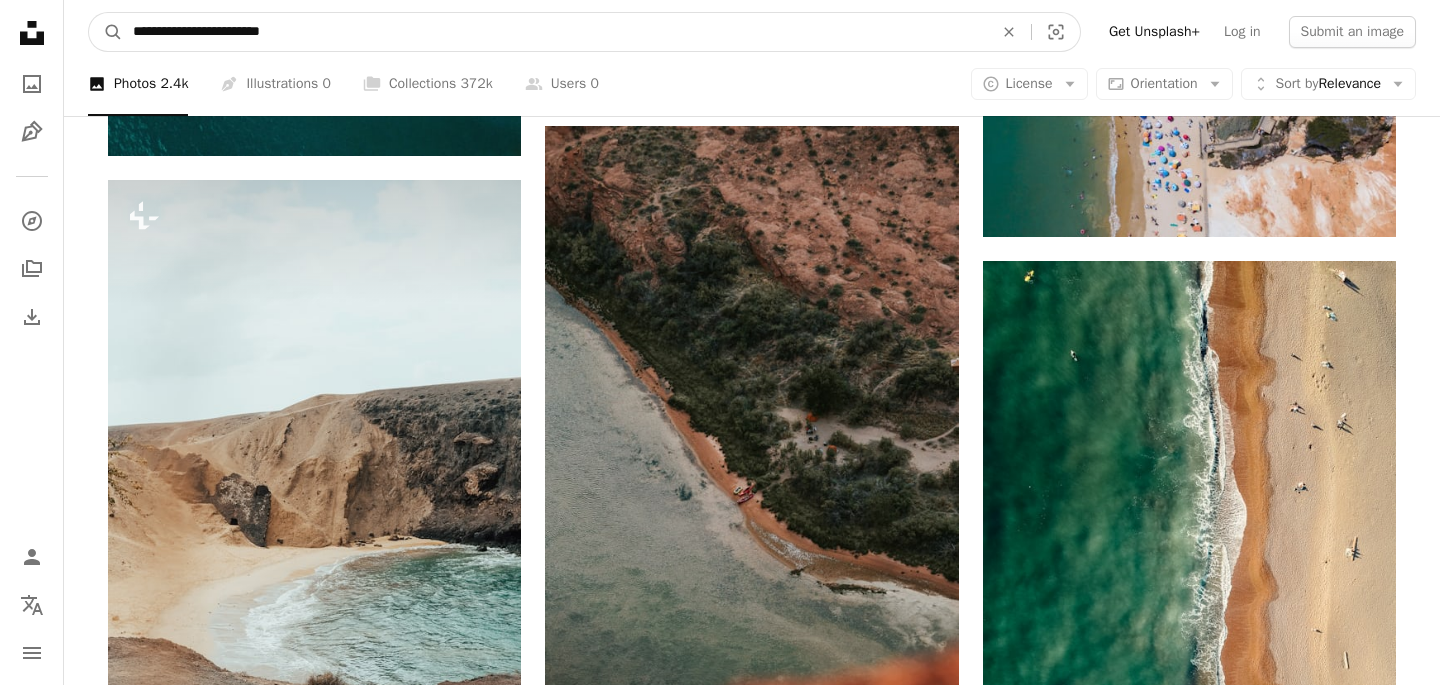 type on "**********" 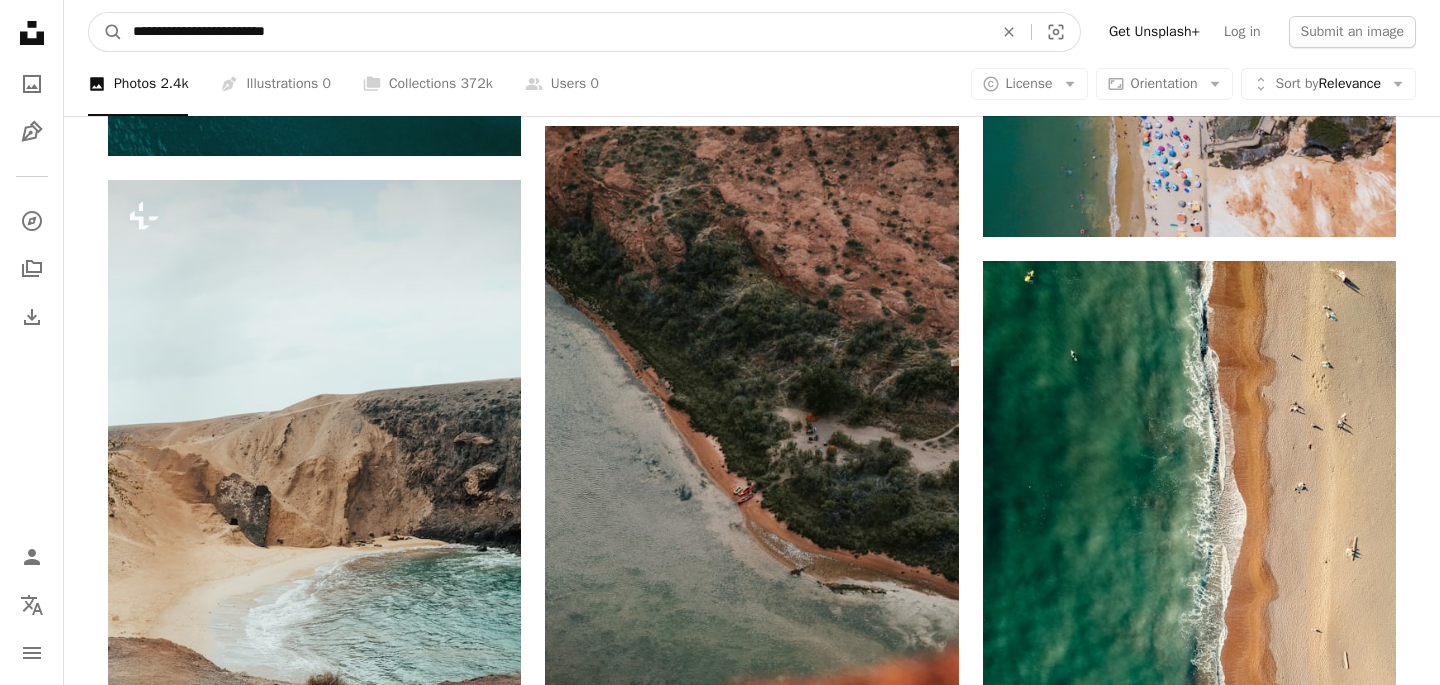 click on "A magnifying glass" at bounding box center [106, 32] 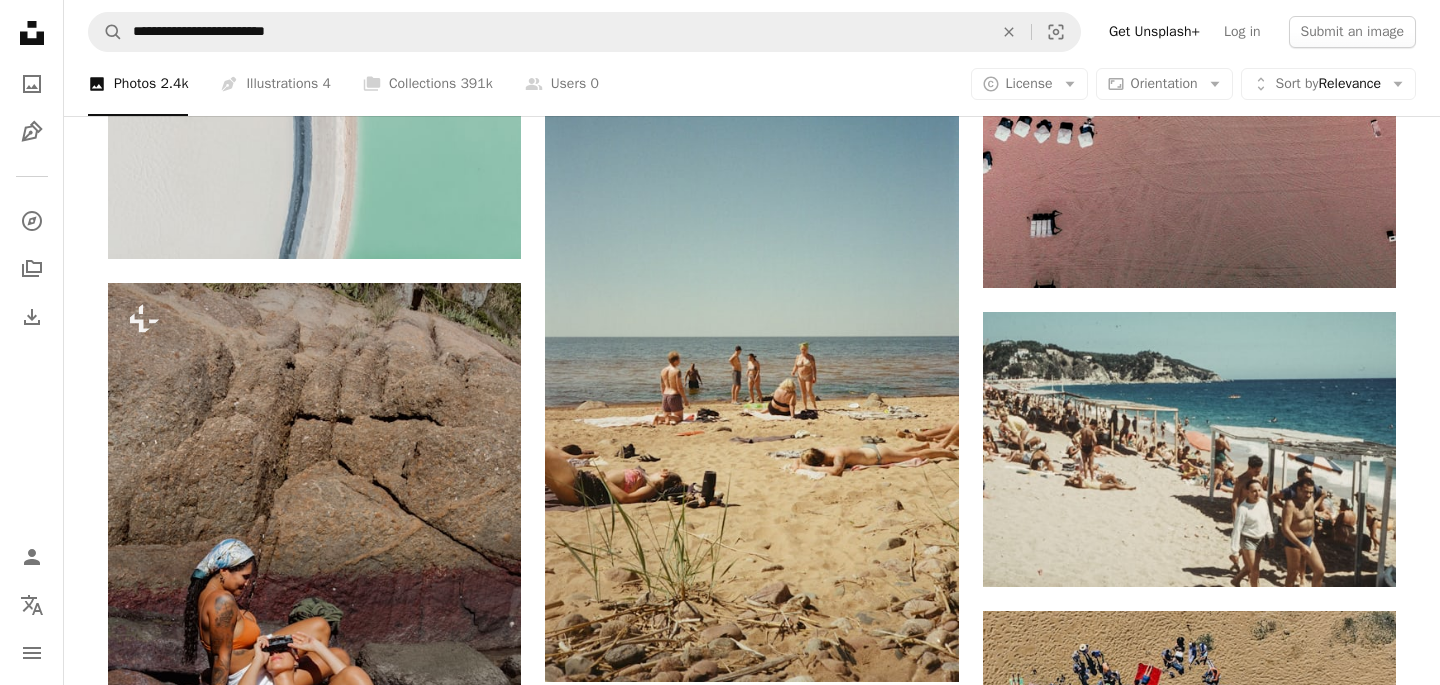 scroll, scrollTop: 1521, scrollLeft: 0, axis: vertical 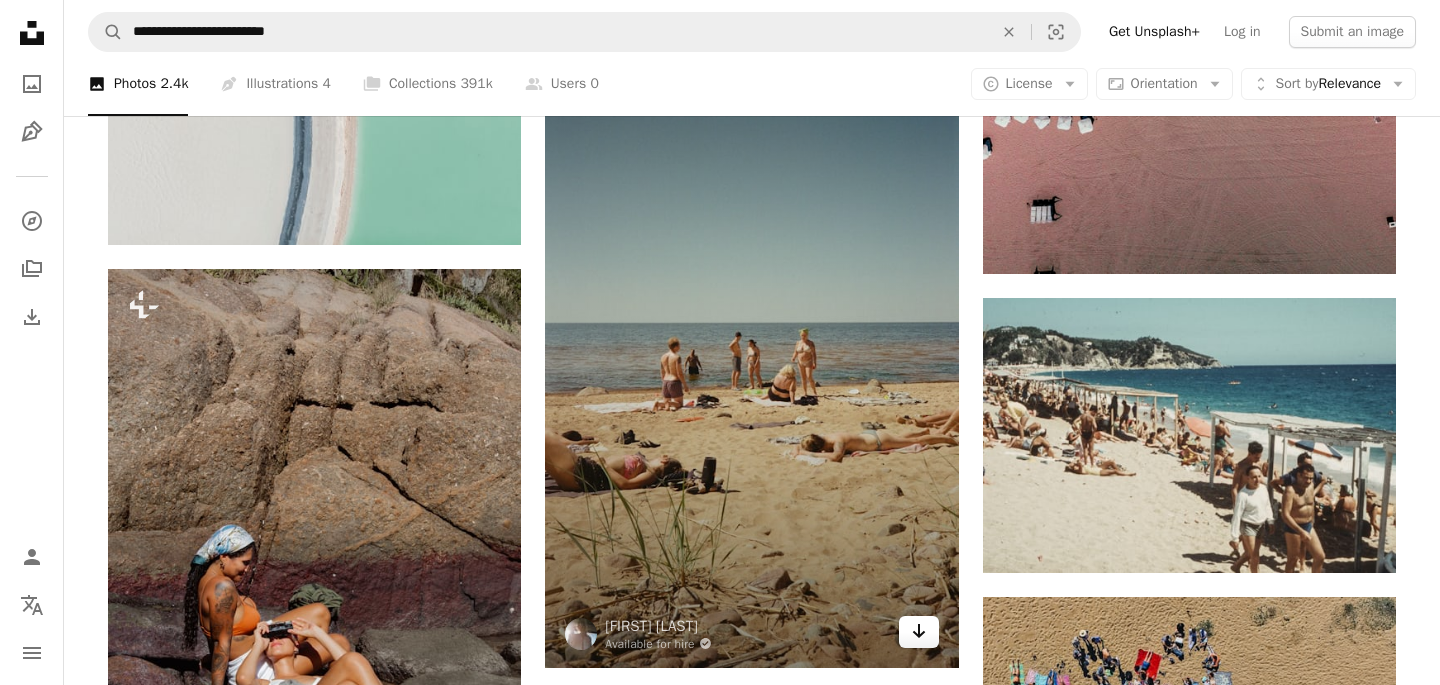 click on "Arrow pointing down" 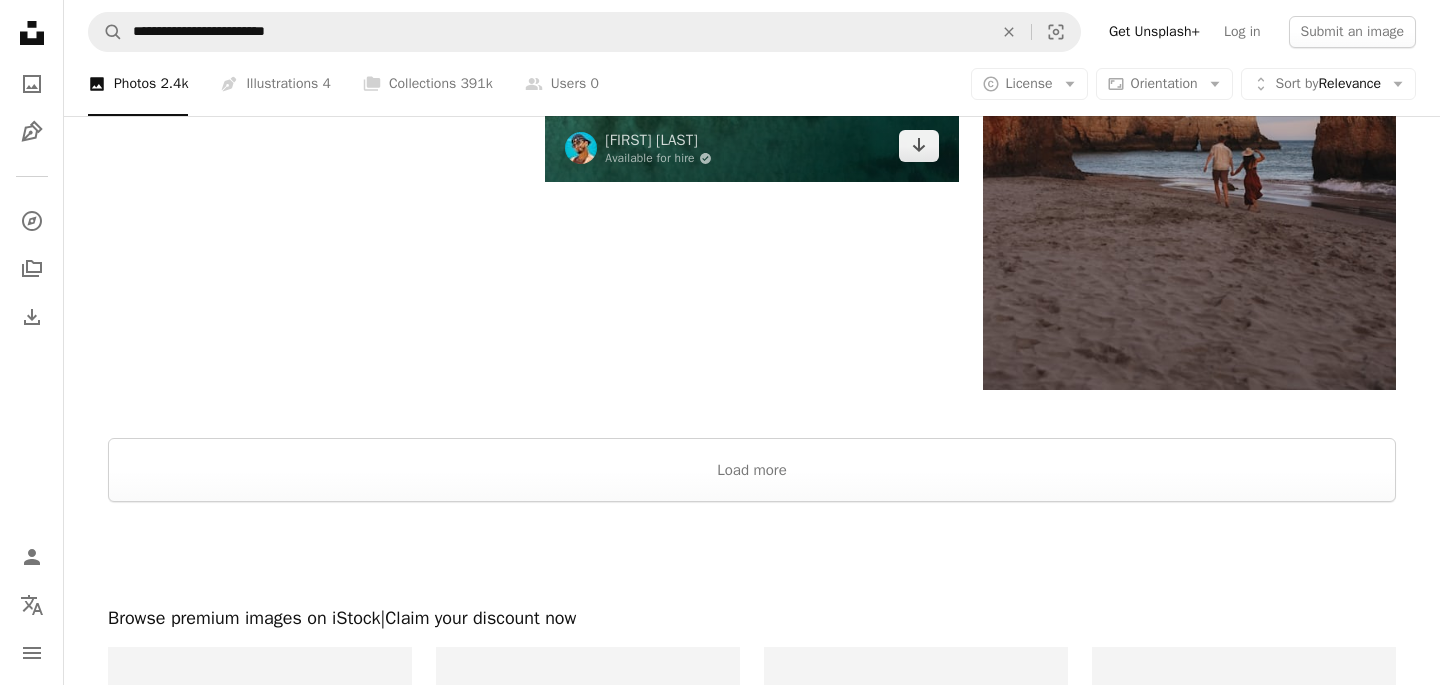 scroll, scrollTop: 4350, scrollLeft: 0, axis: vertical 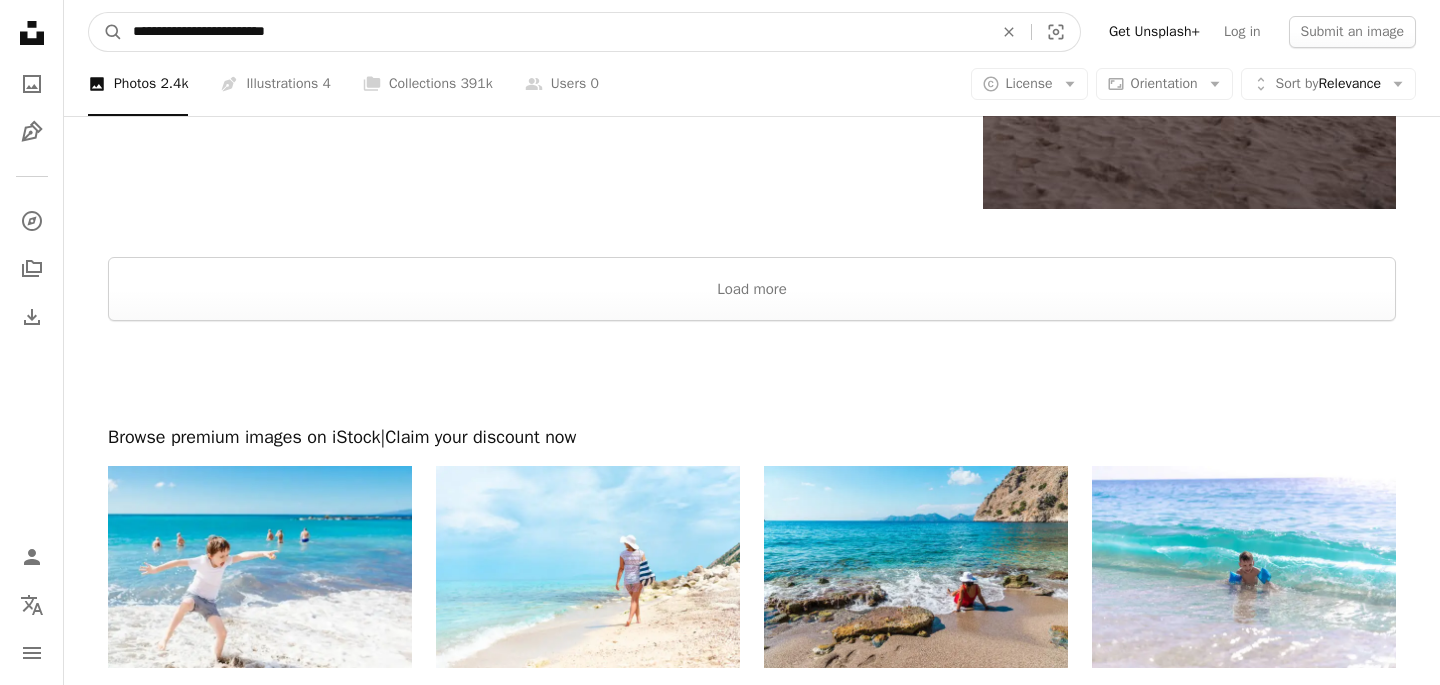 click on "**********" at bounding box center (555, 32) 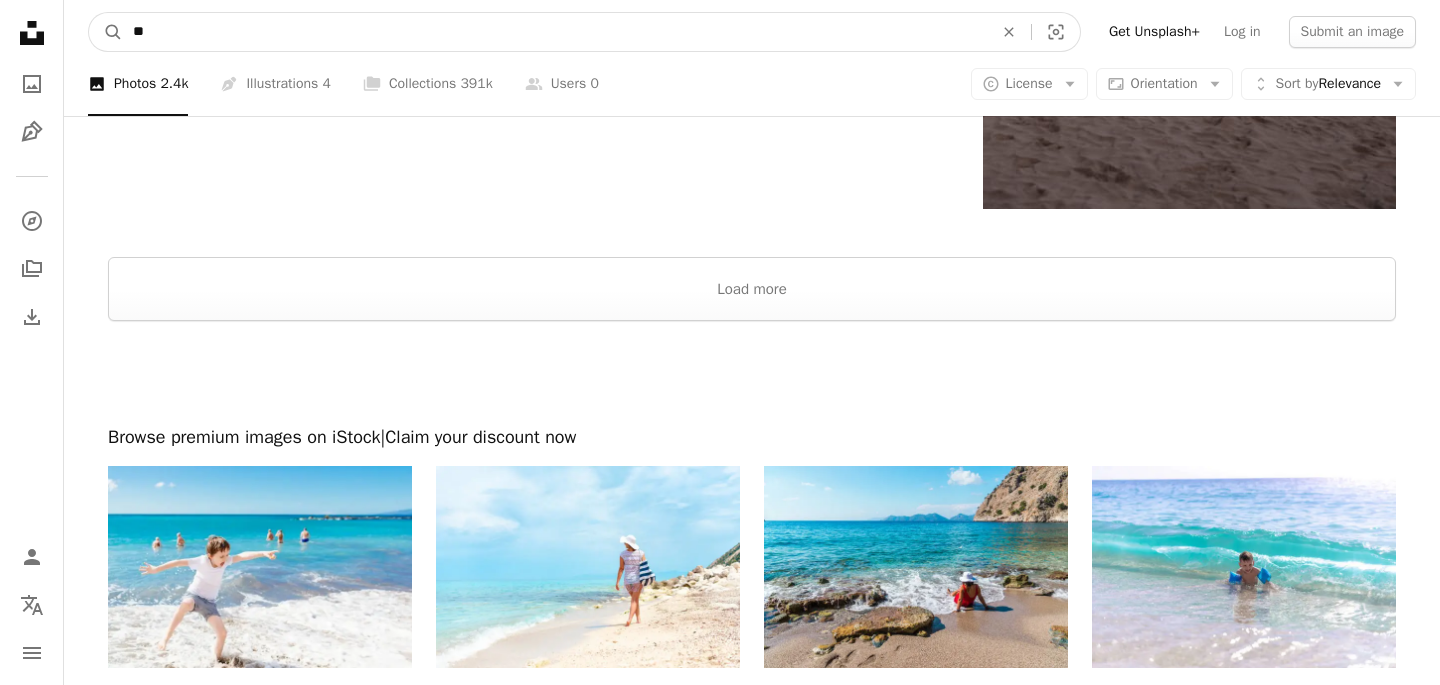 type on "*" 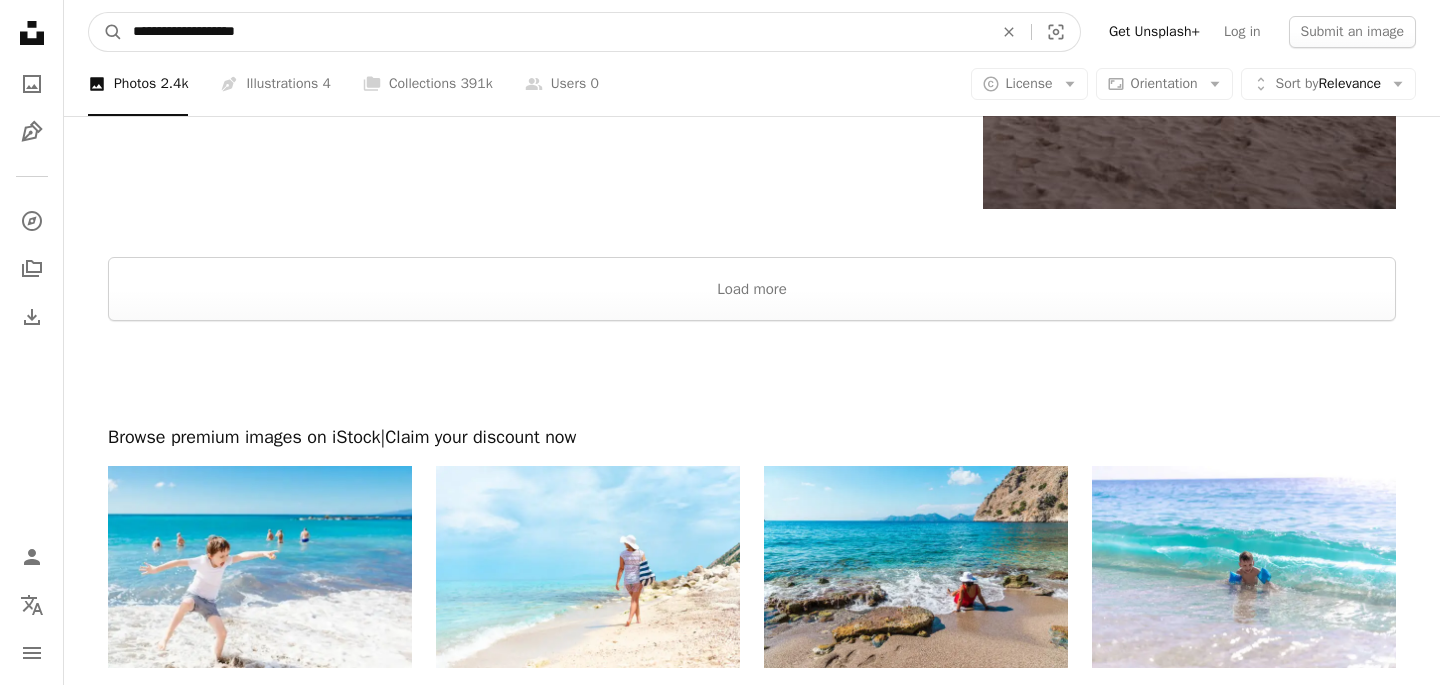 type on "**********" 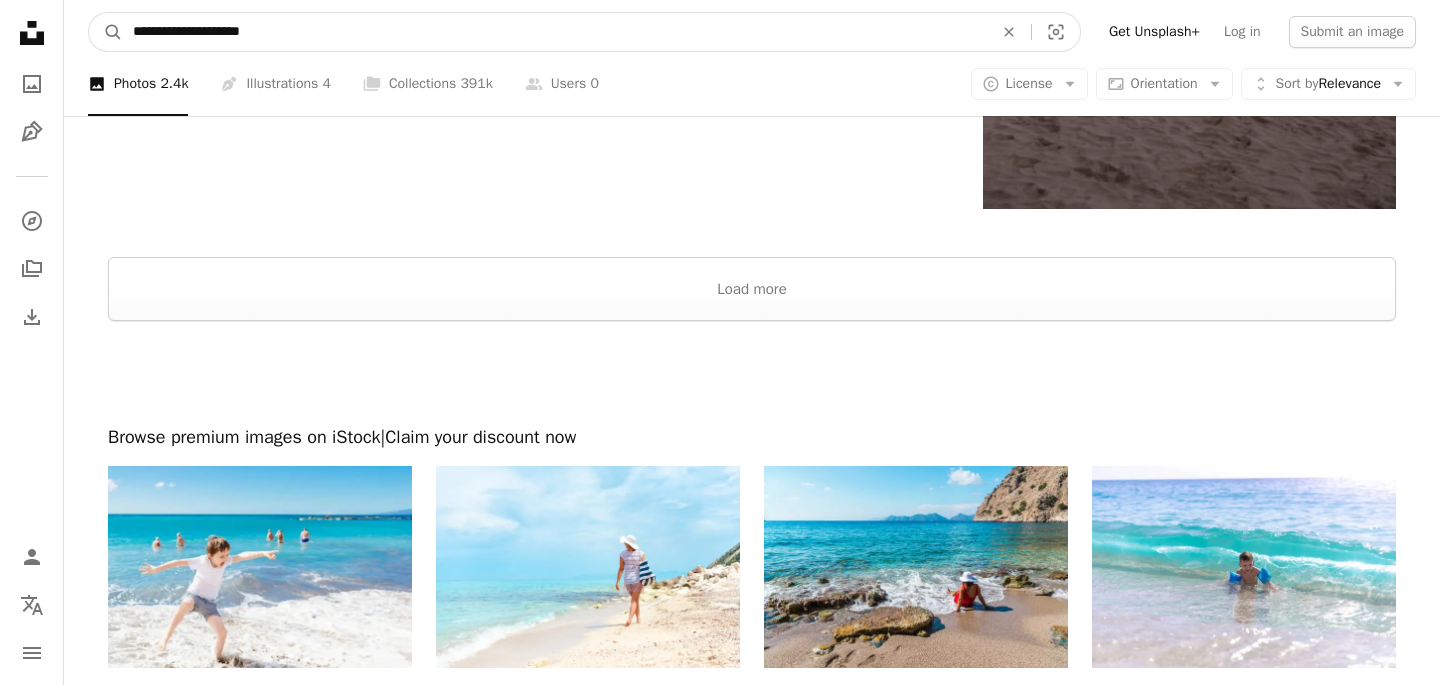click on "A magnifying glass" at bounding box center (106, 32) 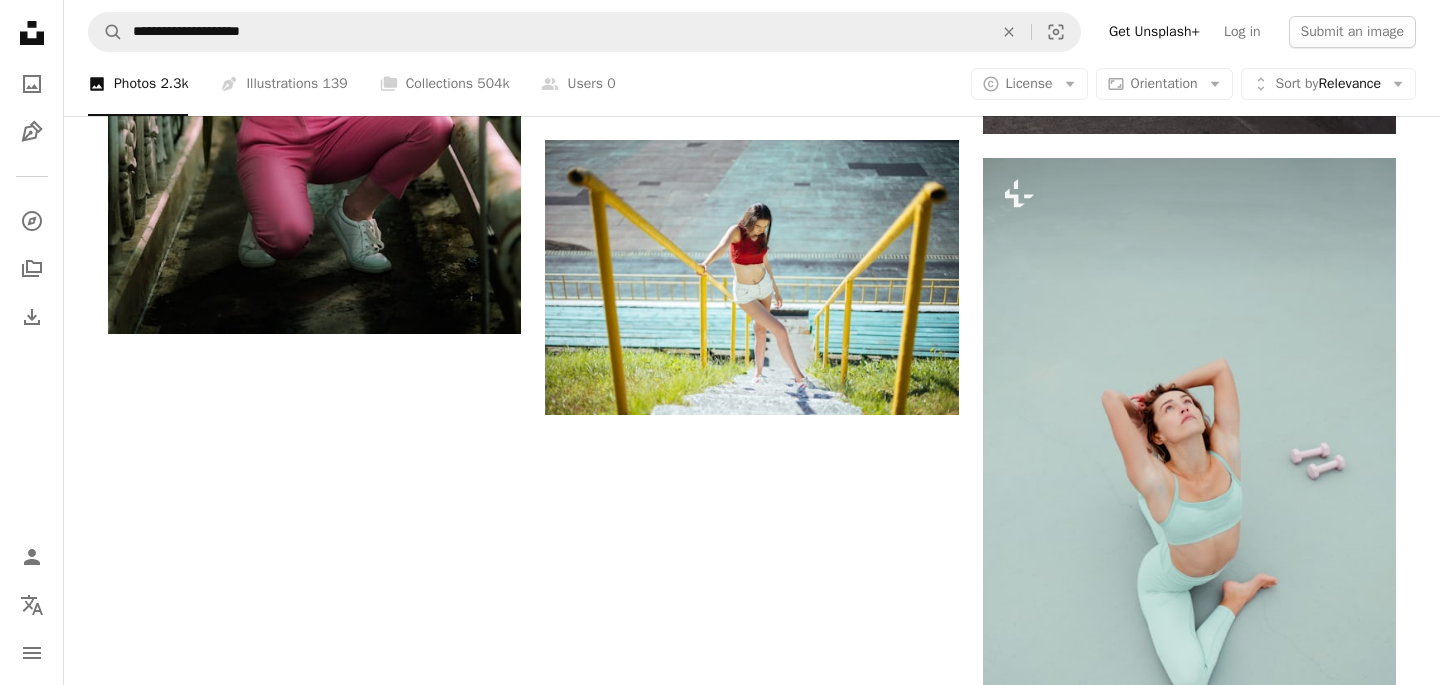 scroll, scrollTop: 3565, scrollLeft: 0, axis: vertical 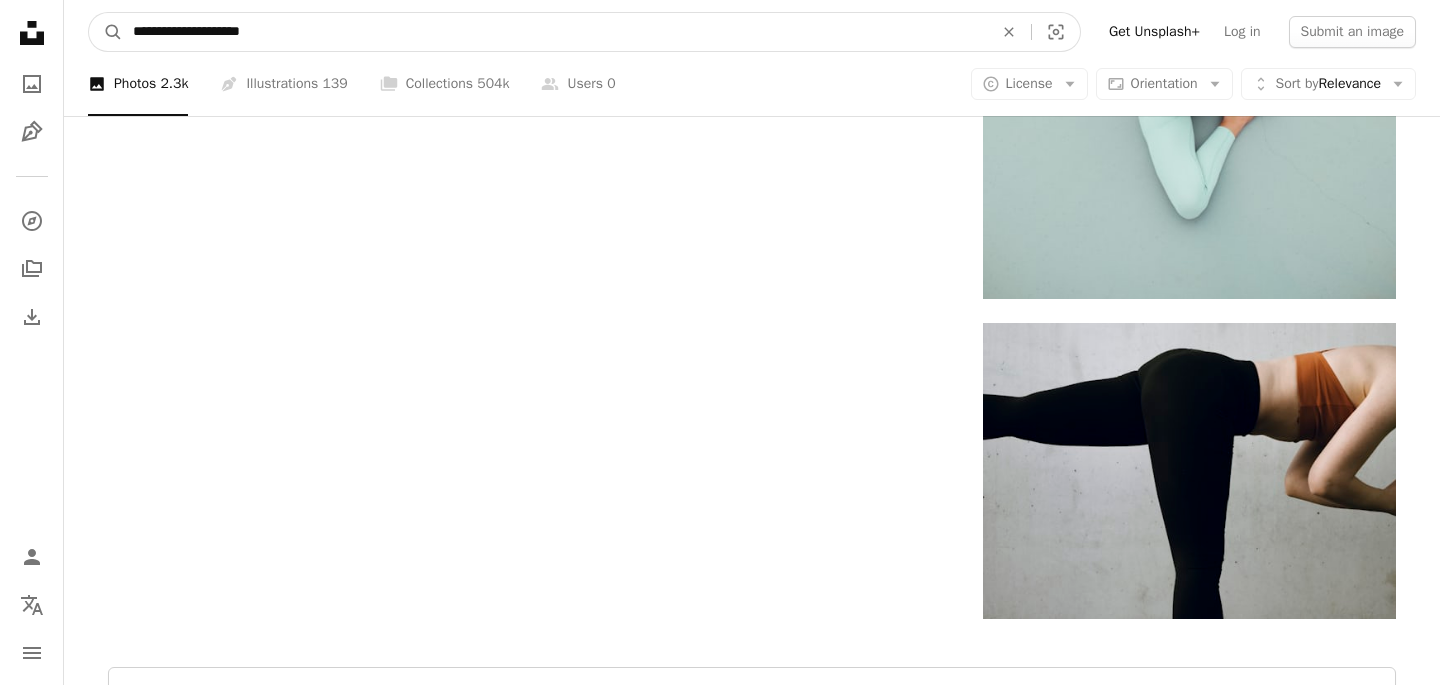 drag, startPoint x: 323, startPoint y: 35, endPoint x: 0, endPoint y: 25, distance: 323.15475 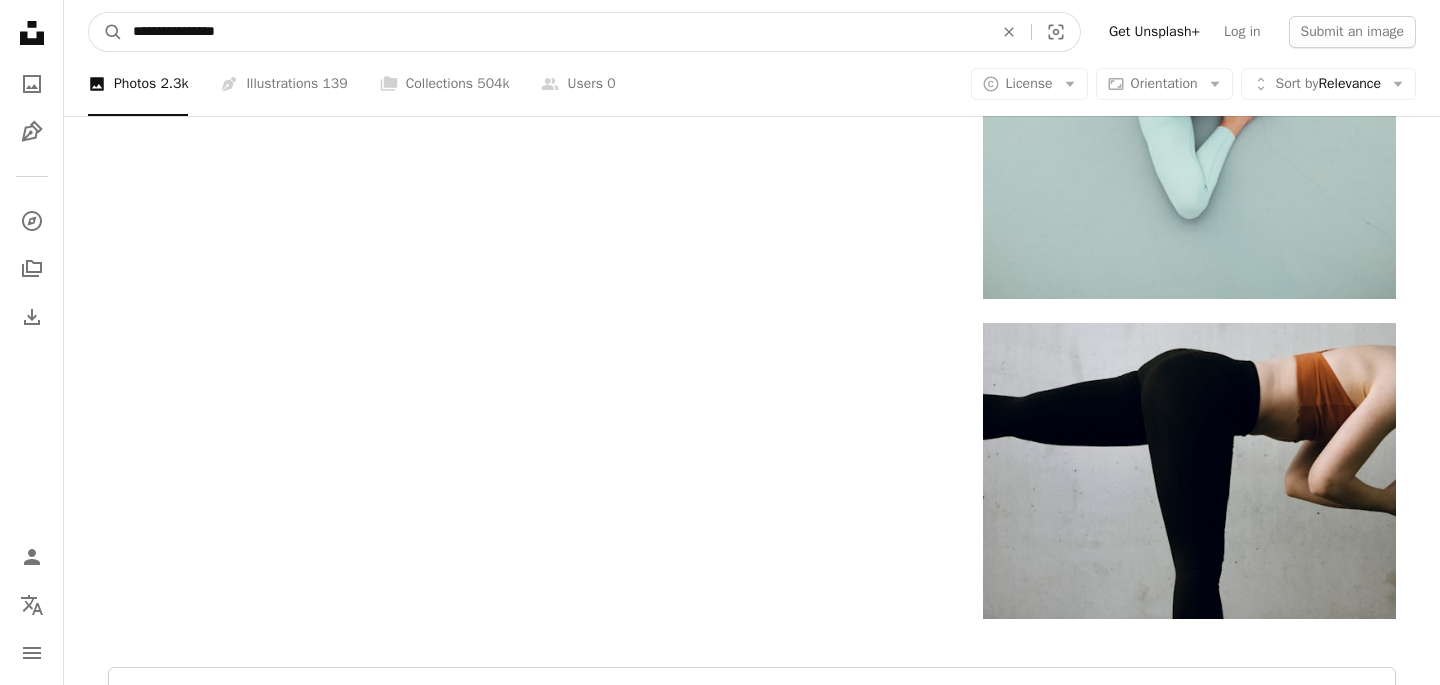 type on "**********" 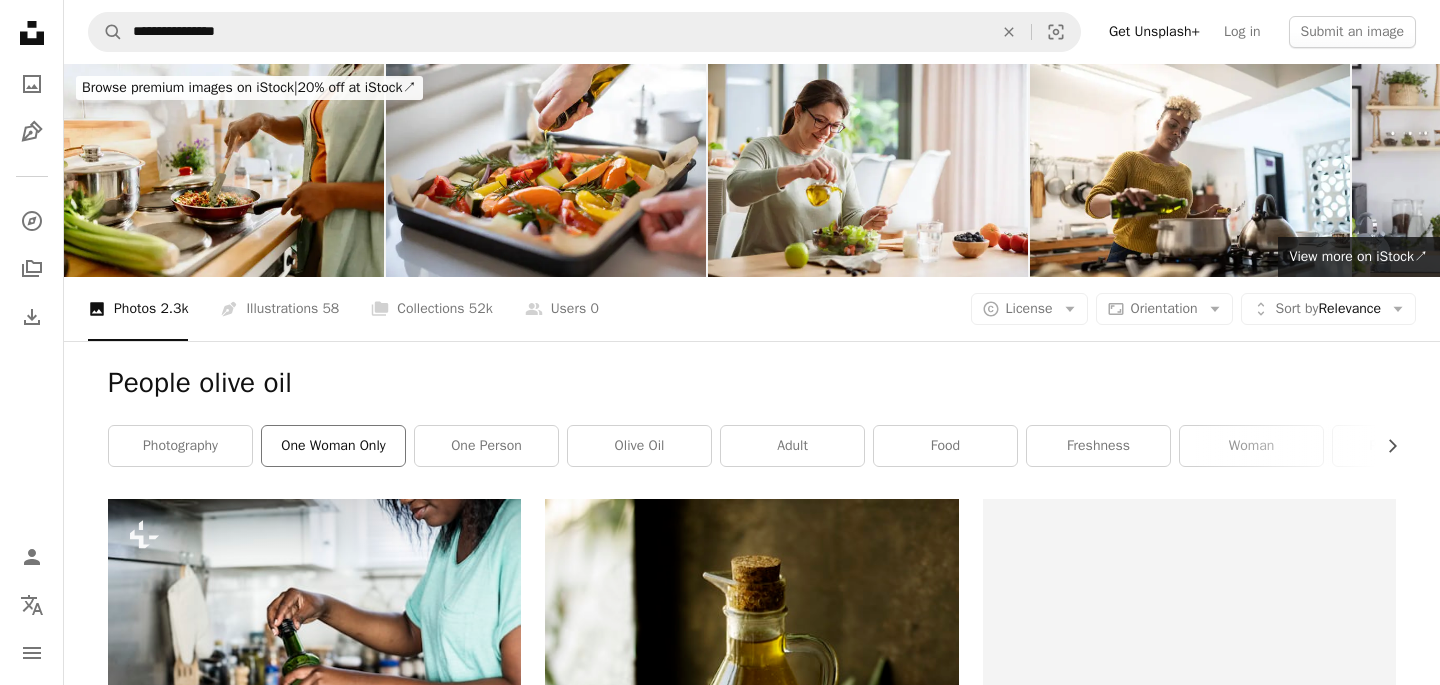 scroll, scrollTop: 371, scrollLeft: 0, axis: vertical 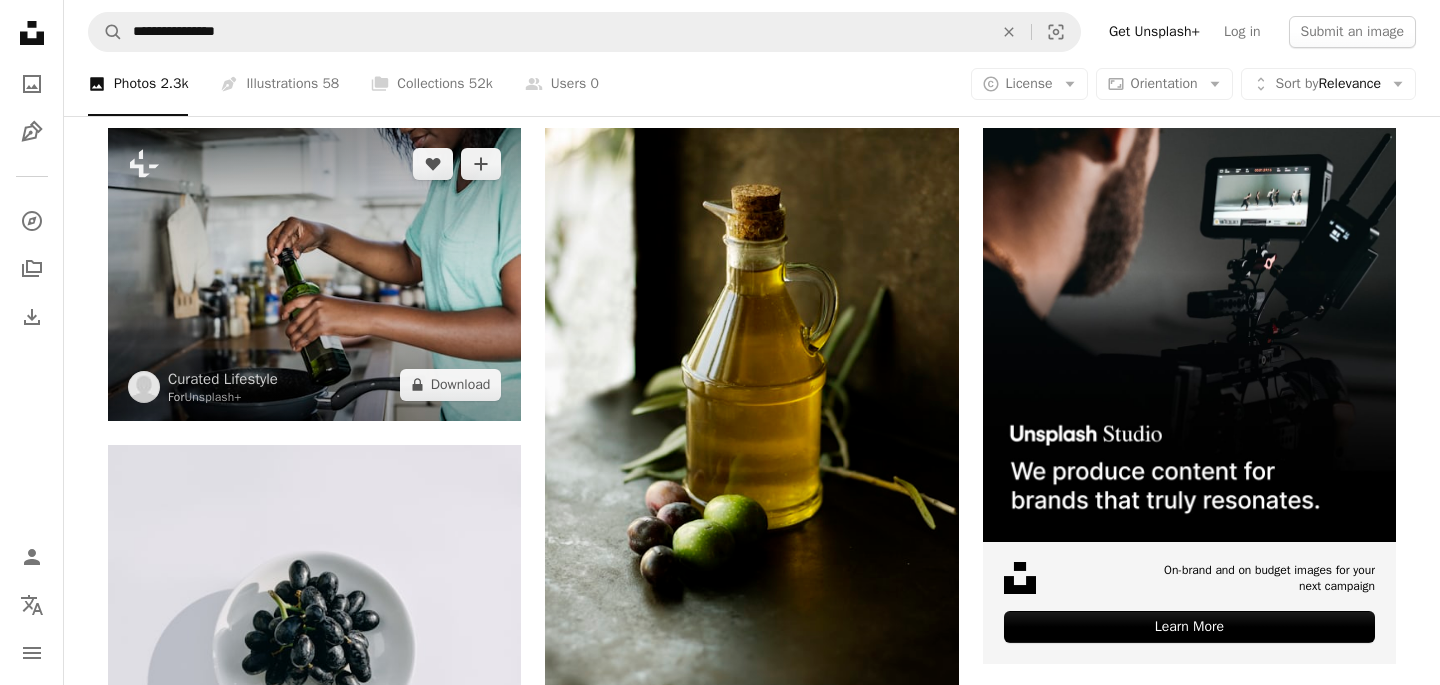 drag, startPoint x: 456, startPoint y: 386, endPoint x: 149, endPoint y: 420, distance: 308.87698 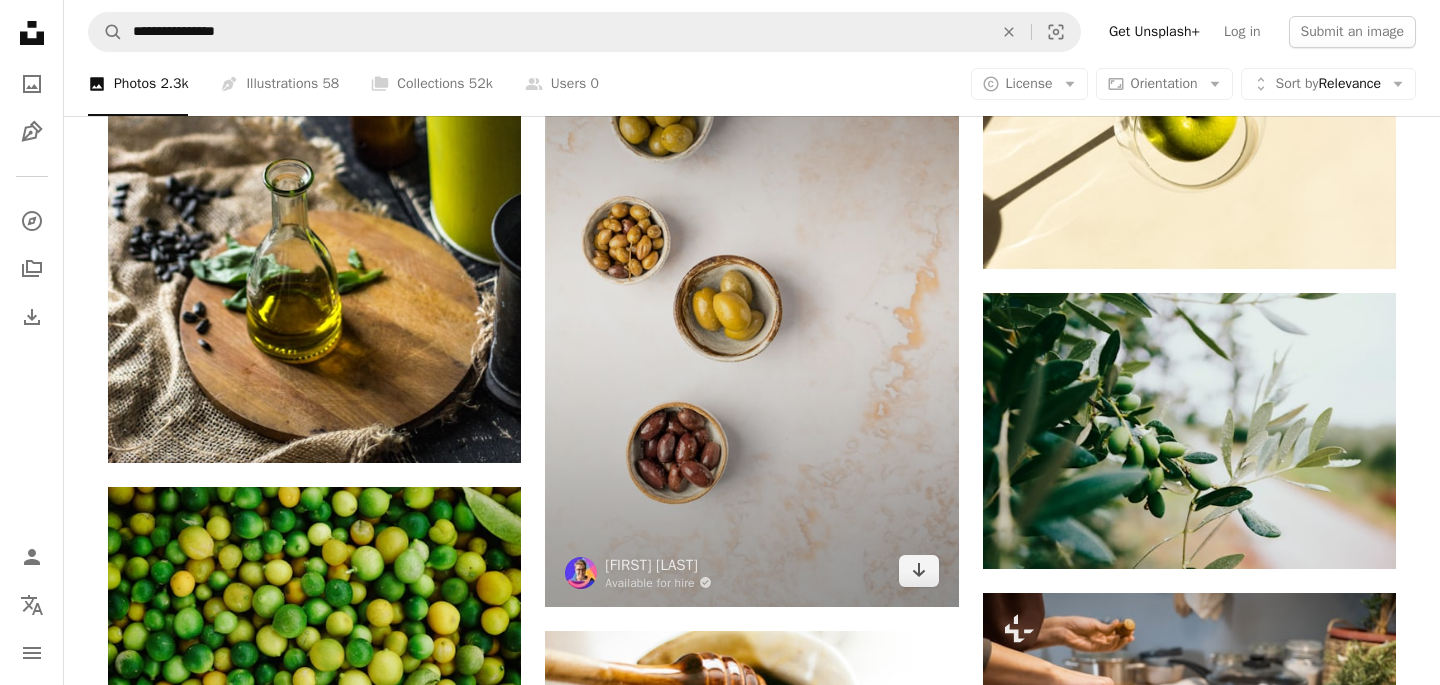 scroll, scrollTop: 1411, scrollLeft: 0, axis: vertical 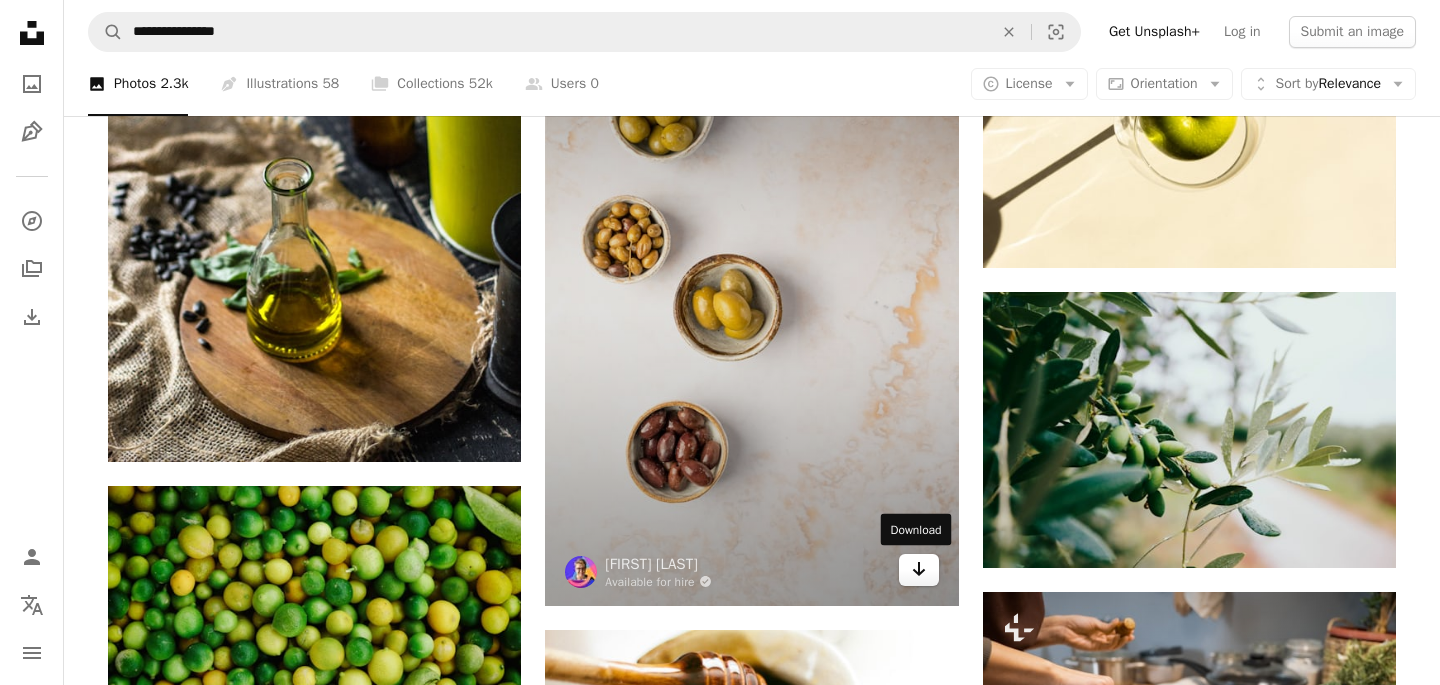 click on "Arrow pointing down" 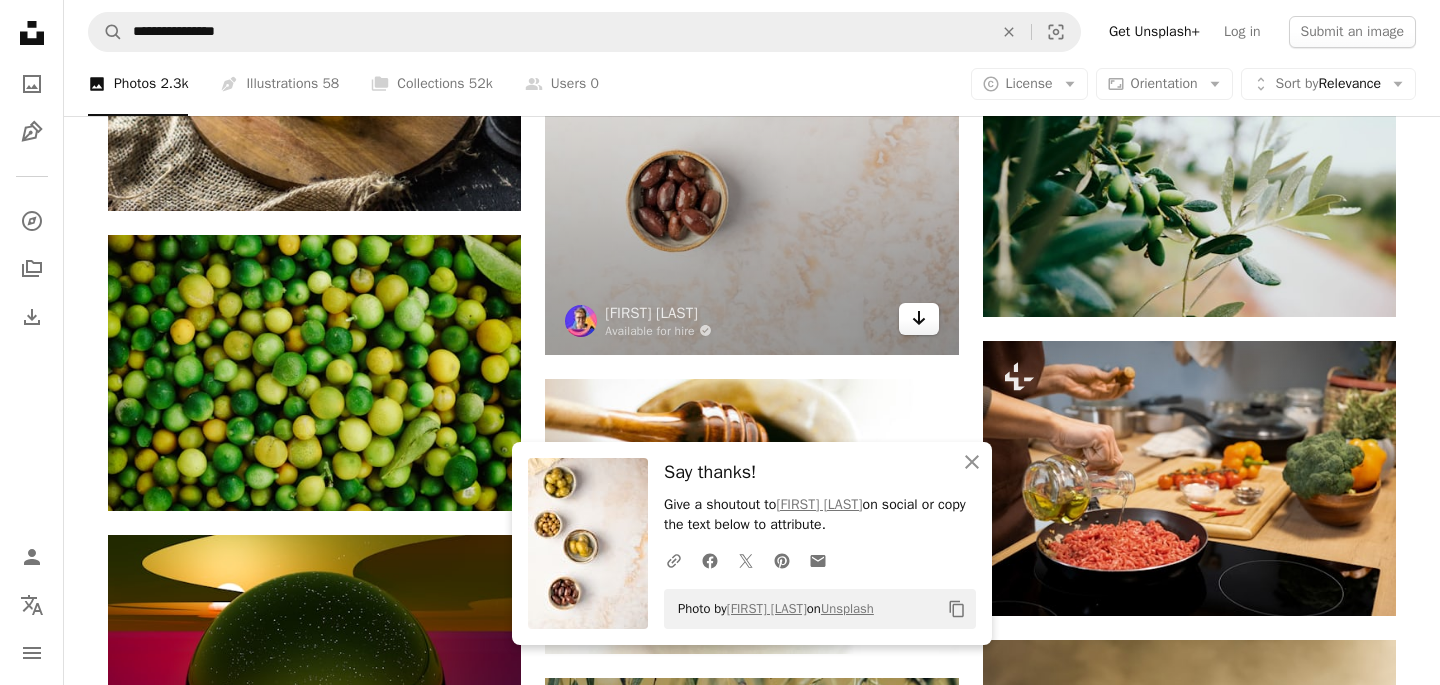 scroll, scrollTop: 1776, scrollLeft: 0, axis: vertical 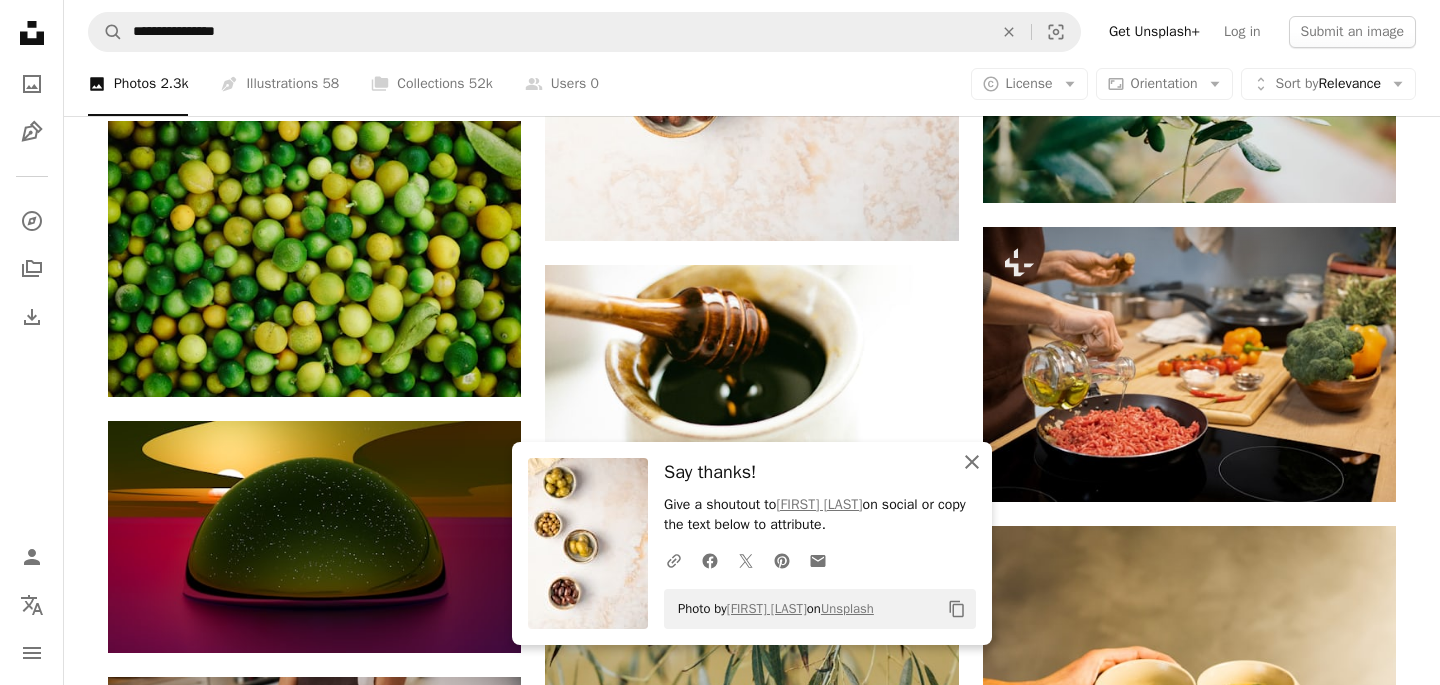 click on "An X shape" 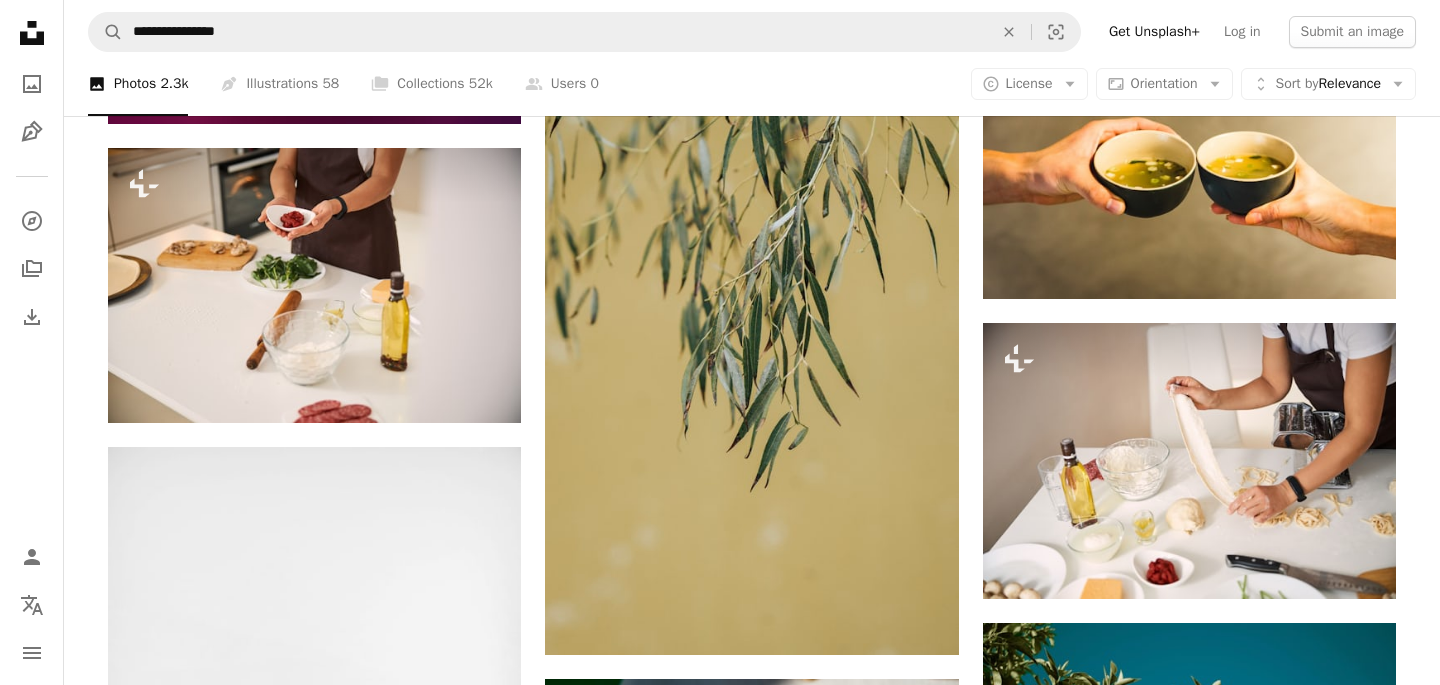 scroll, scrollTop: 2324, scrollLeft: 0, axis: vertical 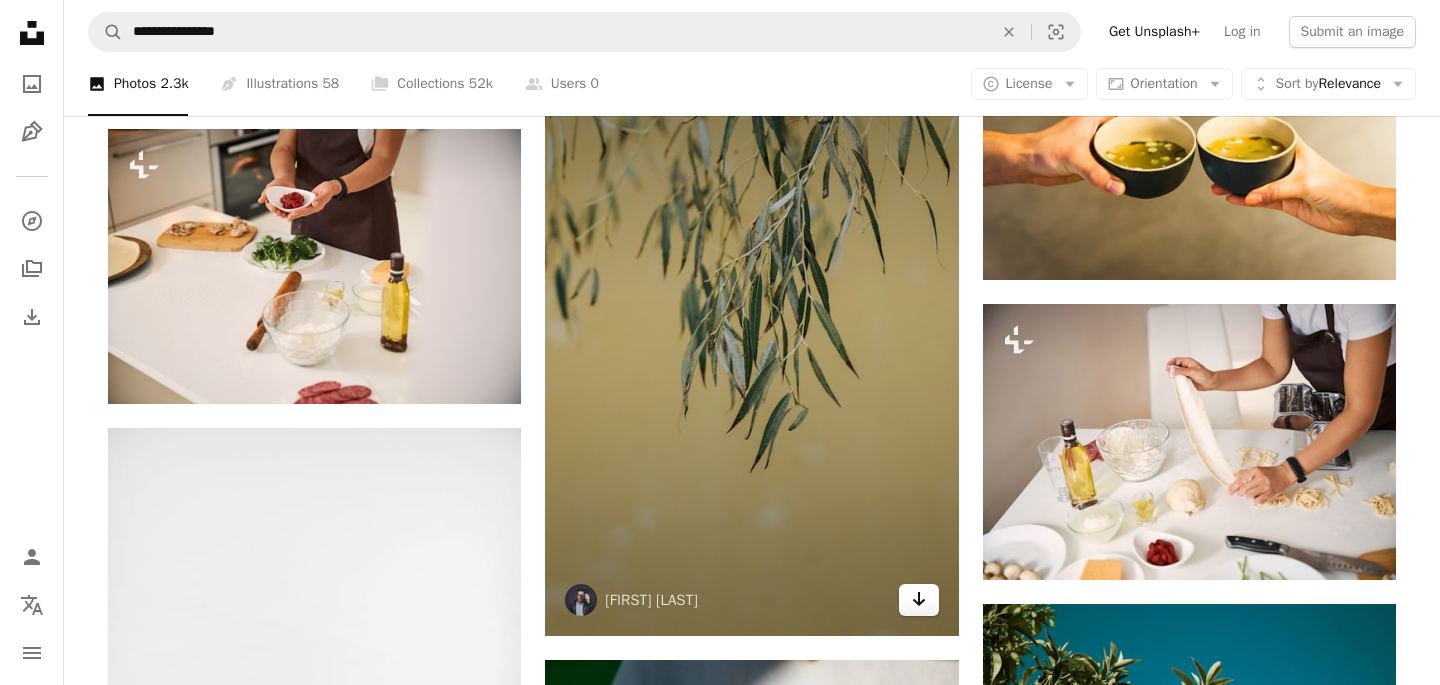click on "Arrow pointing down" 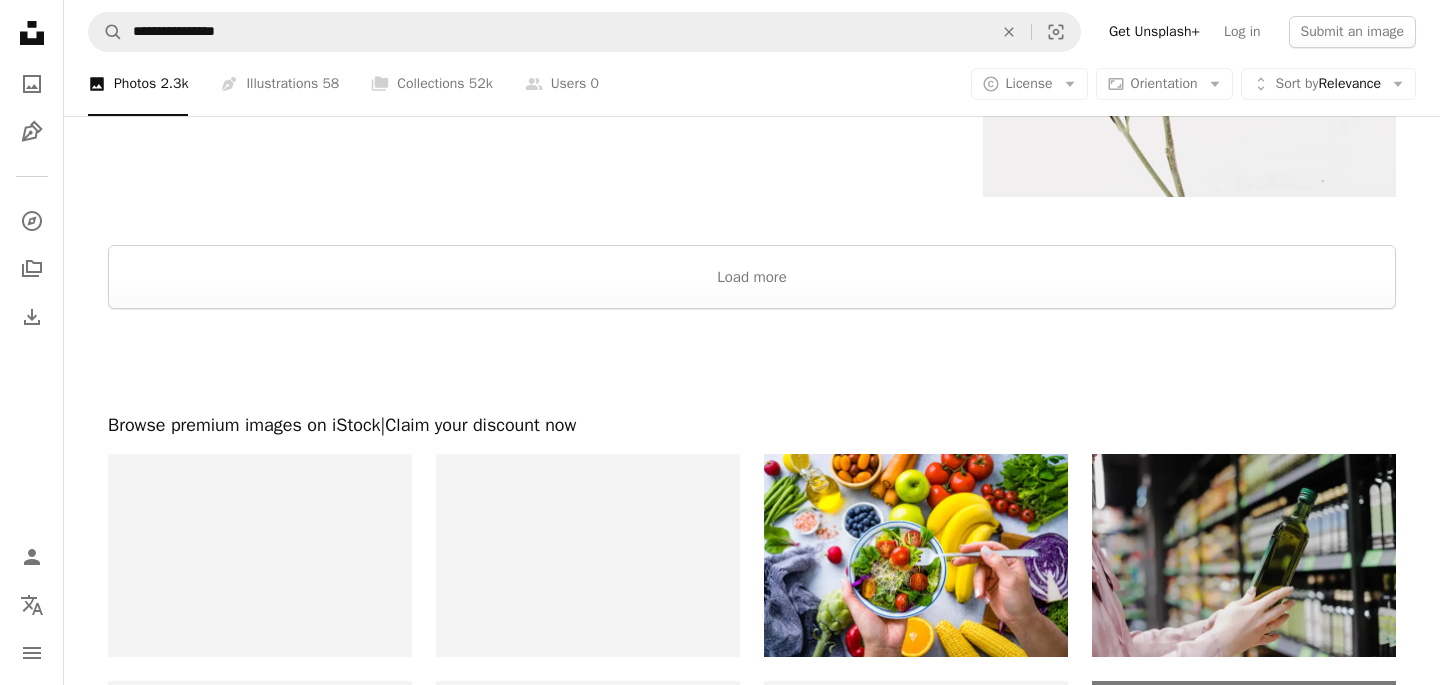 scroll, scrollTop: 3600, scrollLeft: 0, axis: vertical 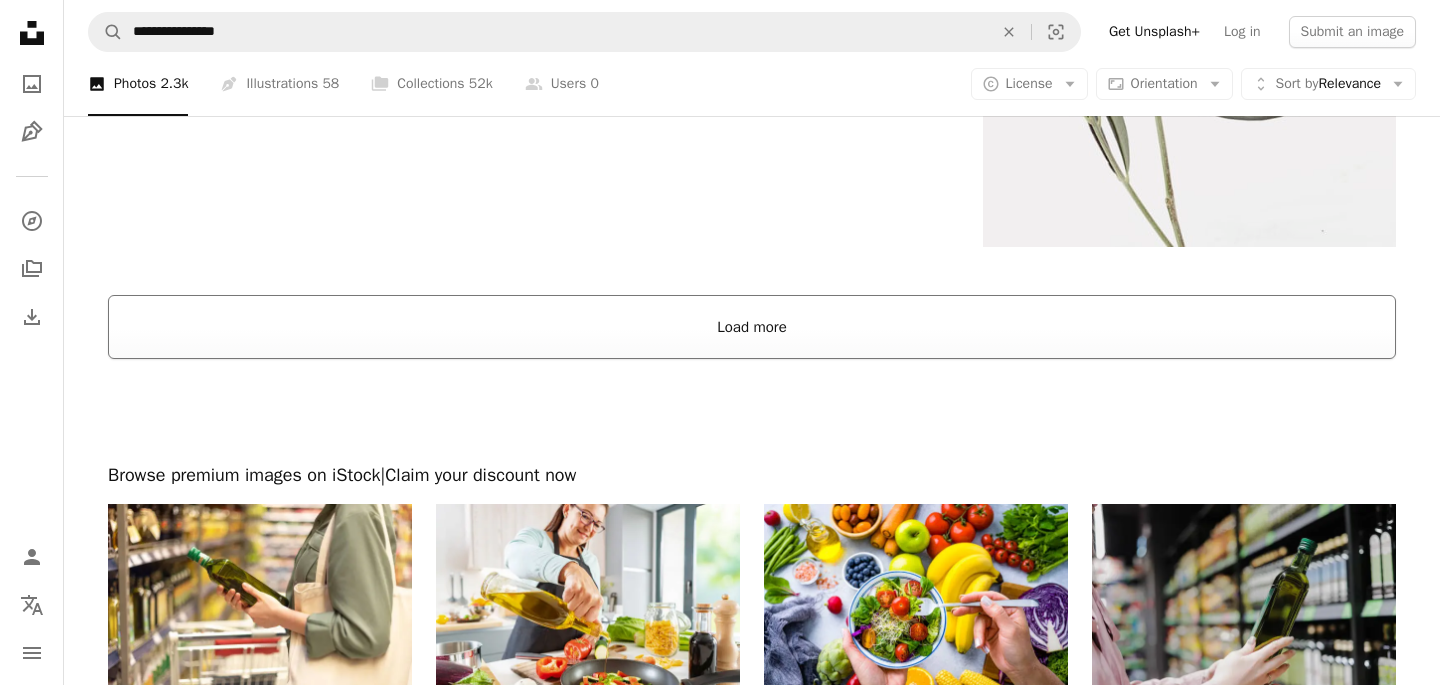click on "Load more" at bounding box center [752, 327] 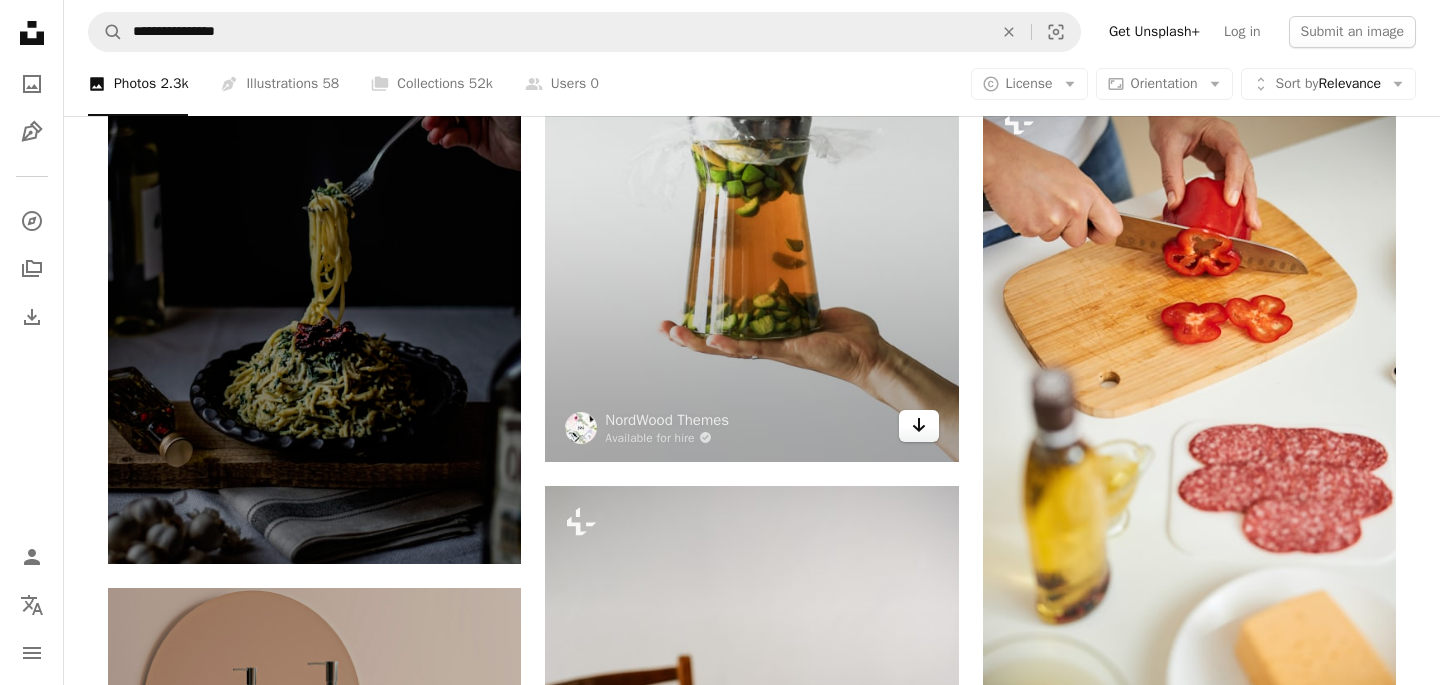 scroll, scrollTop: 4347, scrollLeft: 0, axis: vertical 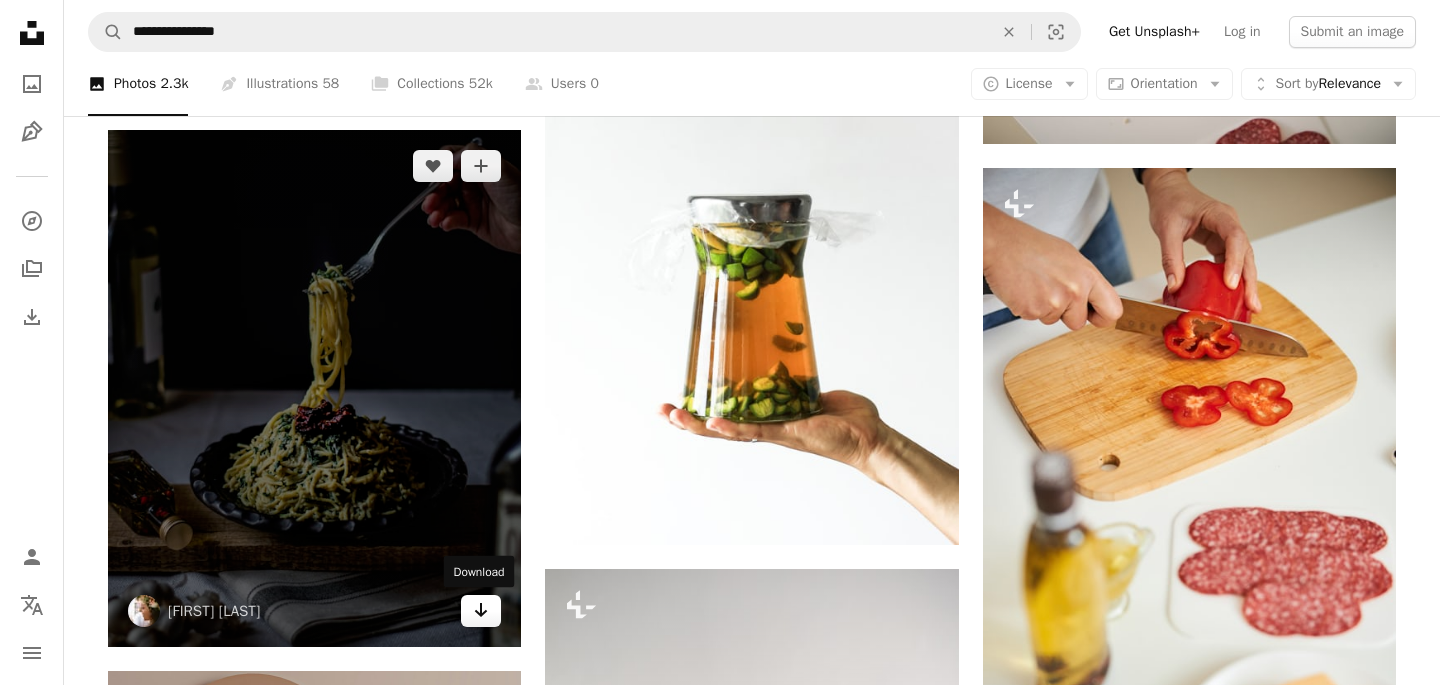 click on "Arrow pointing down" 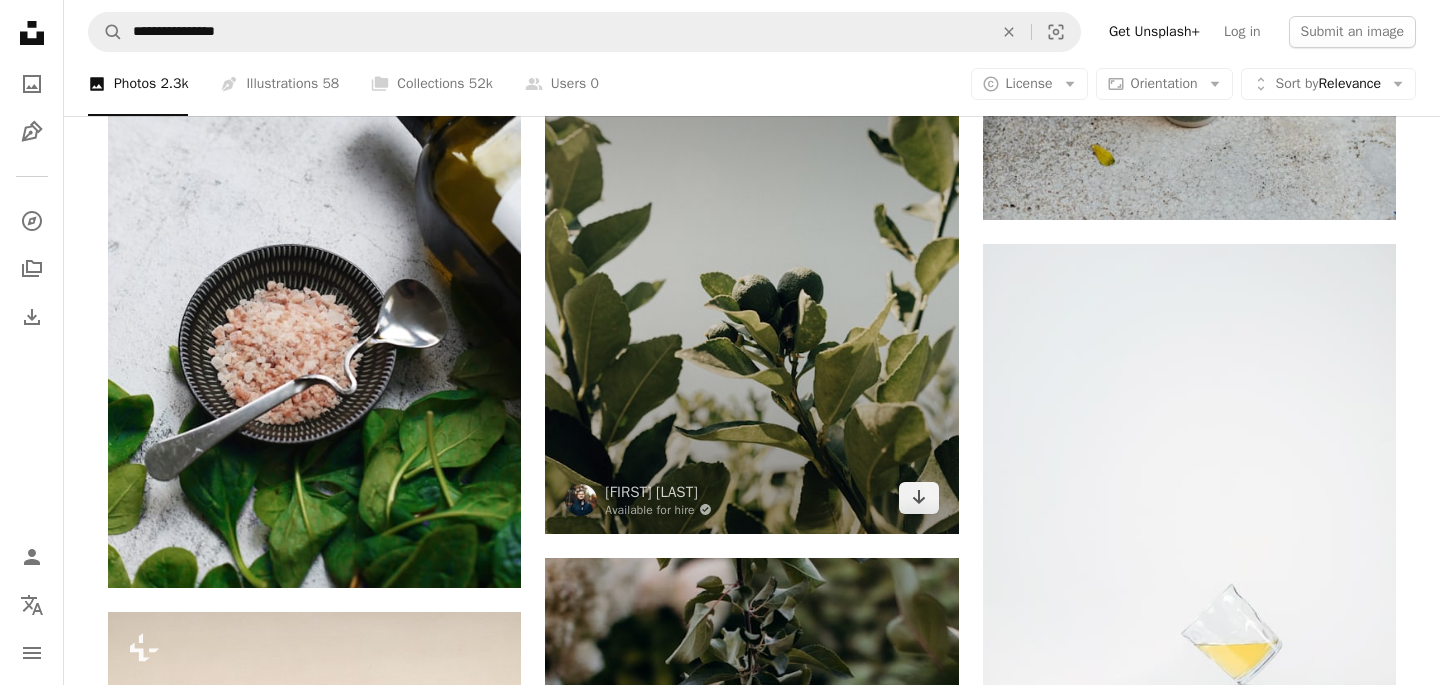 scroll, scrollTop: 8274, scrollLeft: 0, axis: vertical 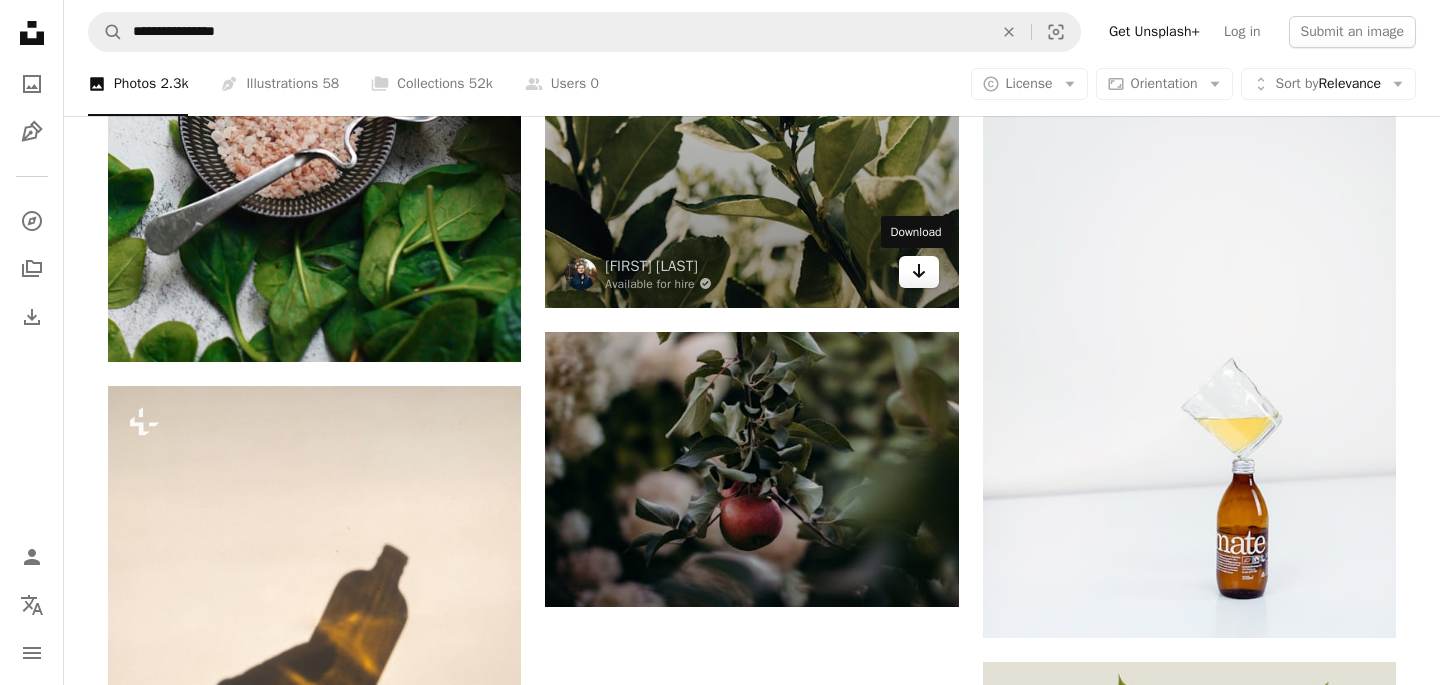 click on "Arrow pointing down" at bounding box center (919, 272) 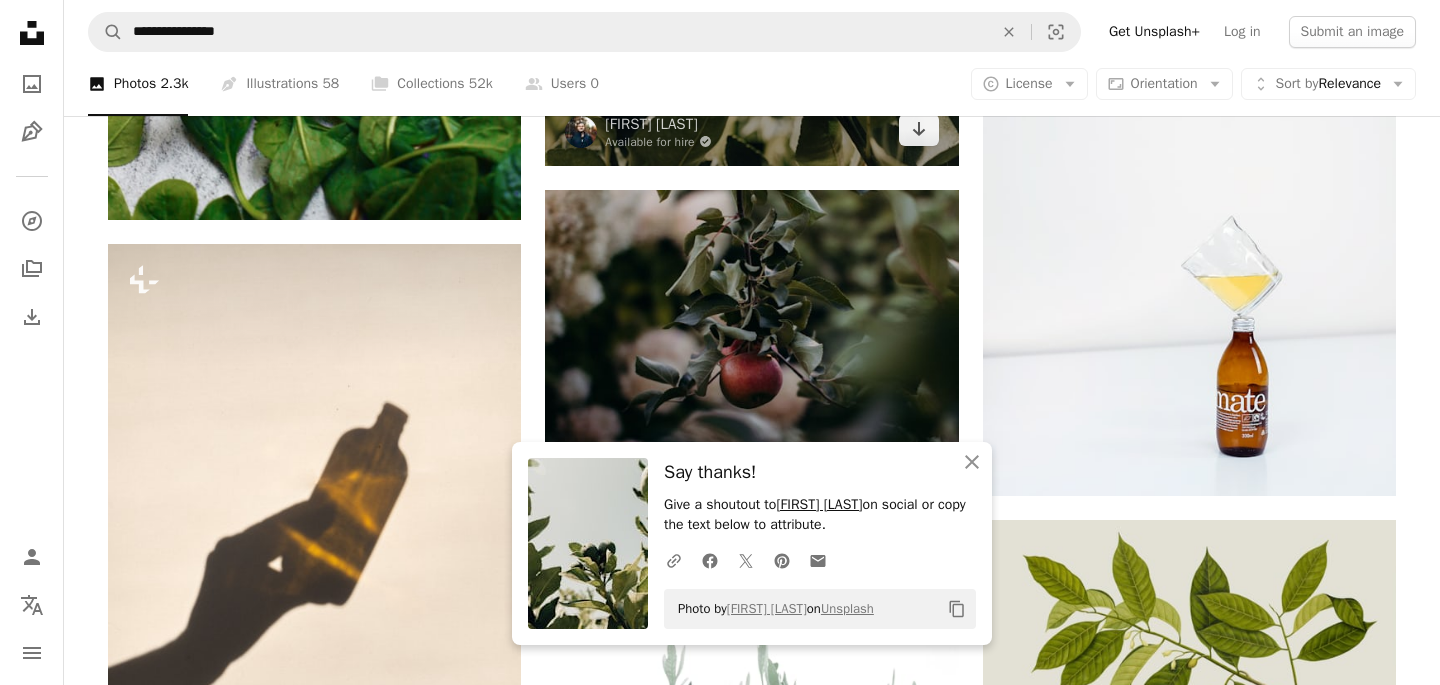 scroll, scrollTop: 8586, scrollLeft: 0, axis: vertical 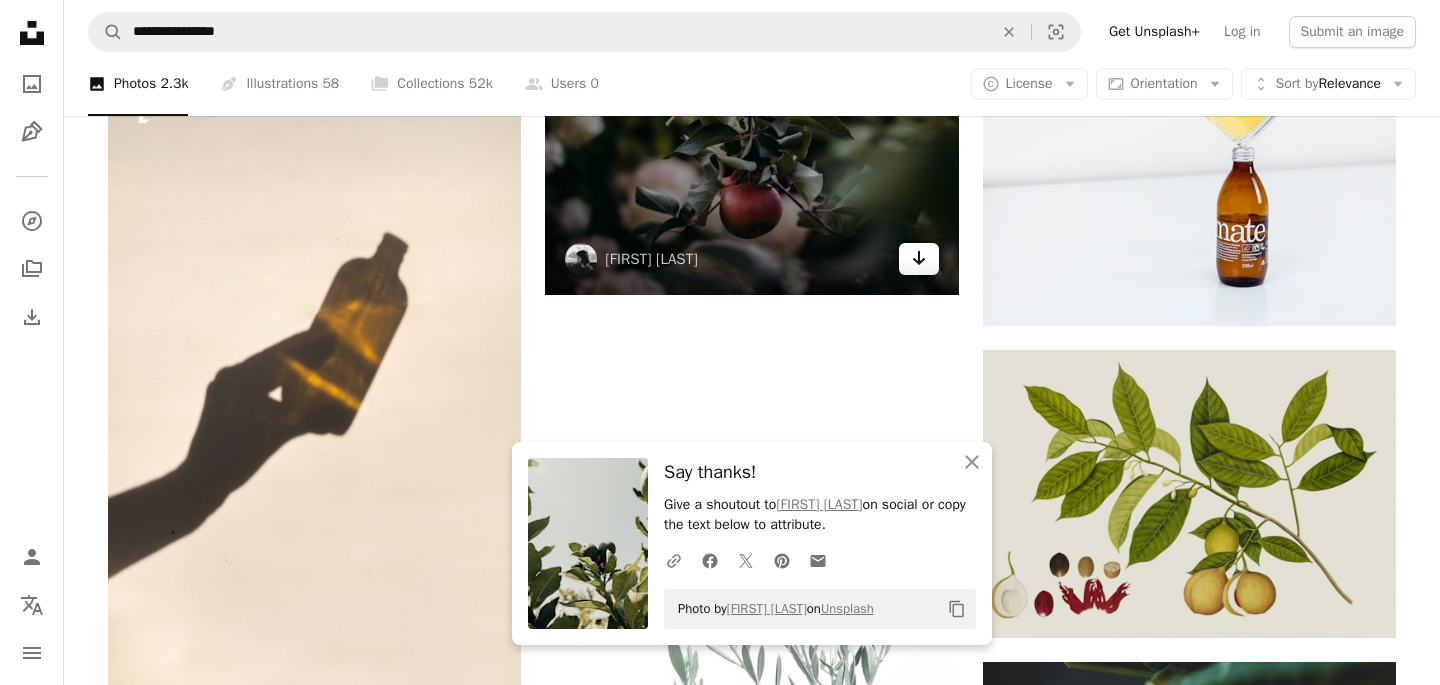 click on "Arrow pointing down" at bounding box center (919, 259) 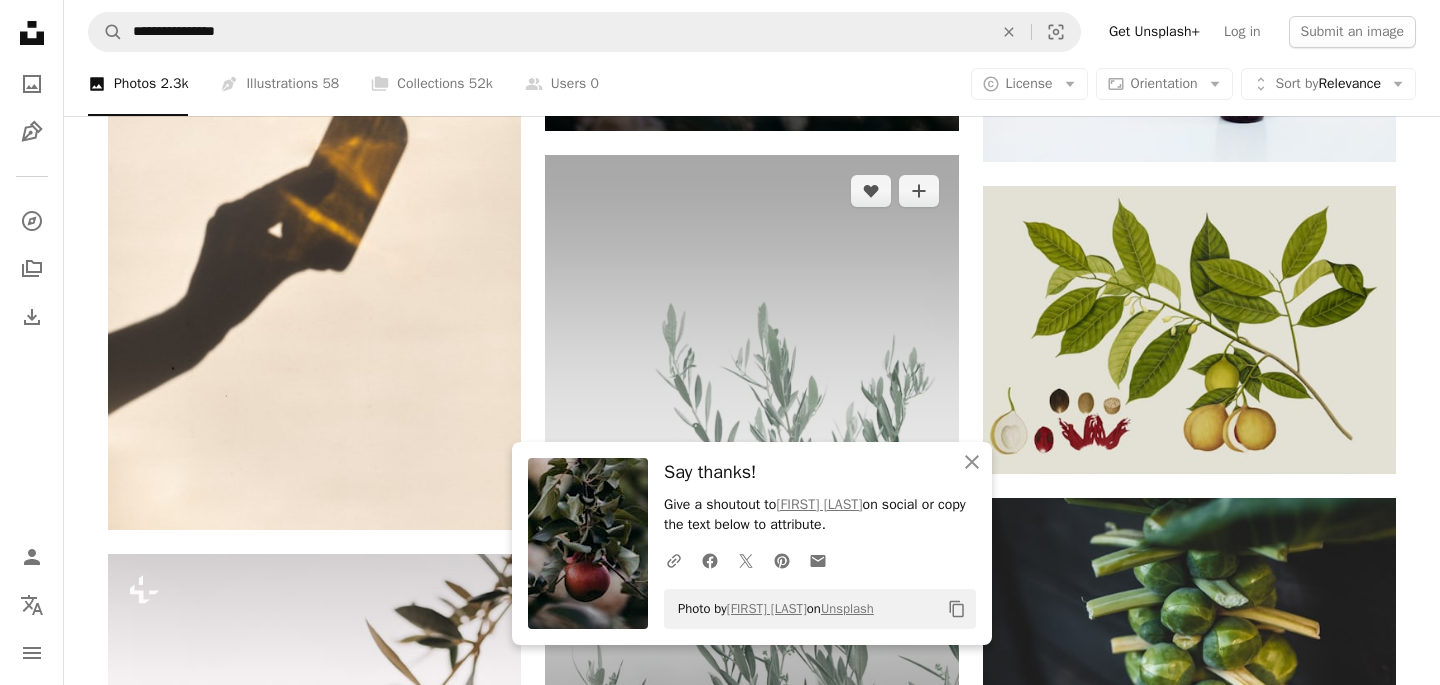 scroll, scrollTop: 8752, scrollLeft: 0, axis: vertical 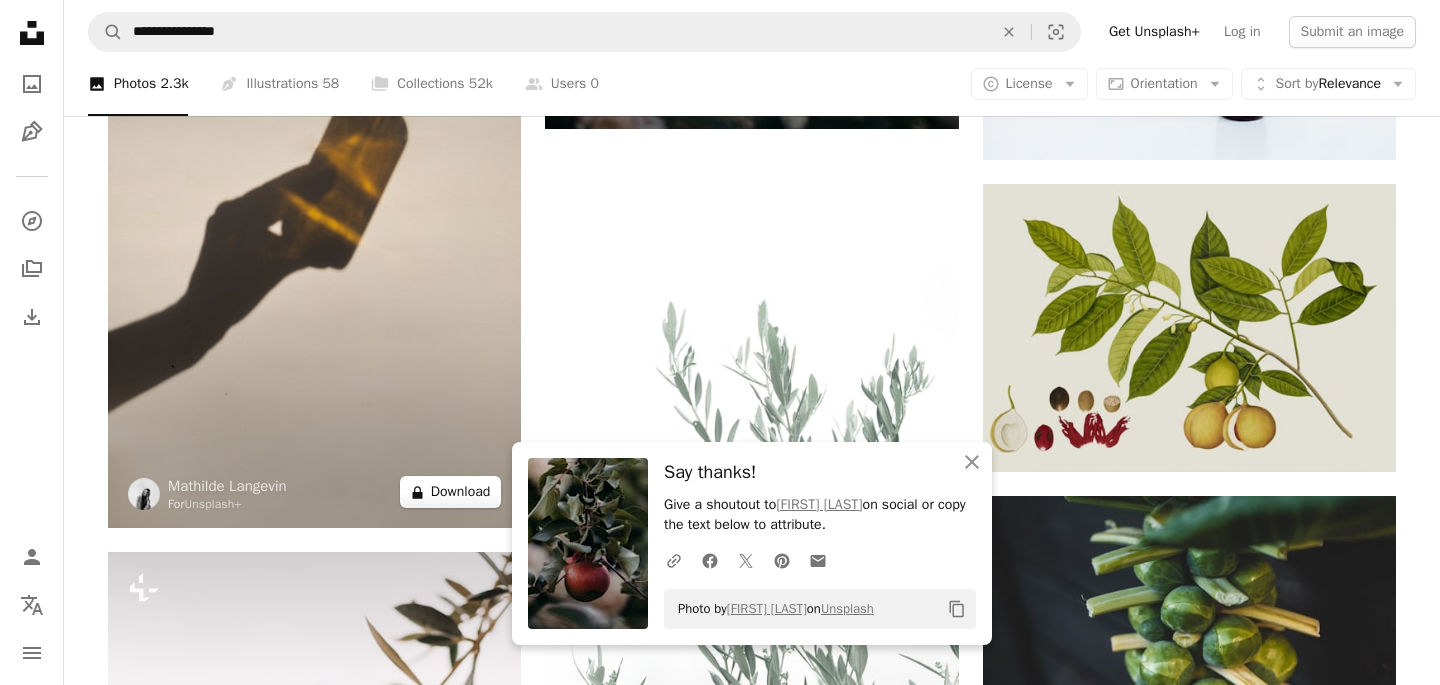click on "A lock   Download" at bounding box center [451, 492] 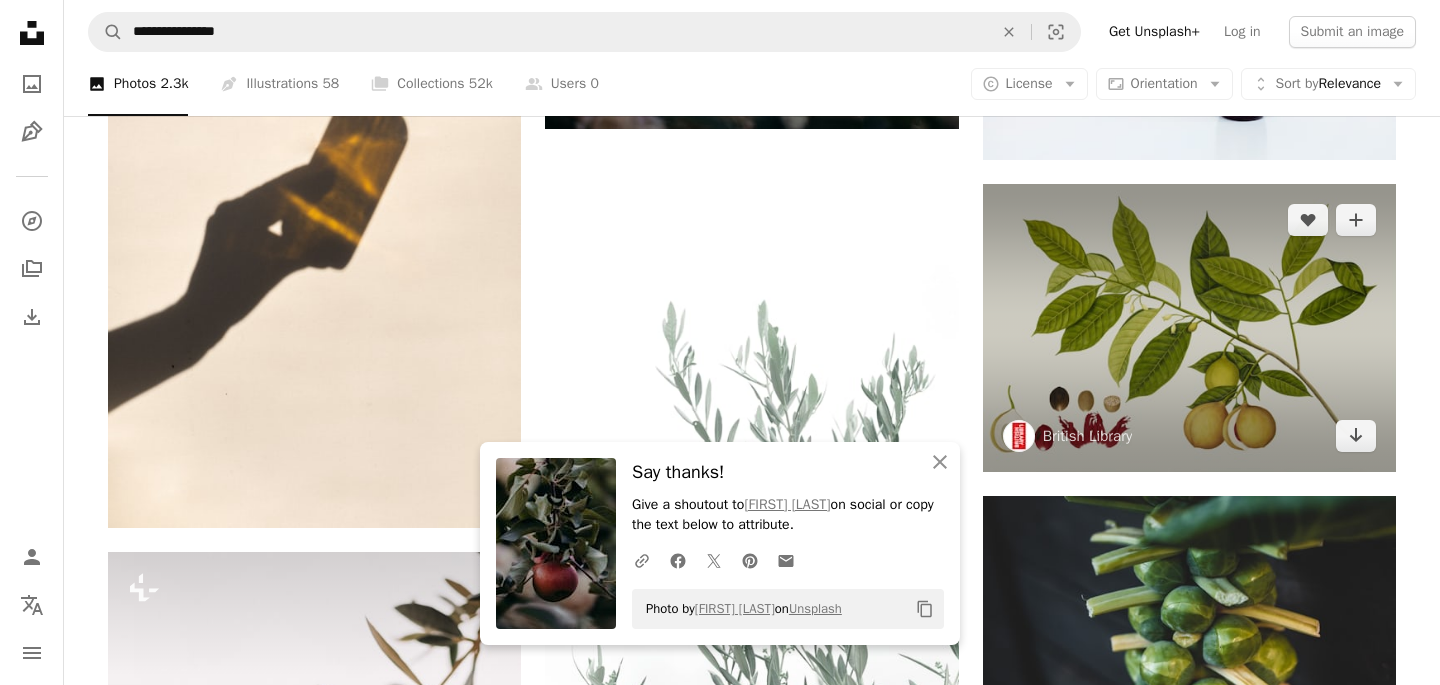 drag, startPoint x: 1282, startPoint y: 271, endPoint x: 1108, endPoint y: 387, distance: 209.12198 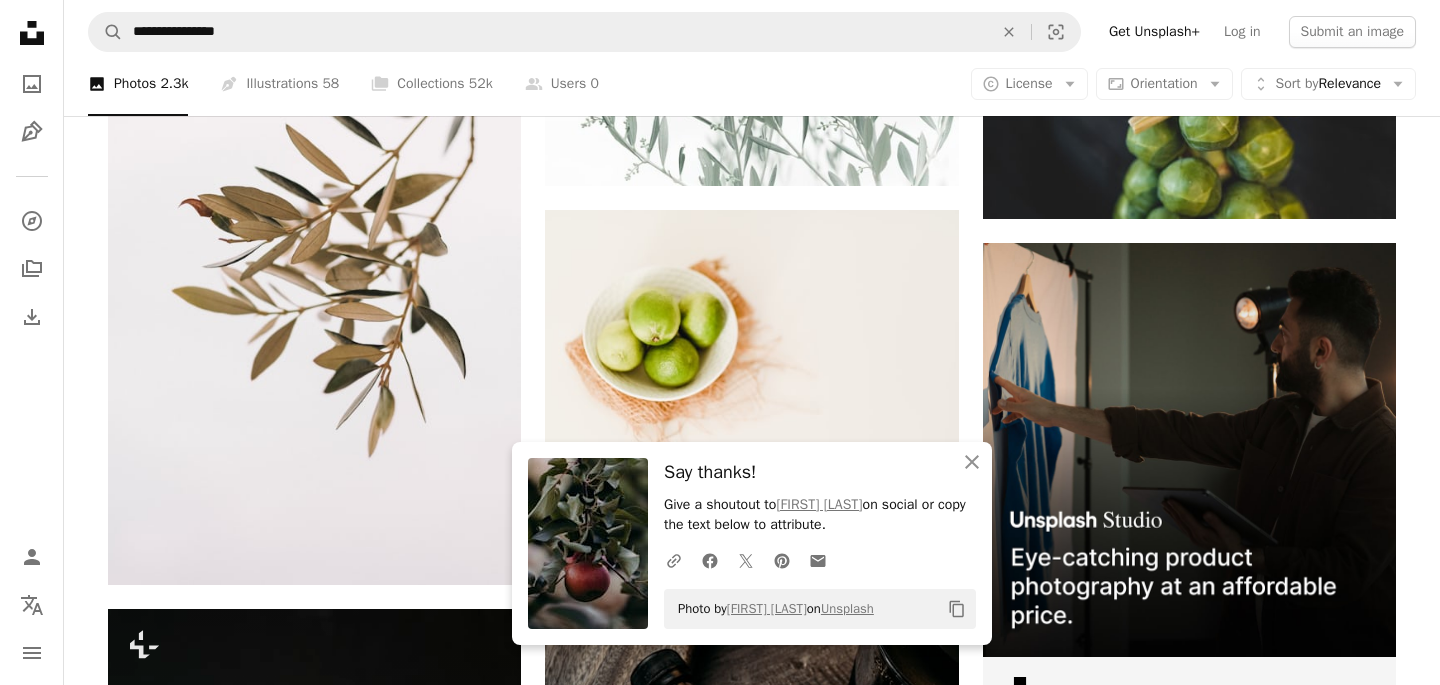 scroll, scrollTop: 9658, scrollLeft: 0, axis: vertical 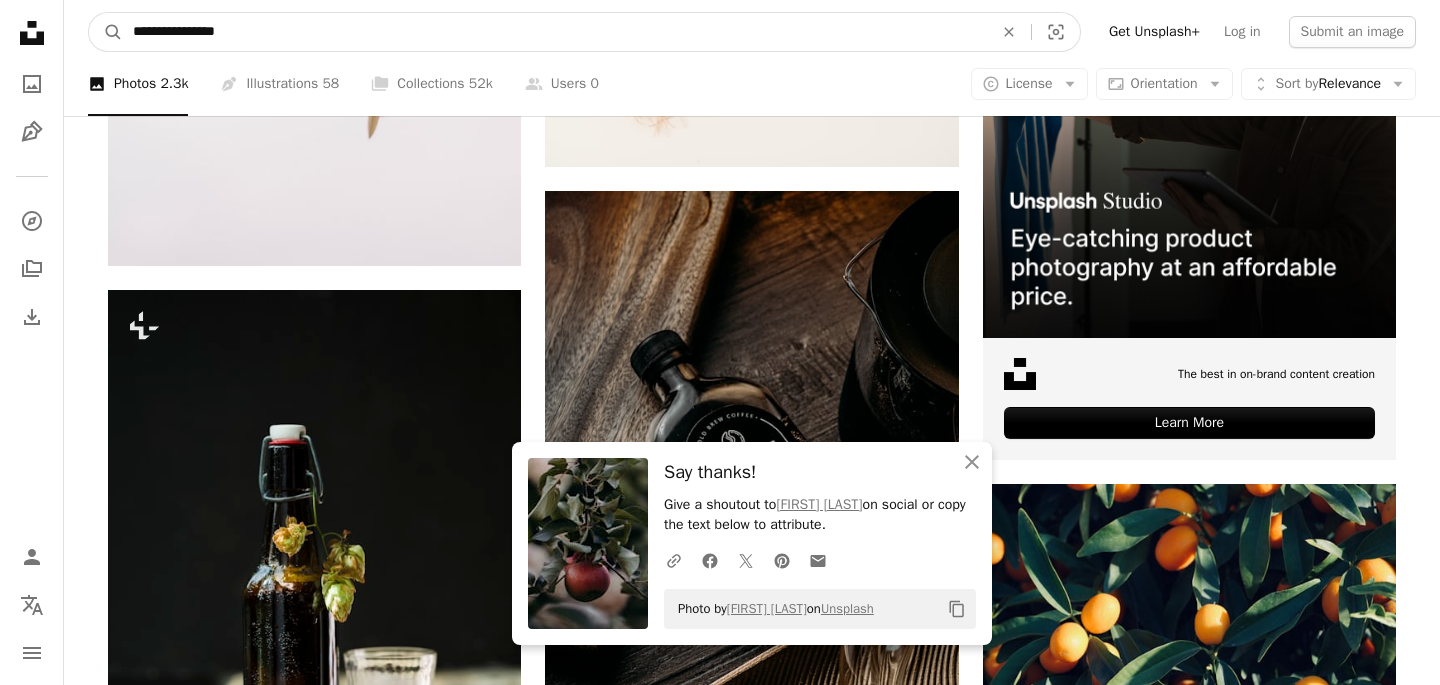 drag, startPoint x: 164, startPoint y: 31, endPoint x: 0, endPoint y: 26, distance: 164.0762 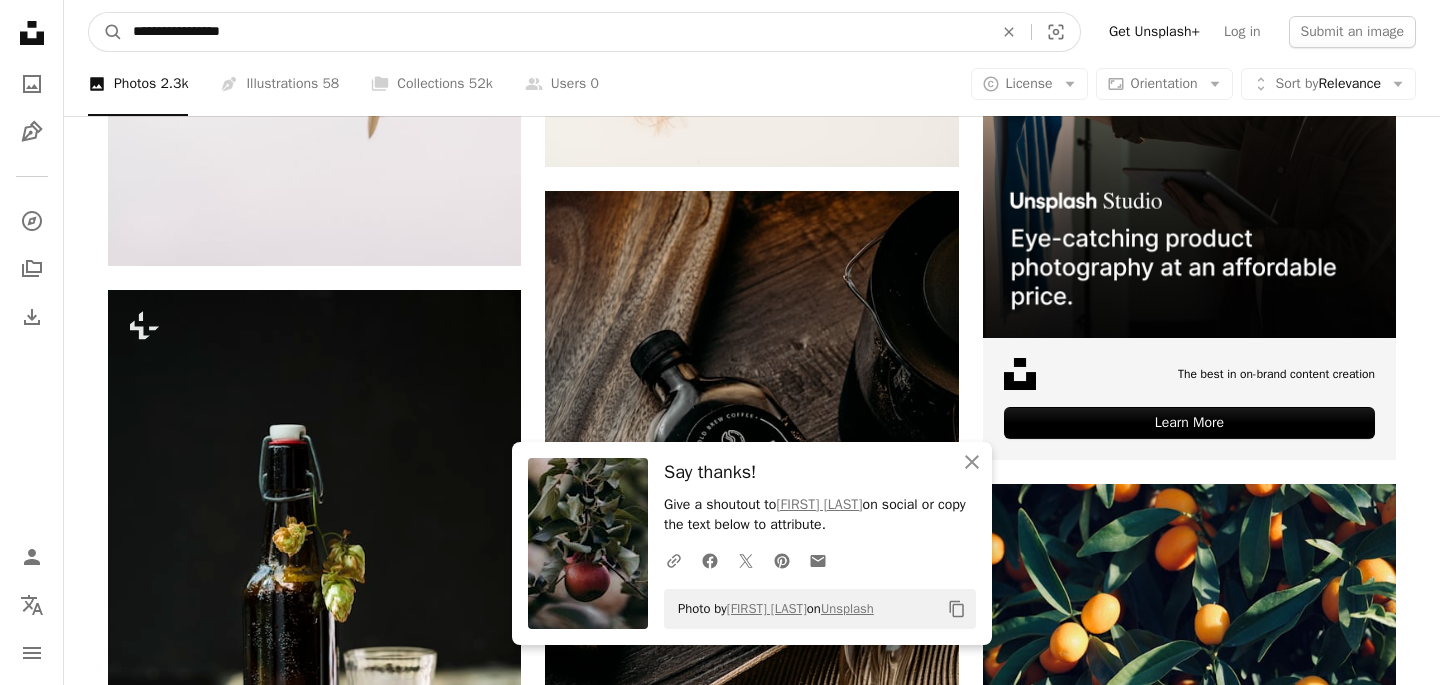 type on "**********" 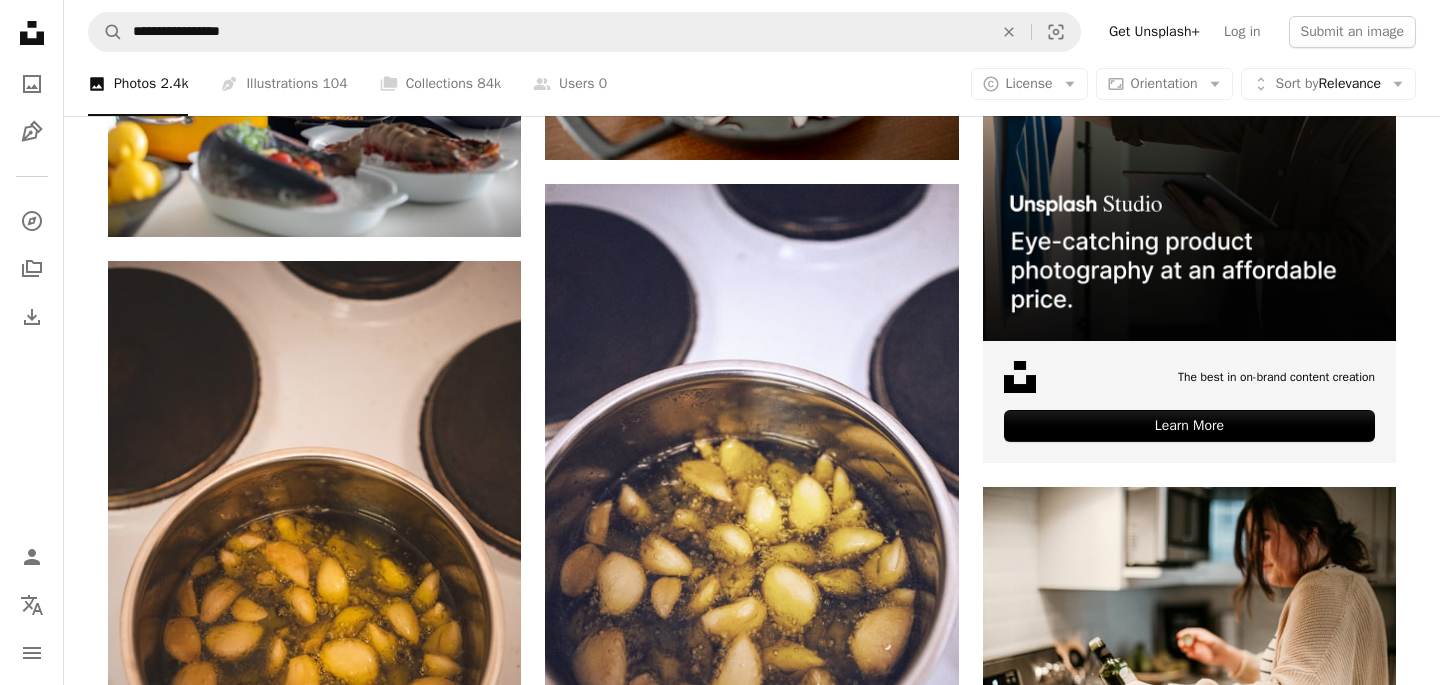 scroll, scrollTop: 777, scrollLeft: 0, axis: vertical 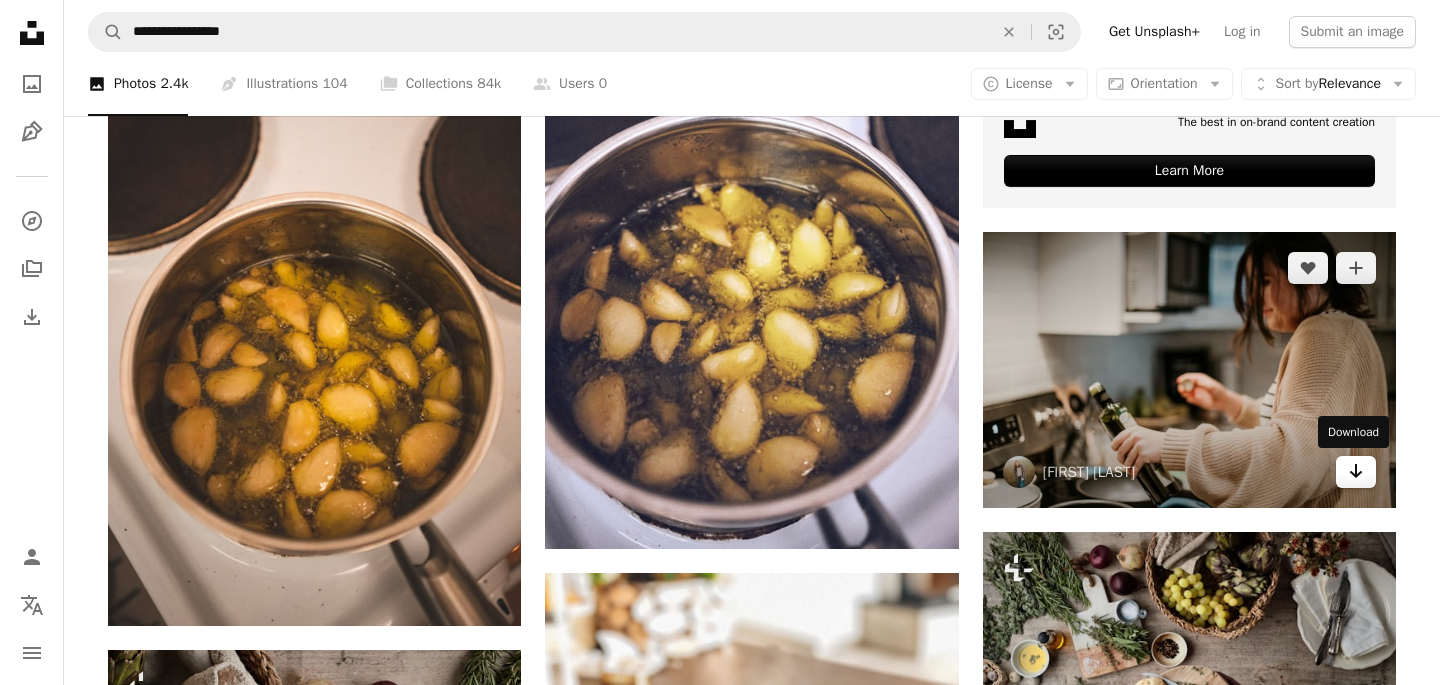 click on "Arrow pointing down" 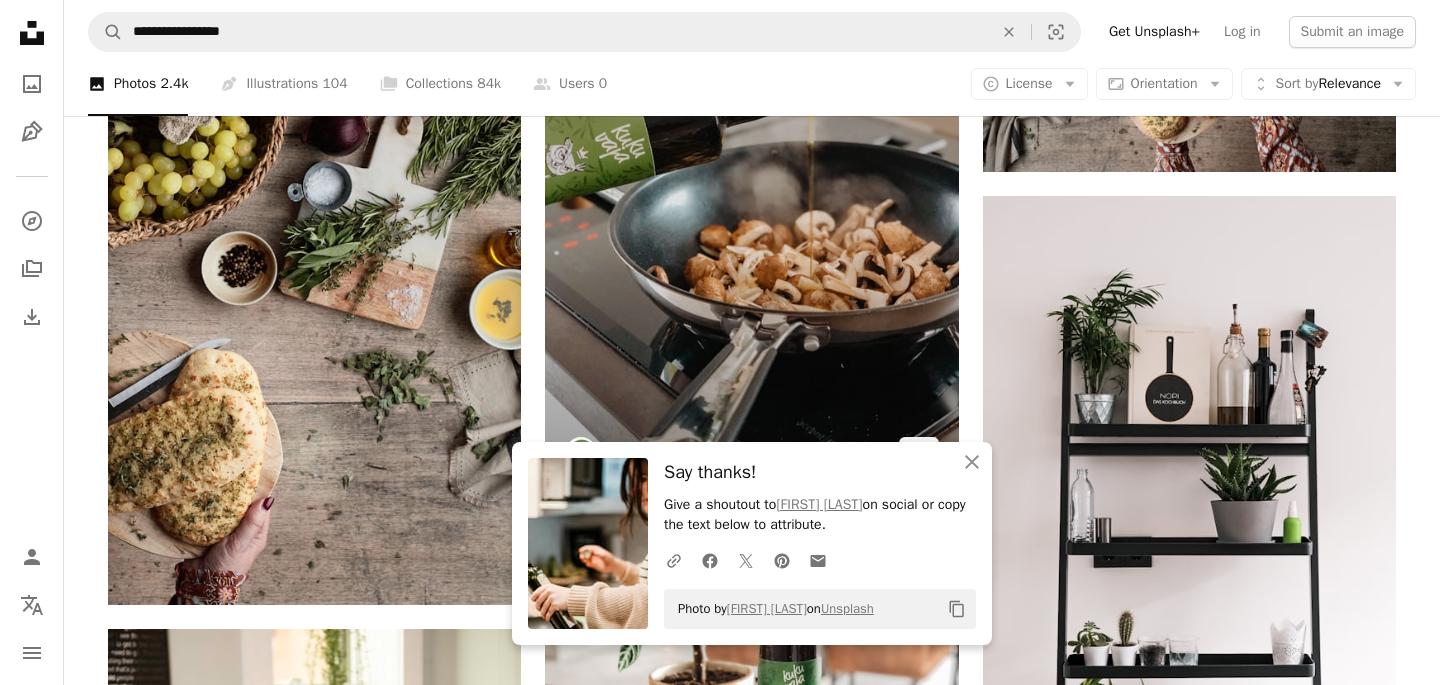 scroll, scrollTop: 1492, scrollLeft: 0, axis: vertical 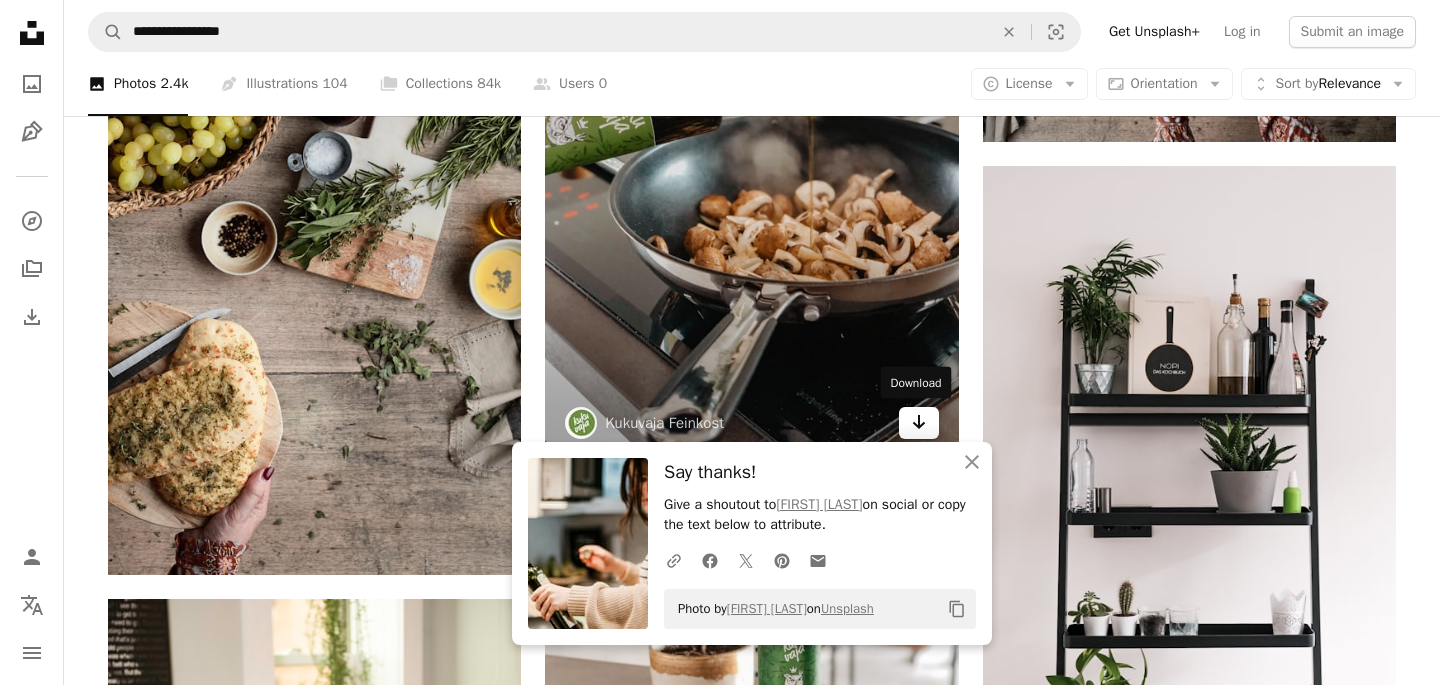 click on "Arrow pointing down" at bounding box center (919, 423) 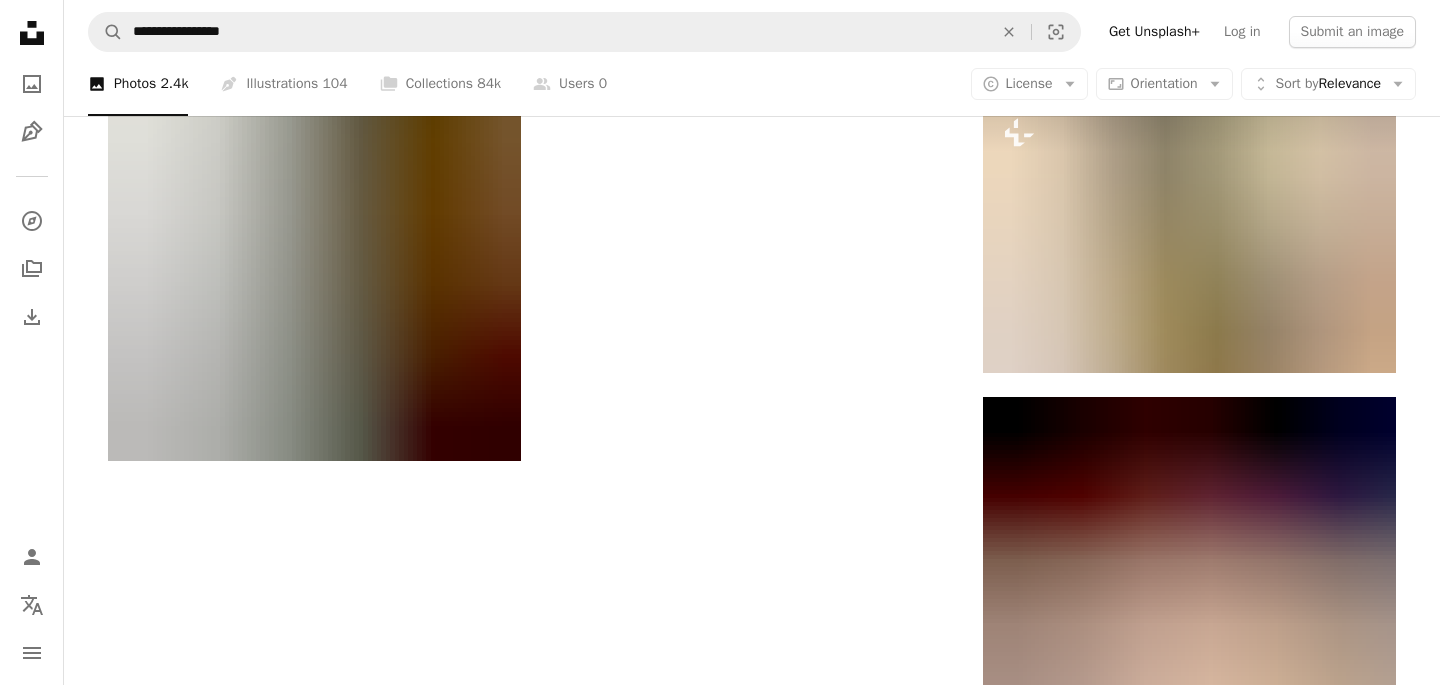 scroll, scrollTop: 3958, scrollLeft: 0, axis: vertical 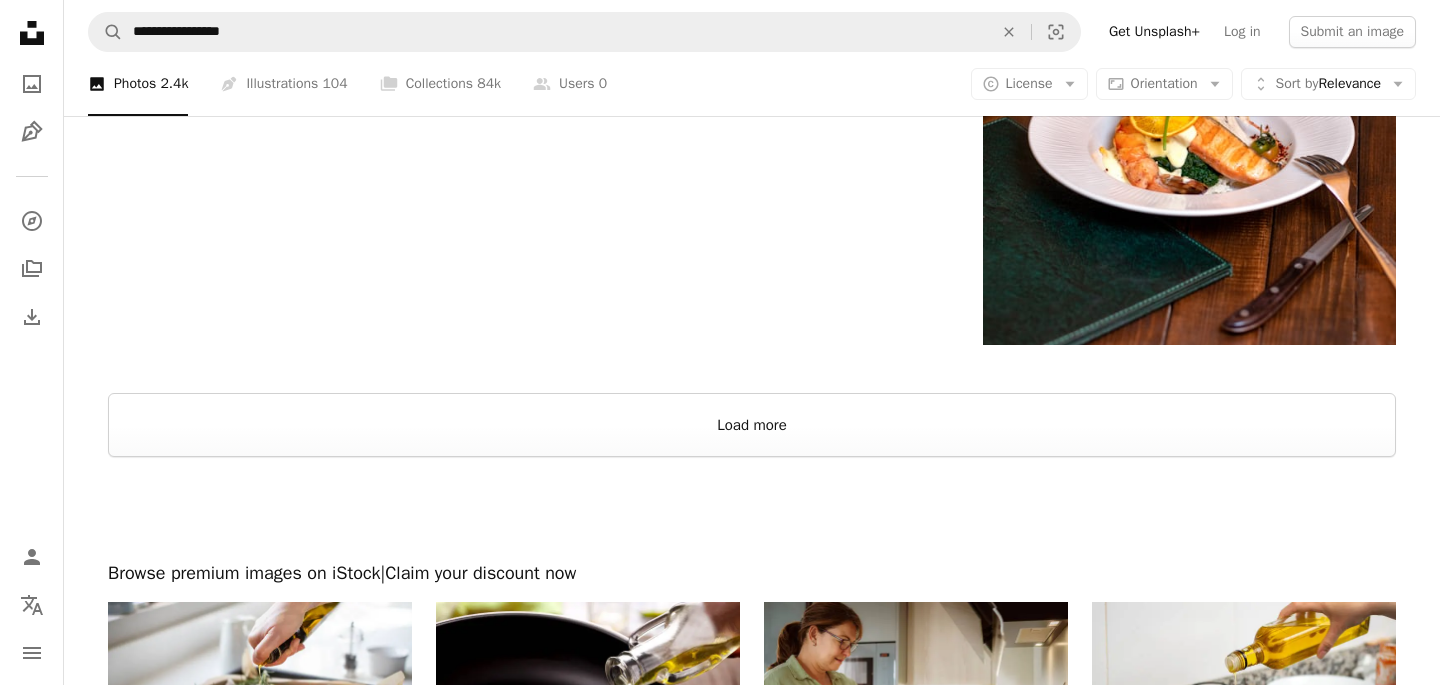 click on "Load more" at bounding box center (752, 425) 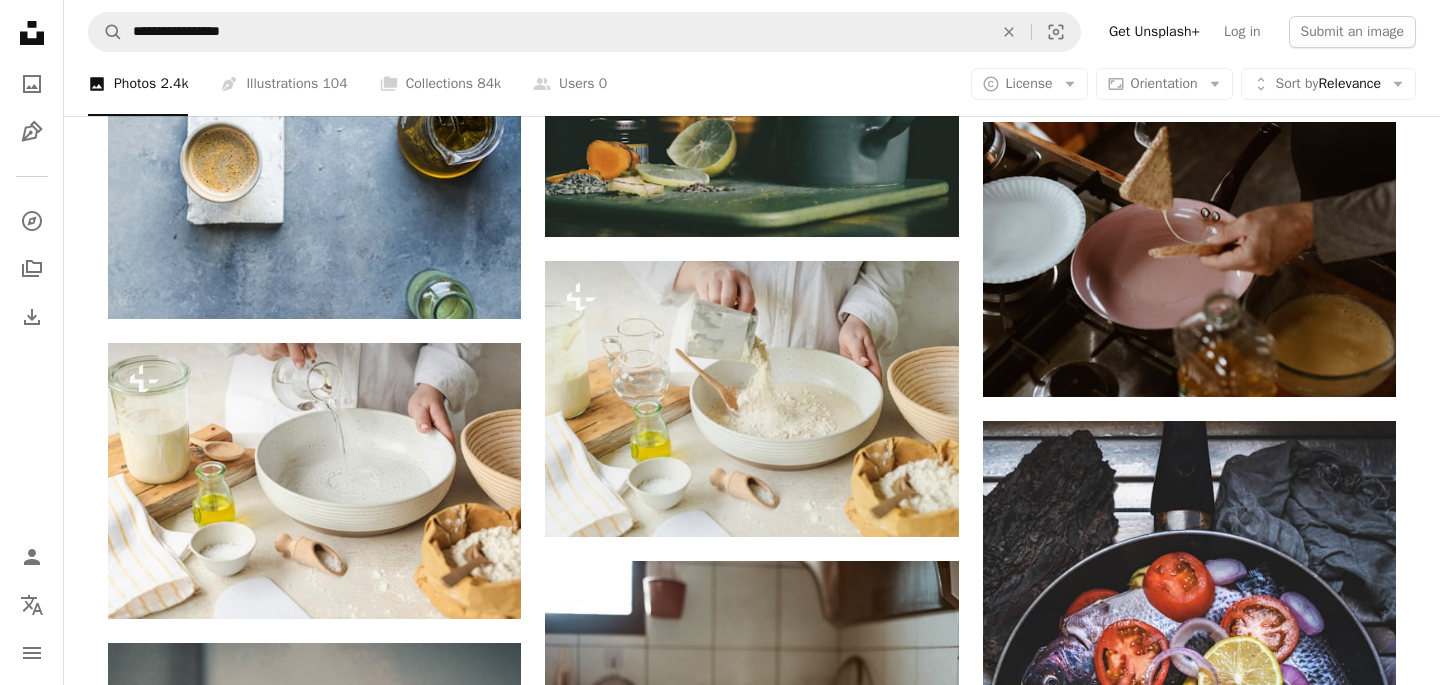 scroll, scrollTop: 7422, scrollLeft: 0, axis: vertical 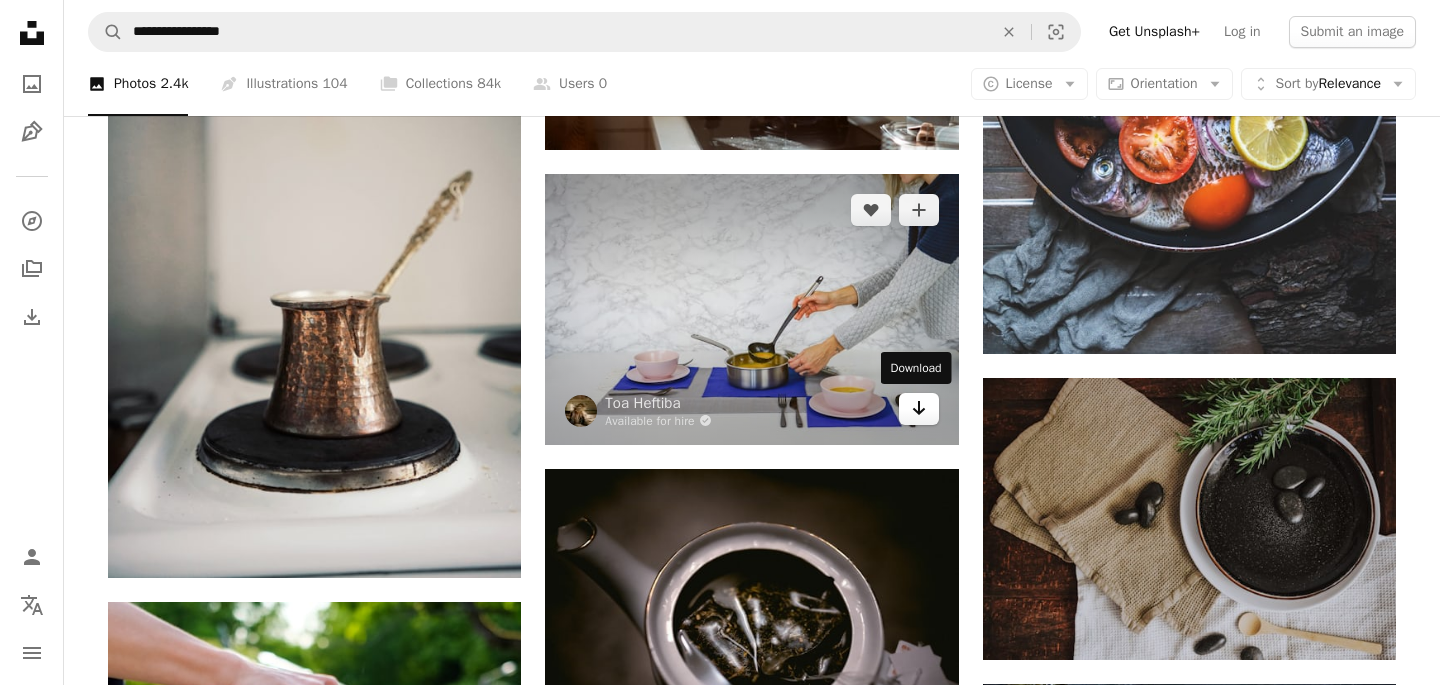 click on "Arrow pointing down" 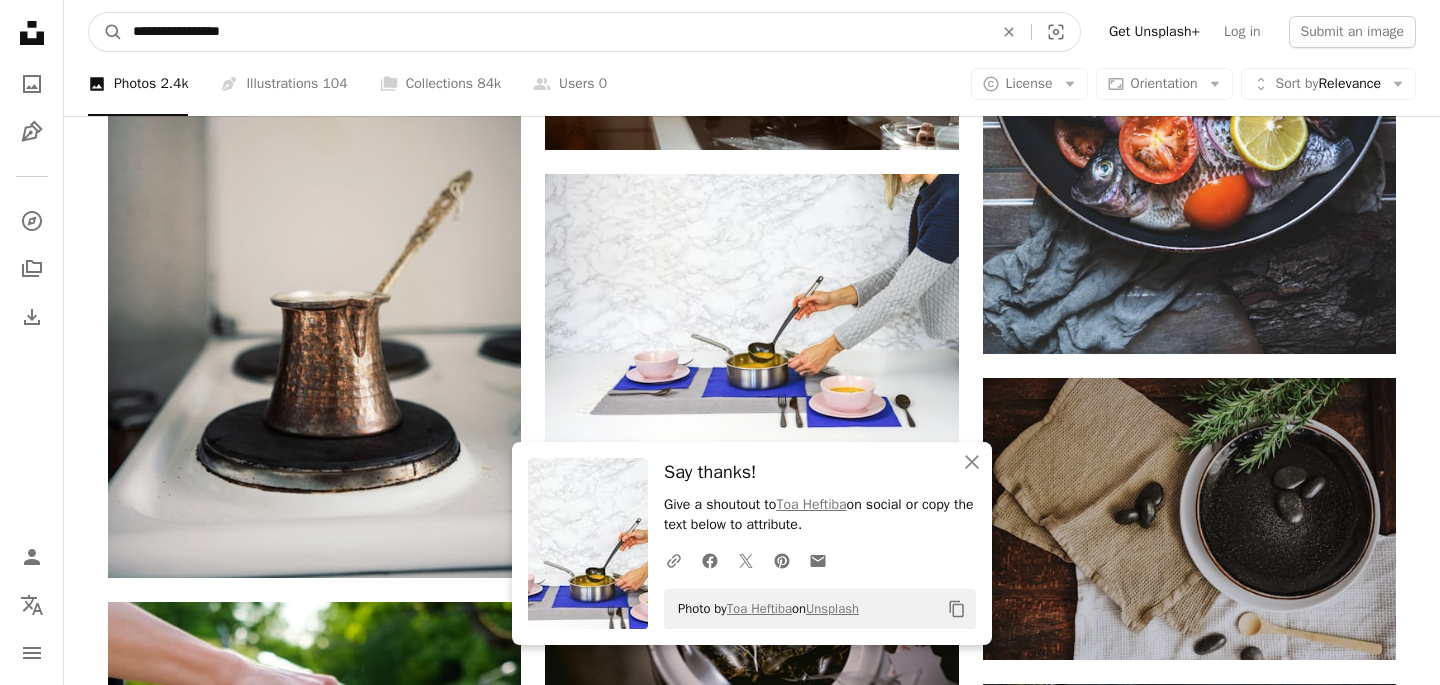 drag, startPoint x: 338, startPoint y: 47, endPoint x: 128, endPoint y: 47, distance: 210 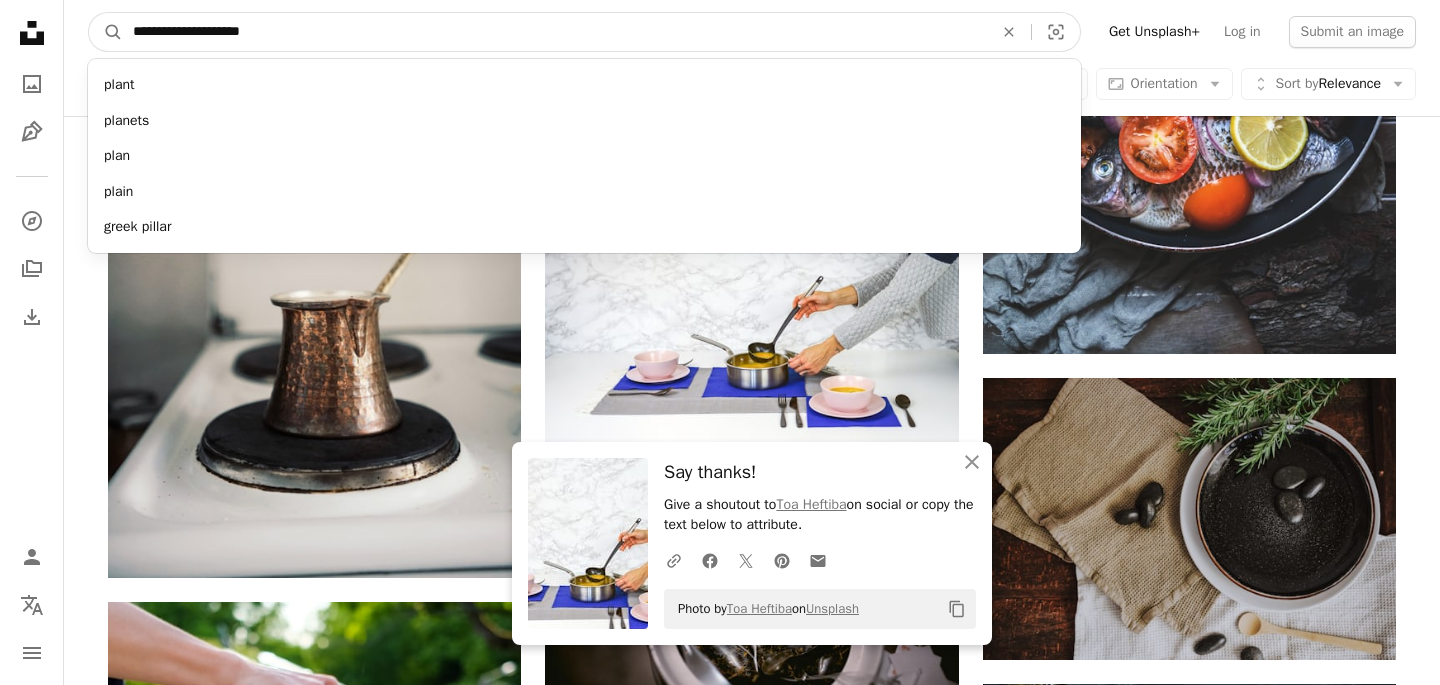 type on "**********" 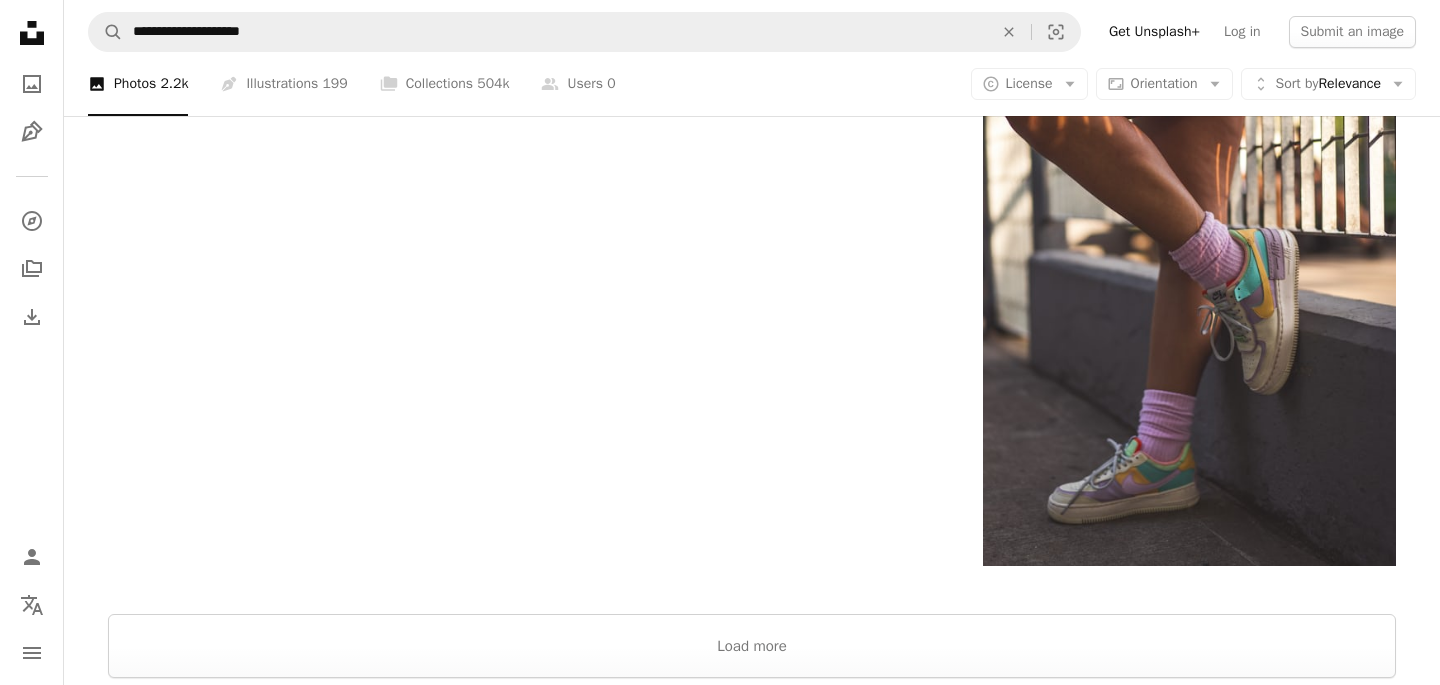 scroll, scrollTop: 4363, scrollLeft: 0, axis: vertical 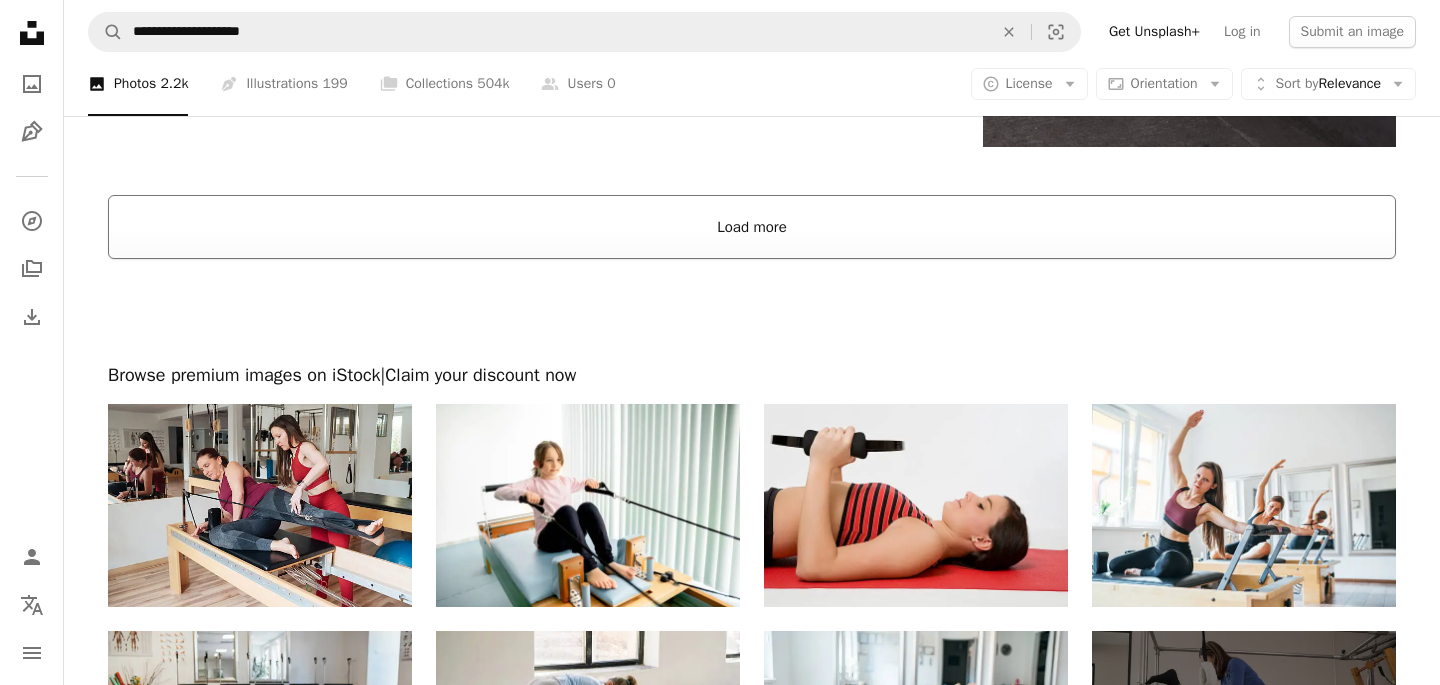 click on "Load more" at bounding box center [752, 227] 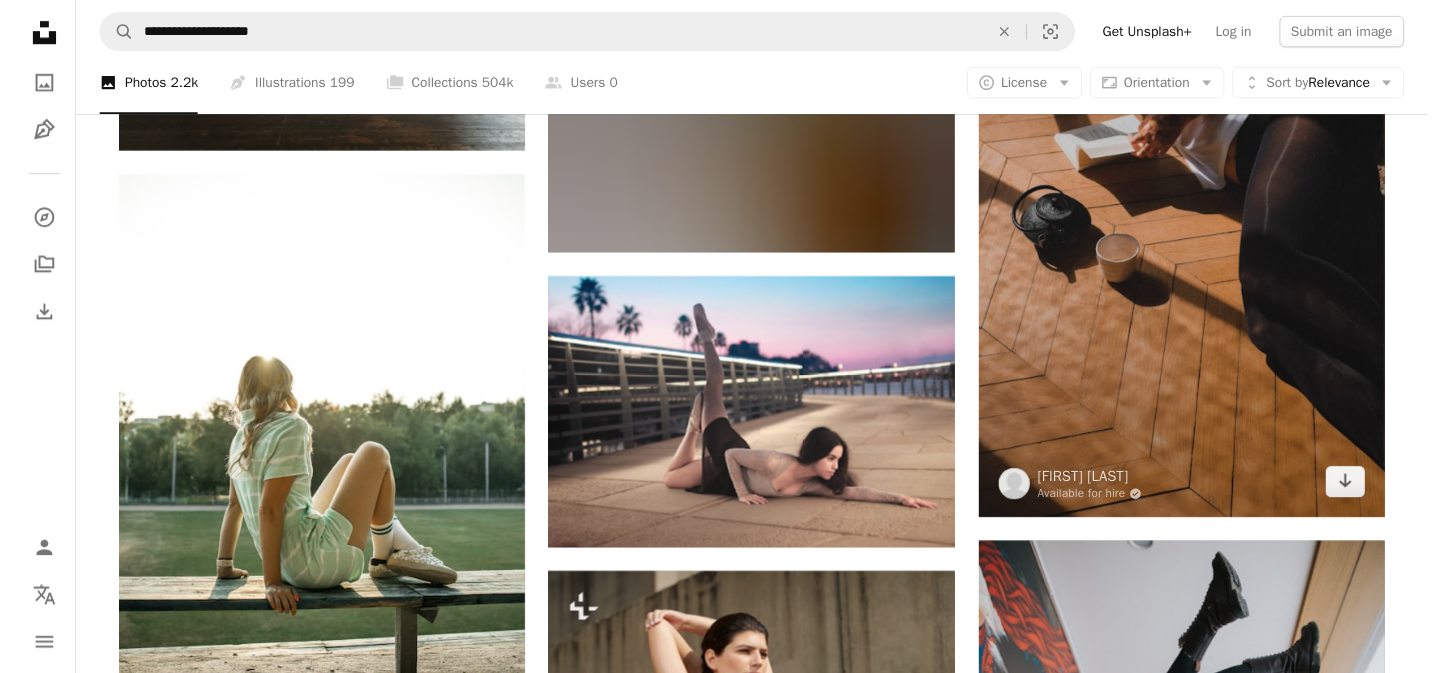 scroll, scrollTop: 5890, scrollLeft: 0, axis: vertical 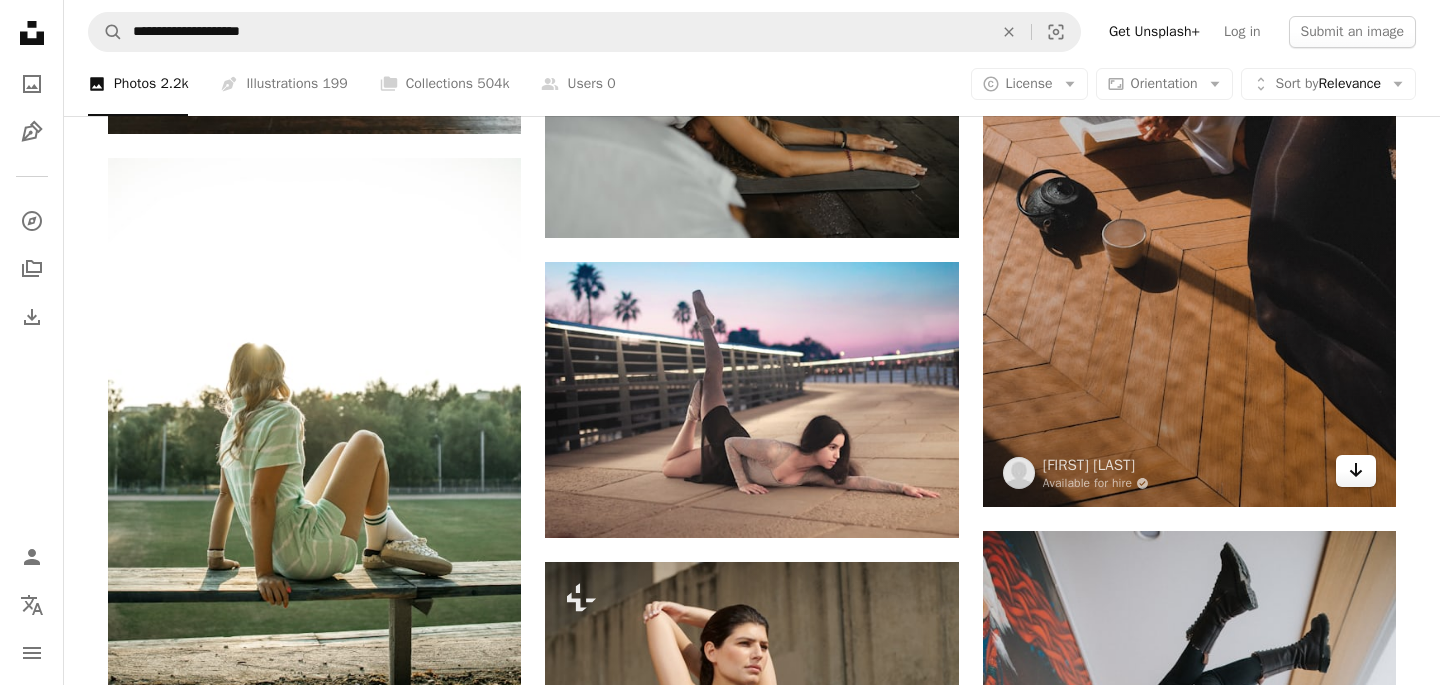 click 